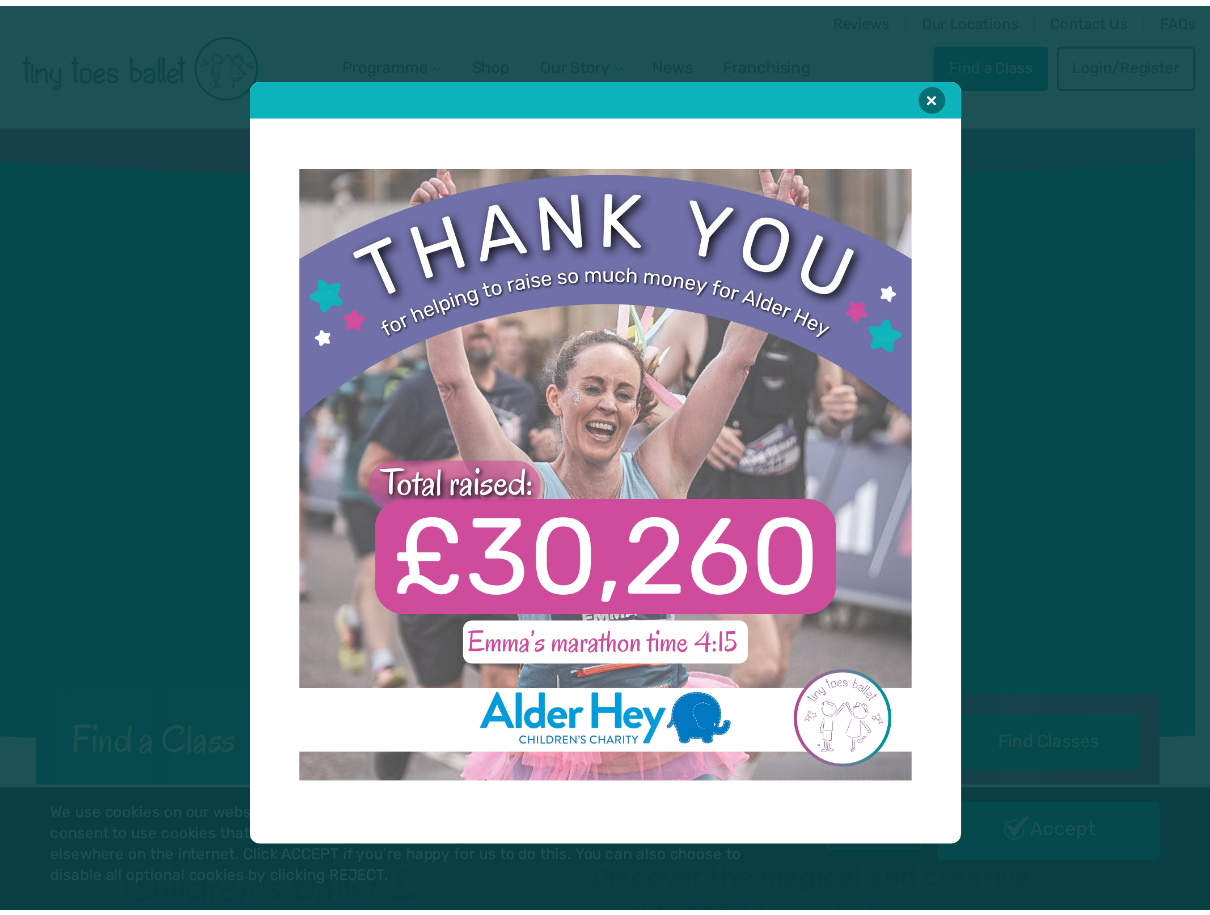 scroll, scrollTop: 0, scrollLeft: 0, axis: both 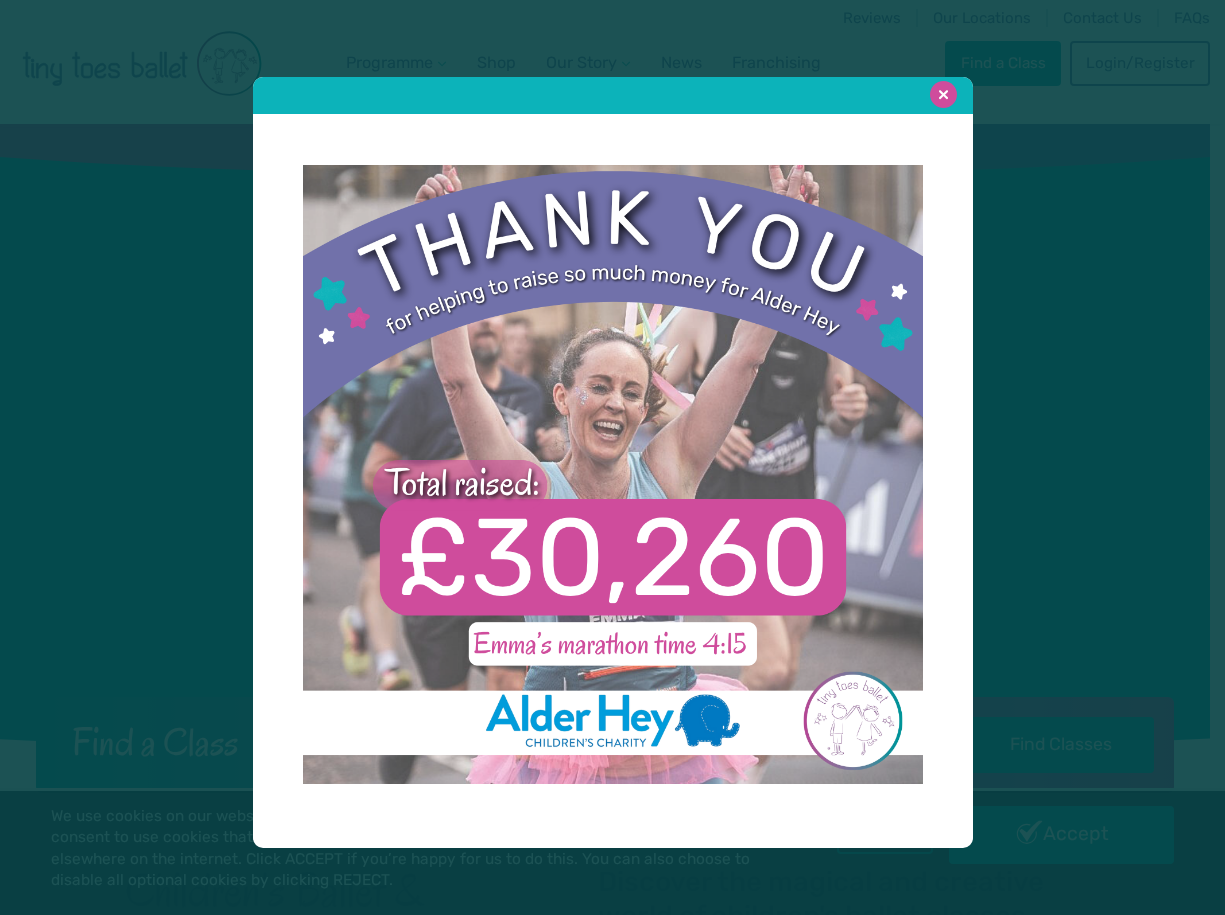 click at bounding box center [943, 94] 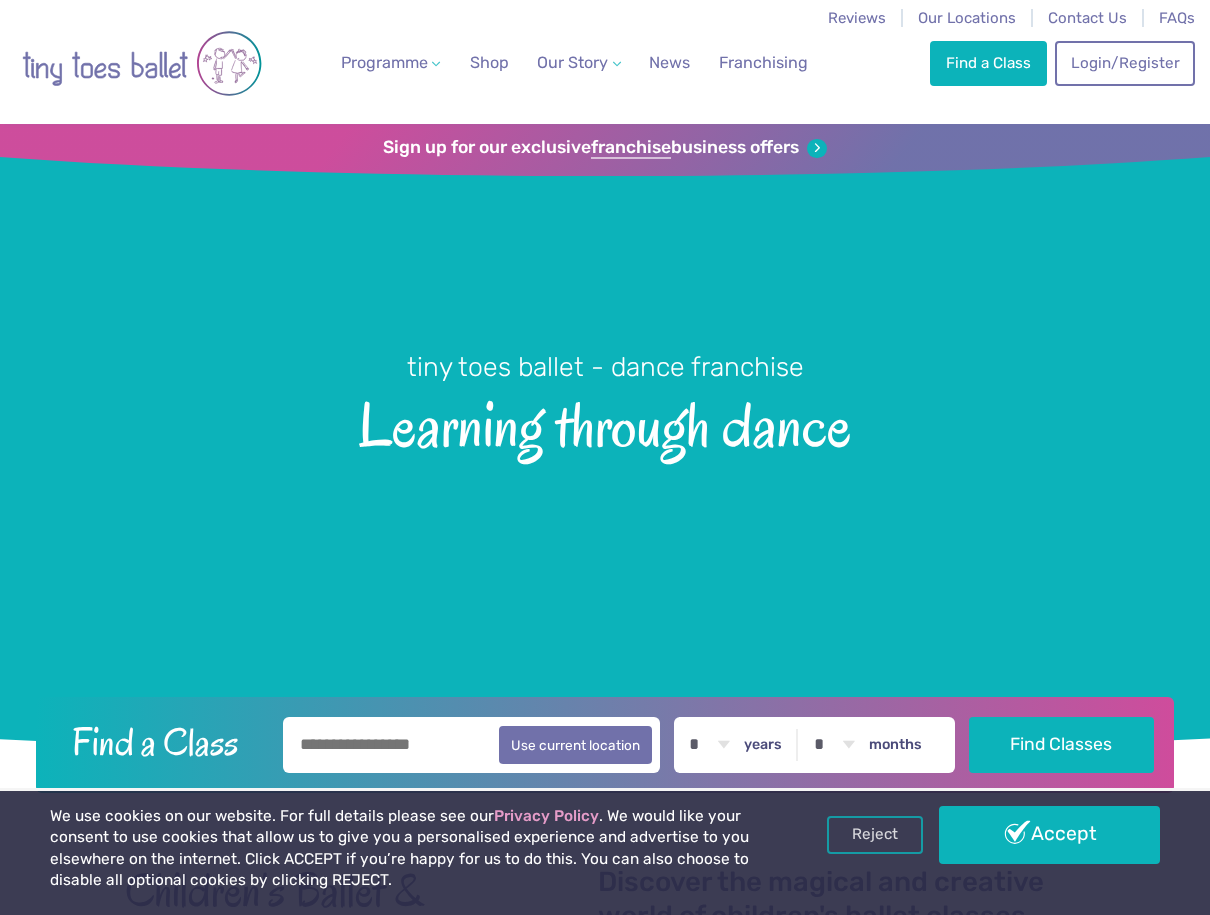 click at bounding box center (471, 745) 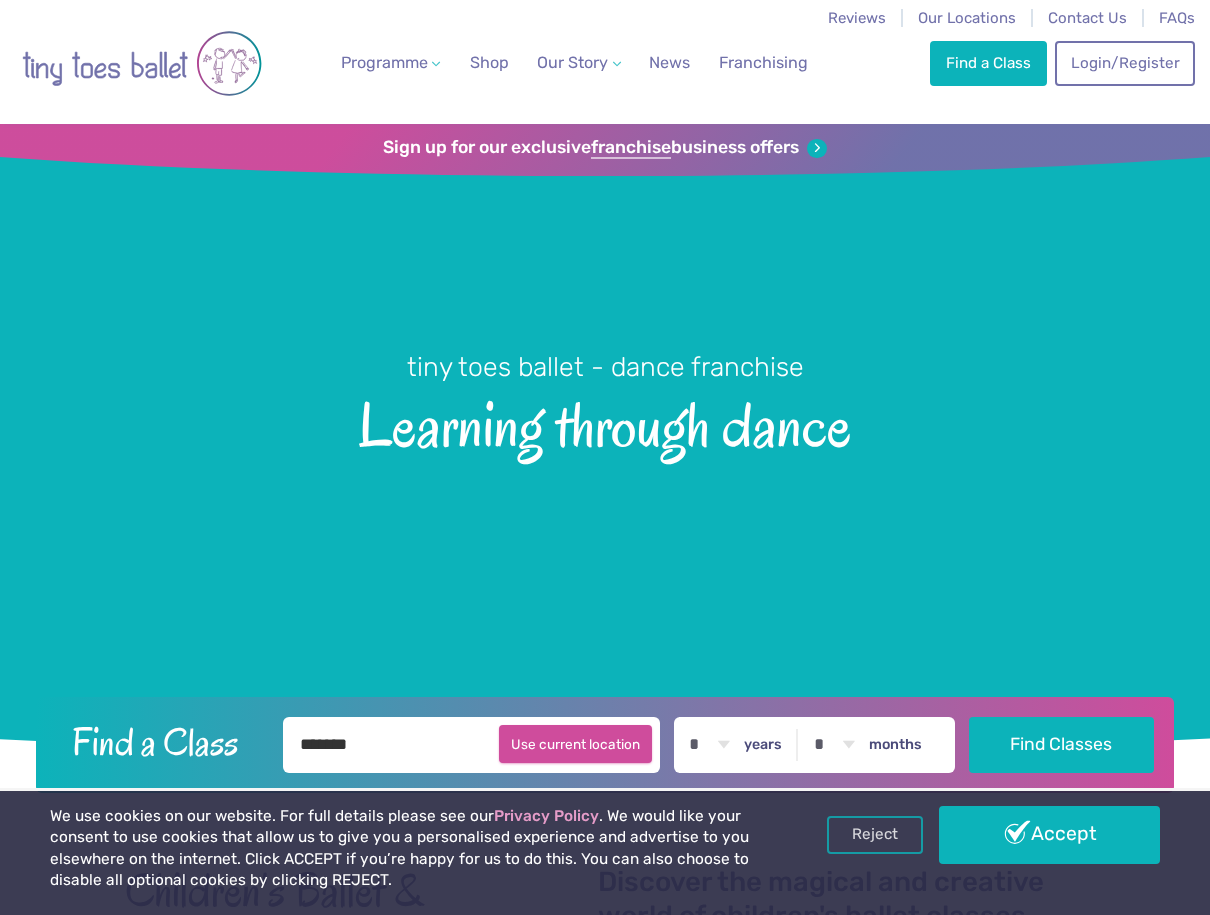 click on "Use current location" at bounding box center [575, 744] 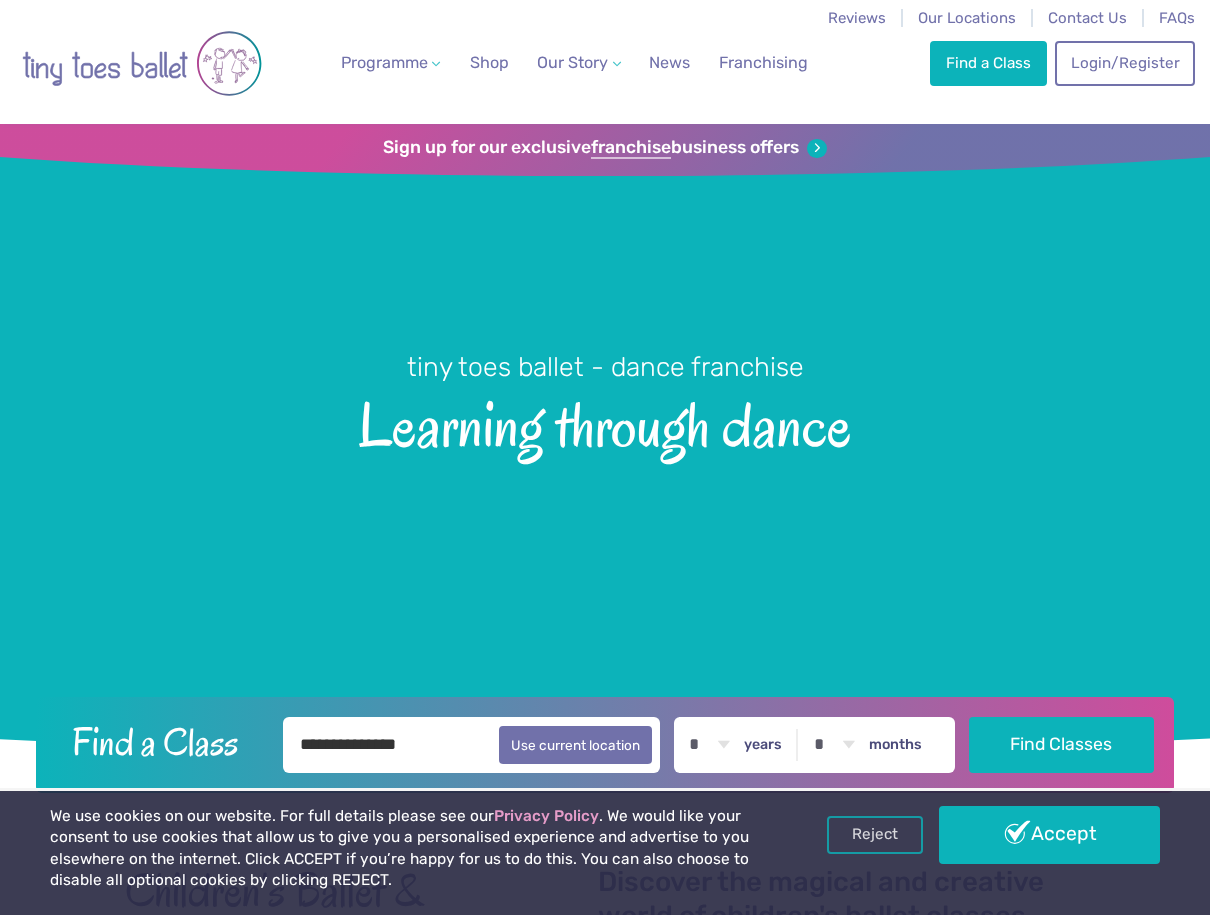 click on "**********" at bounding box center (471, 745) 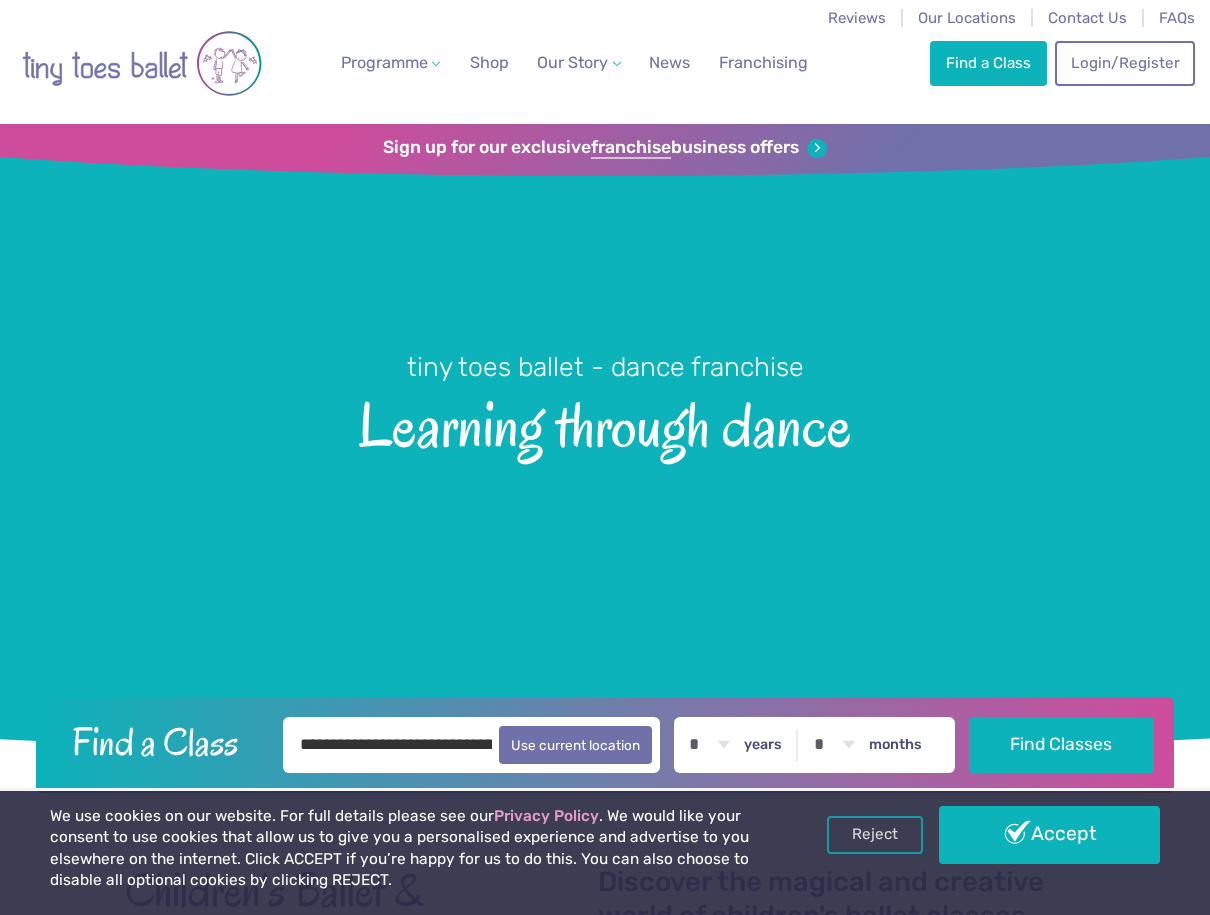 click on "tiny toes ballet - dance franchise Learning through dance" at bounding box center [605, 453] 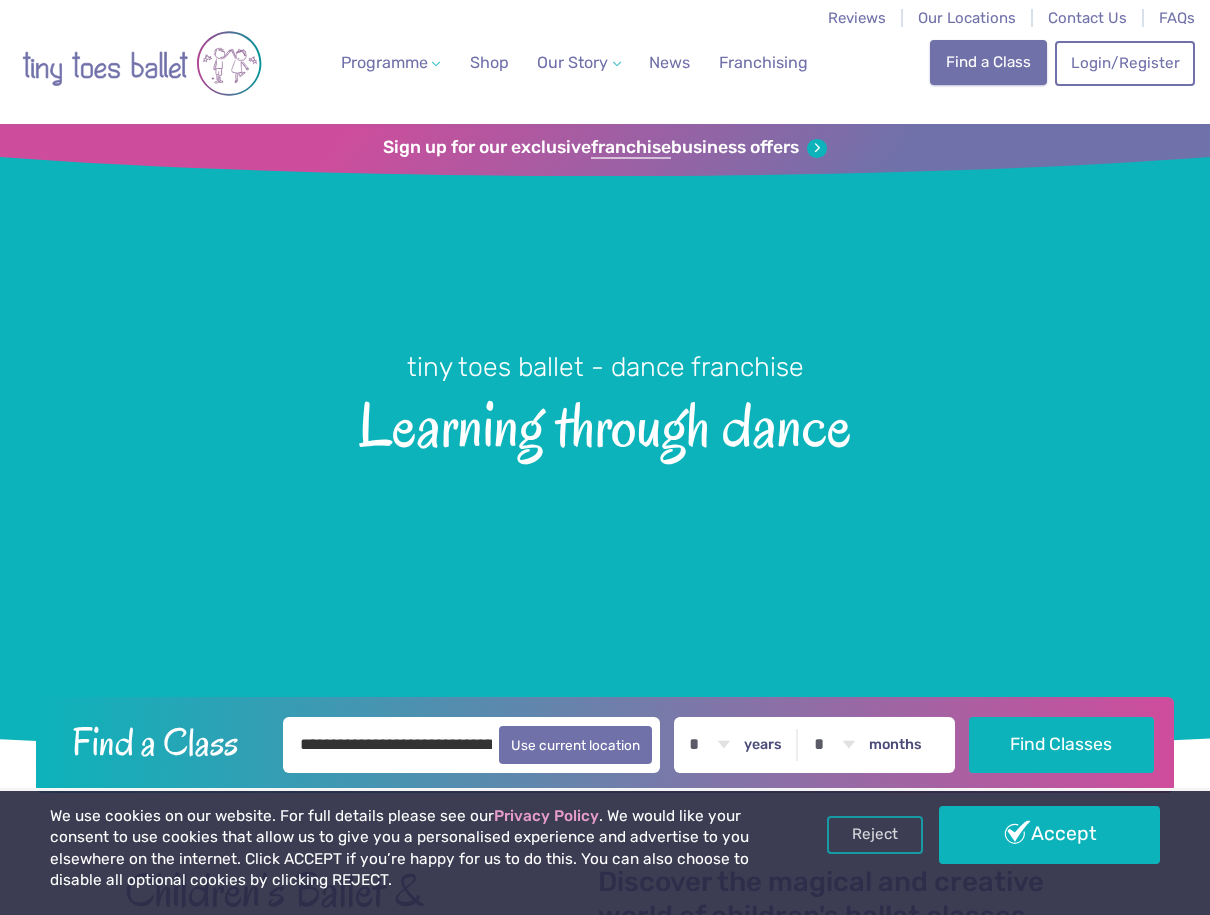 click on "Find a Class" at bounding box center [988, 62] 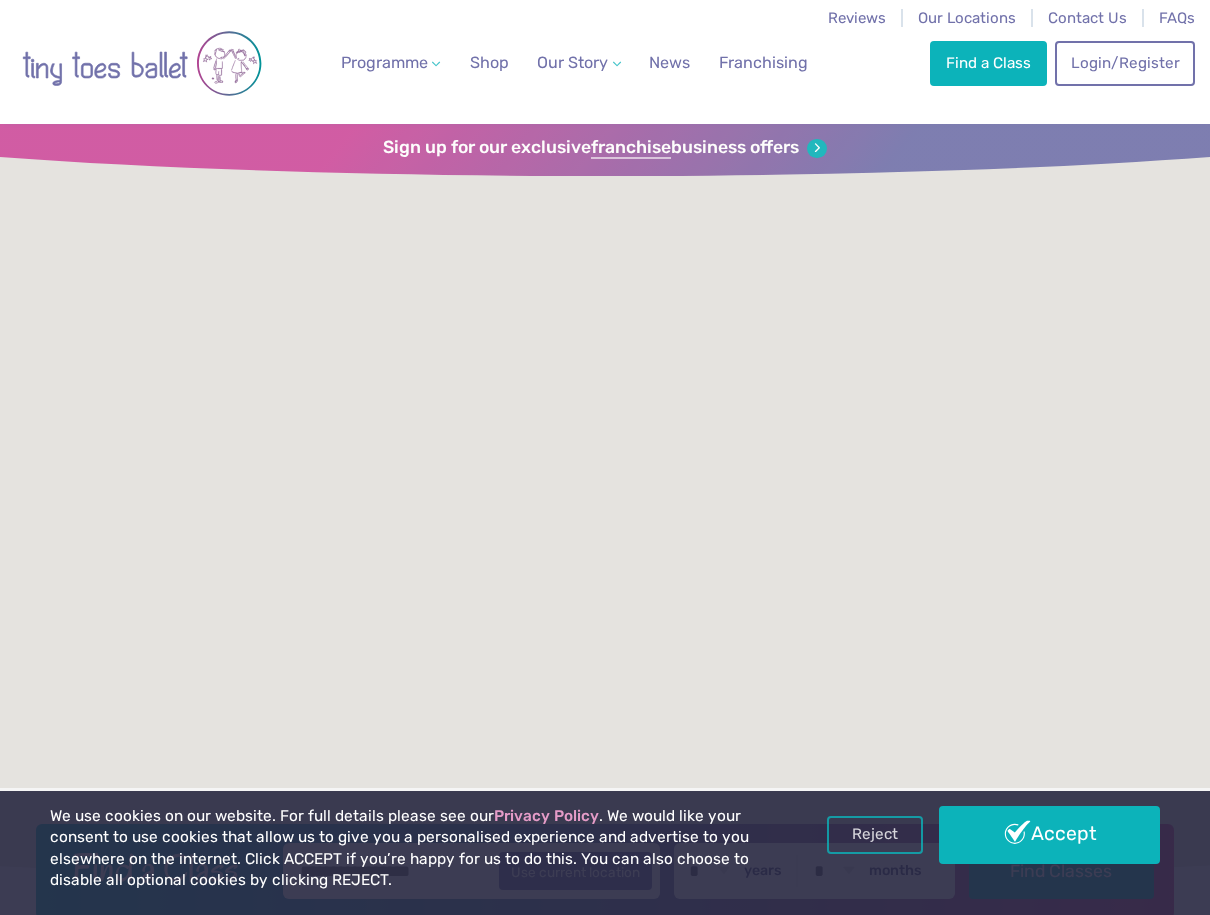 scroll, scrollTop: 0, scrollLeft: 0, axis: both 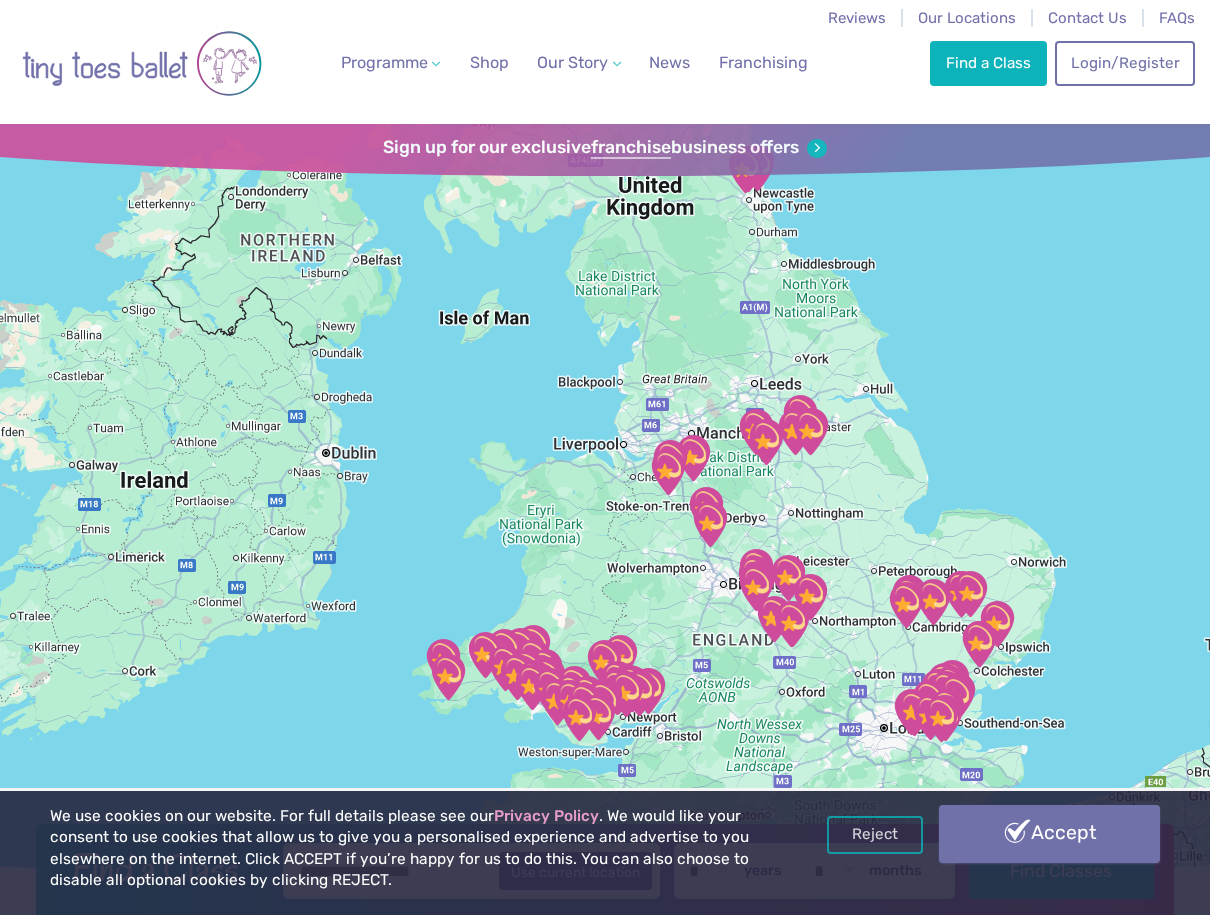 click on "Accept" at bounding box center (1049, 834) 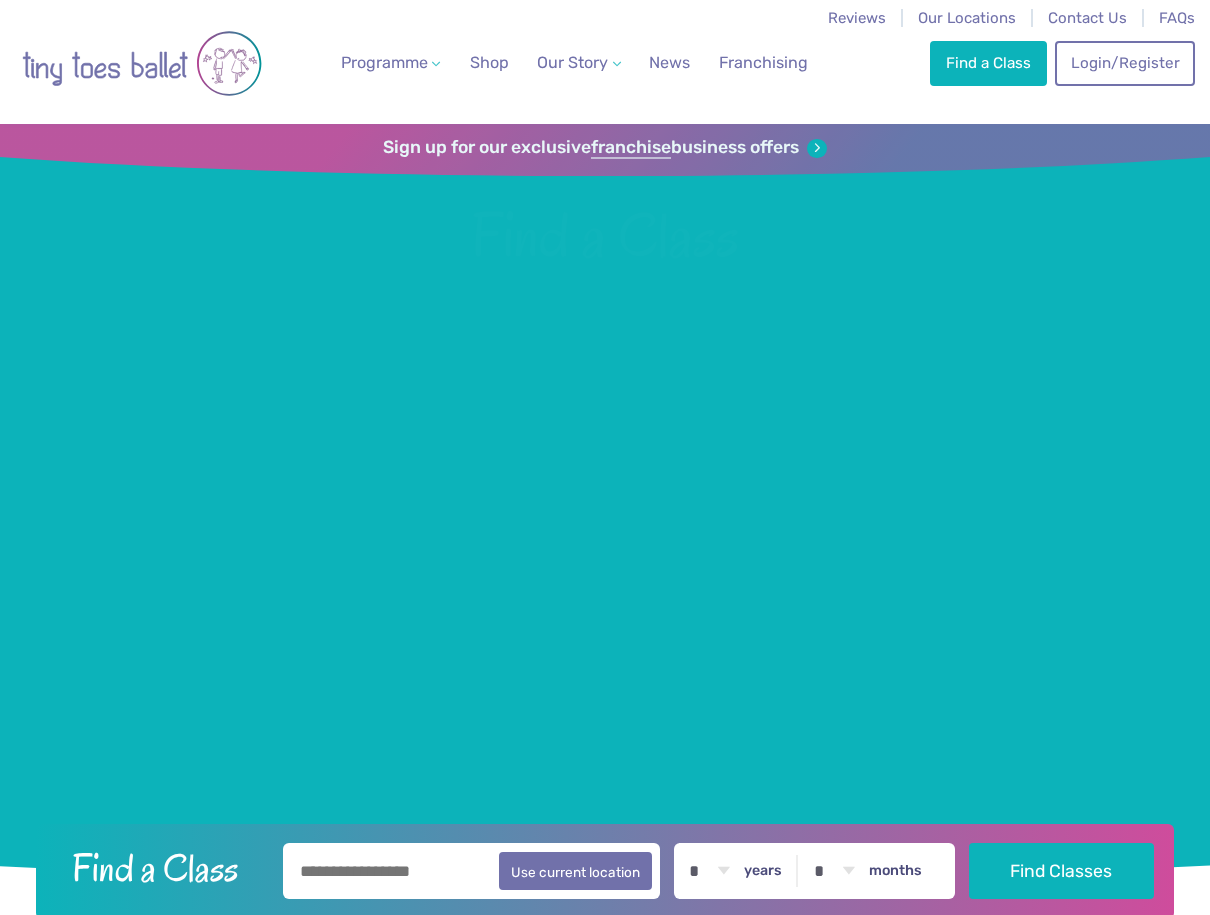 scroll, scrollTop: 0, scrollLeft: 0, axis: both 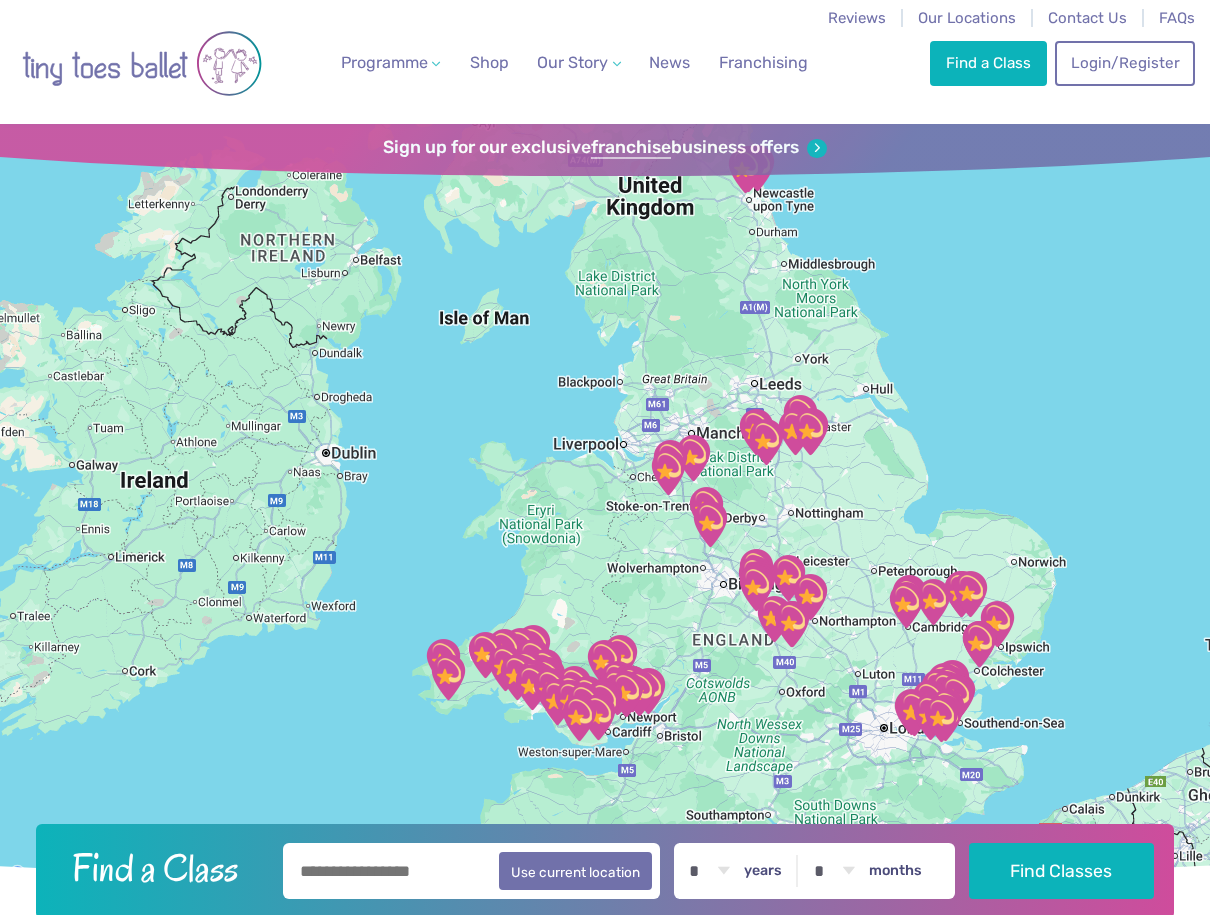 type on "*******" 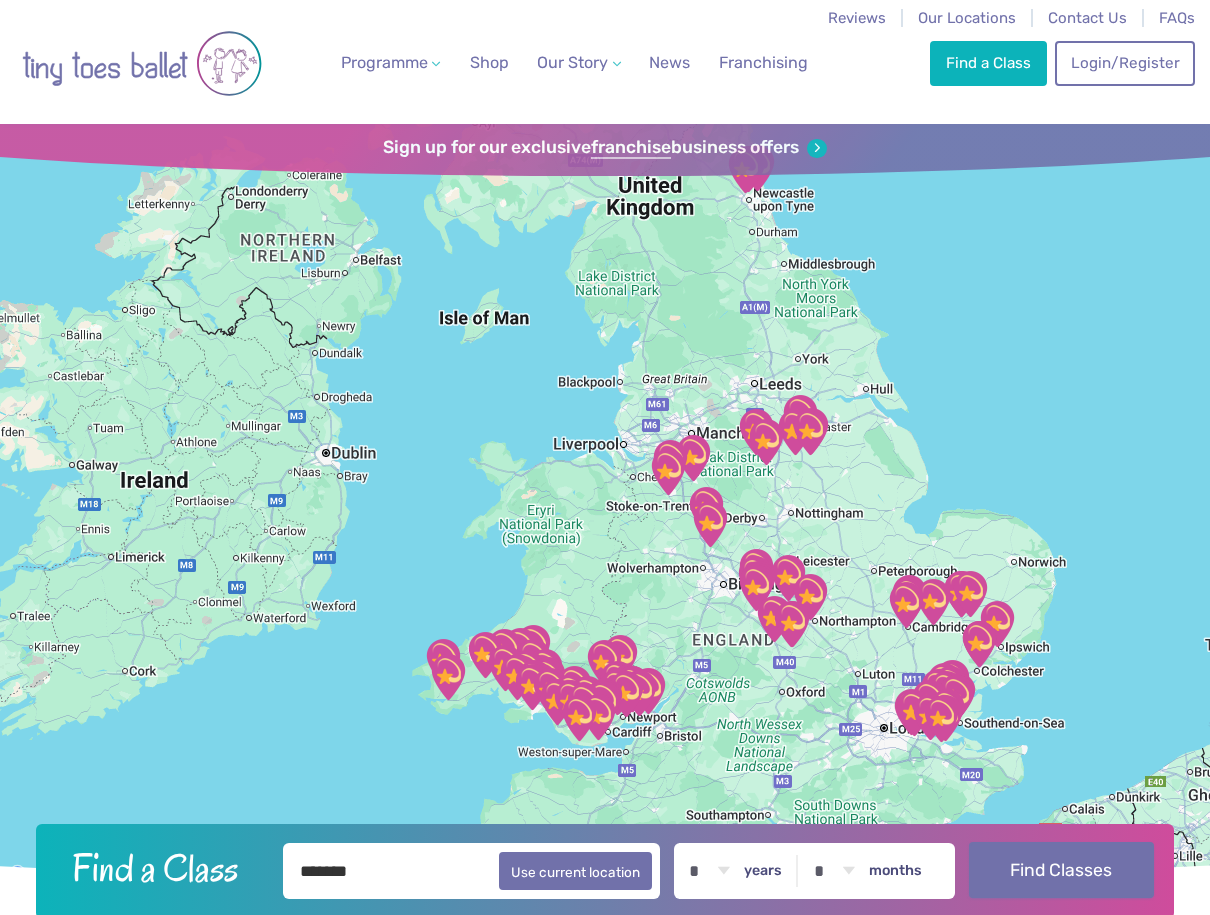 click on "Find Classes" at bounding box center (1061, 870) 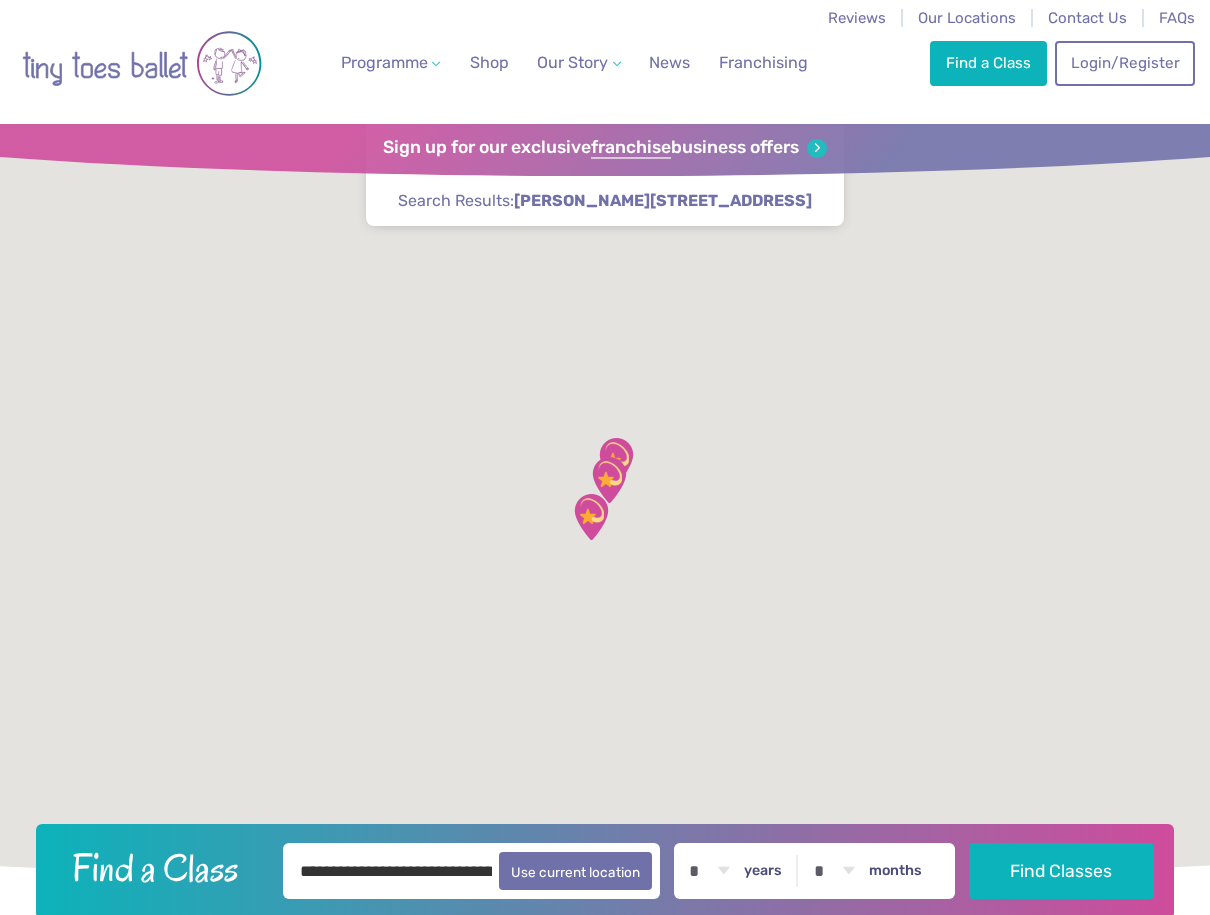 scroll, scrollTop: 0, scrollLeft: 0, axis: both 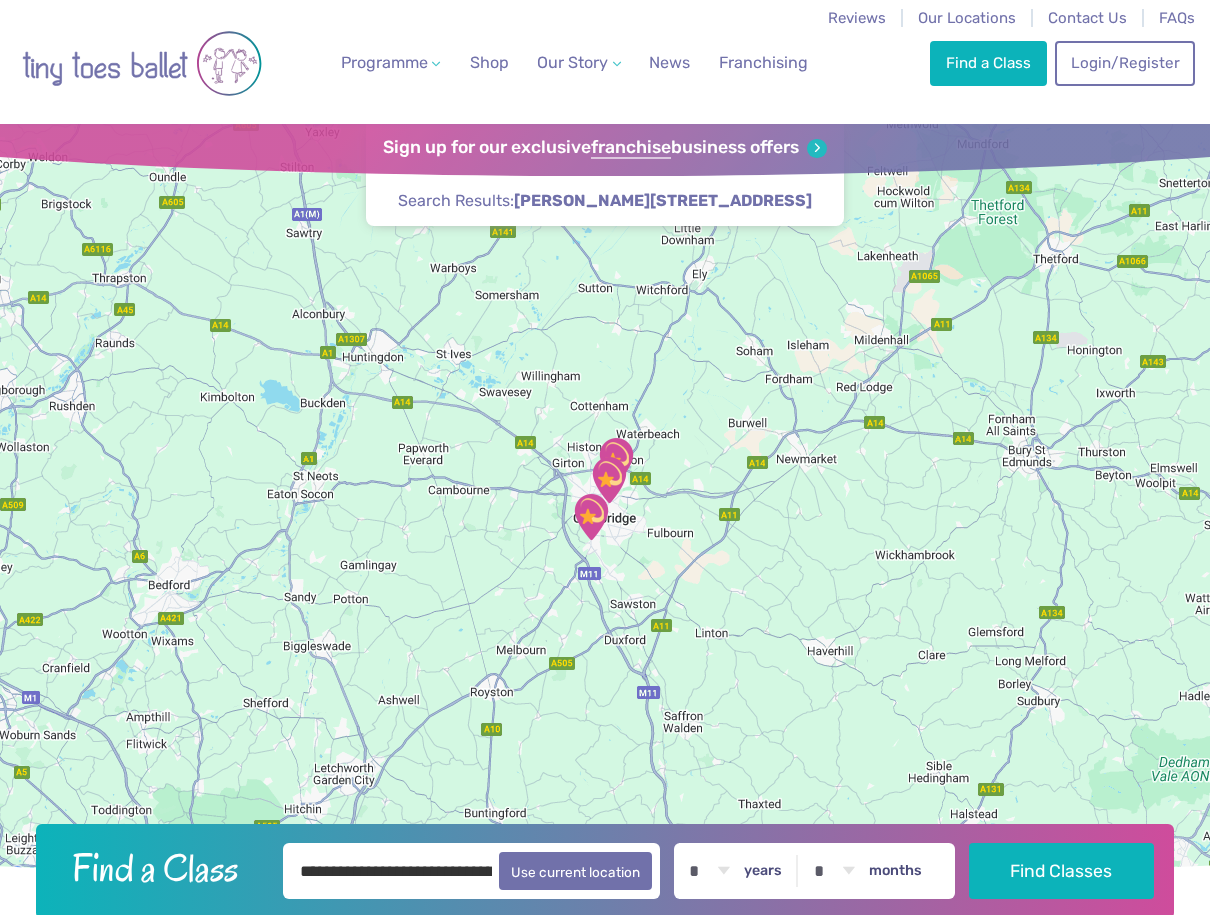 click on "* * * * * * * * * * ** ** **" at bounding box center (710, 871) 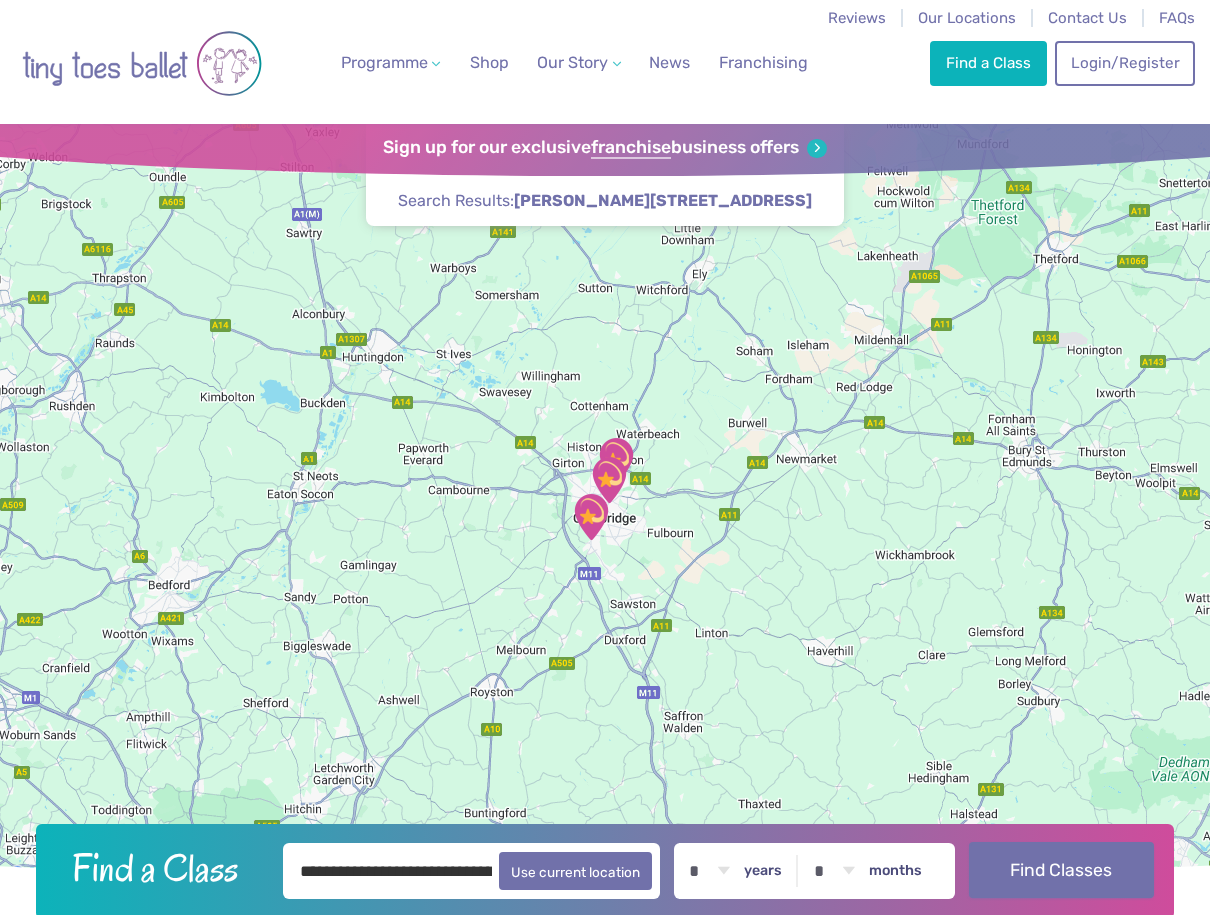 click on "Find Classes" at bounding box center [1061, 870] 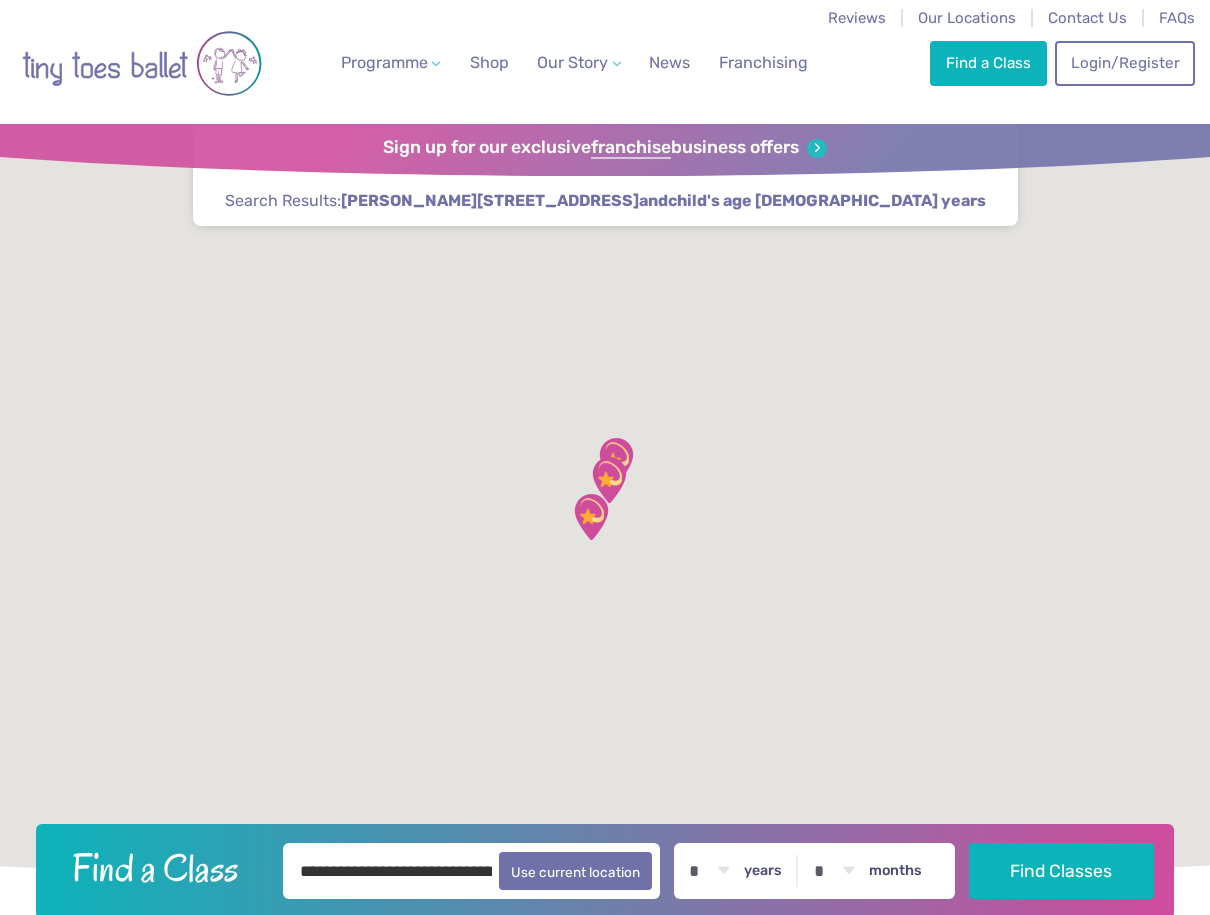 scroll, scrollTop: 0, scrollLeft: 0, axis: both 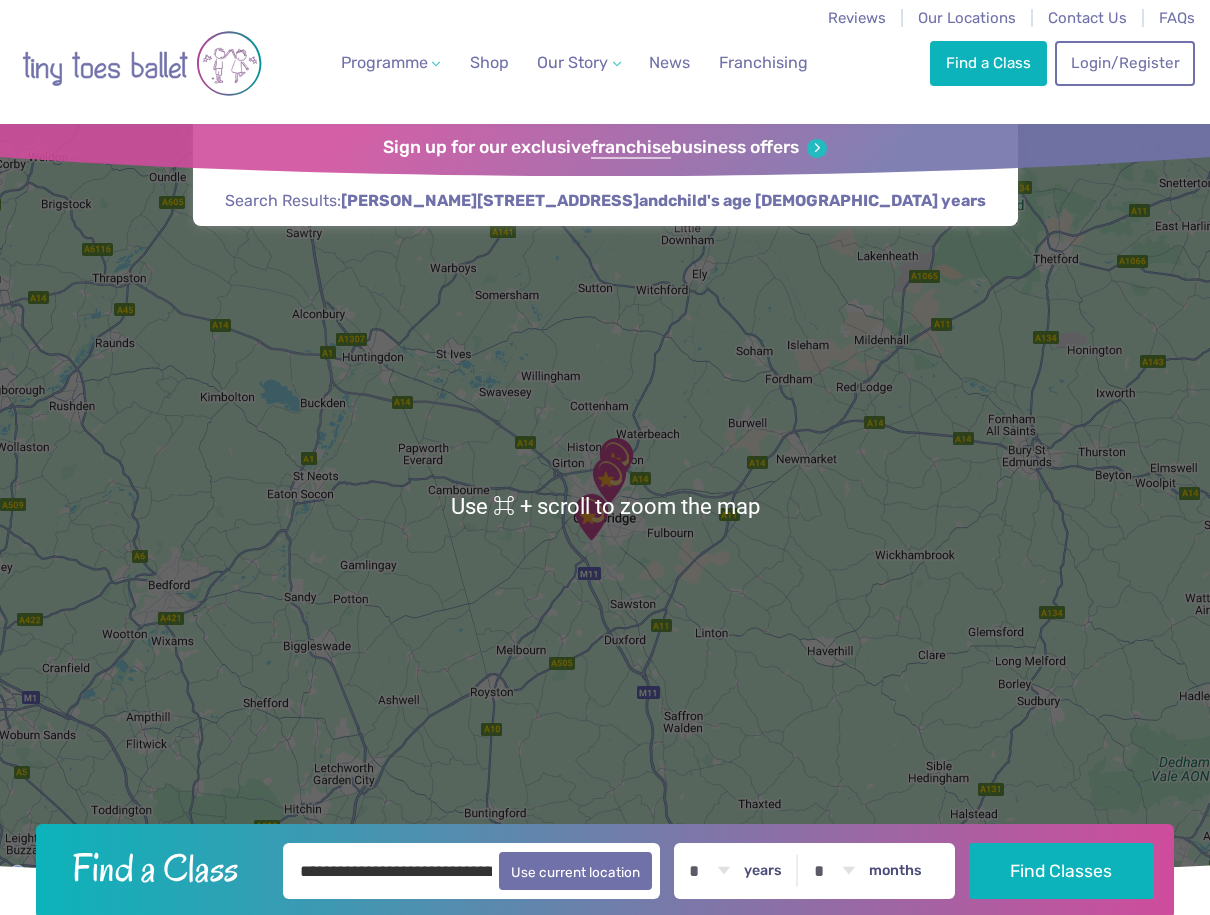 click on "To navigate, press the arrow keys." at bounding box center [605, 506] 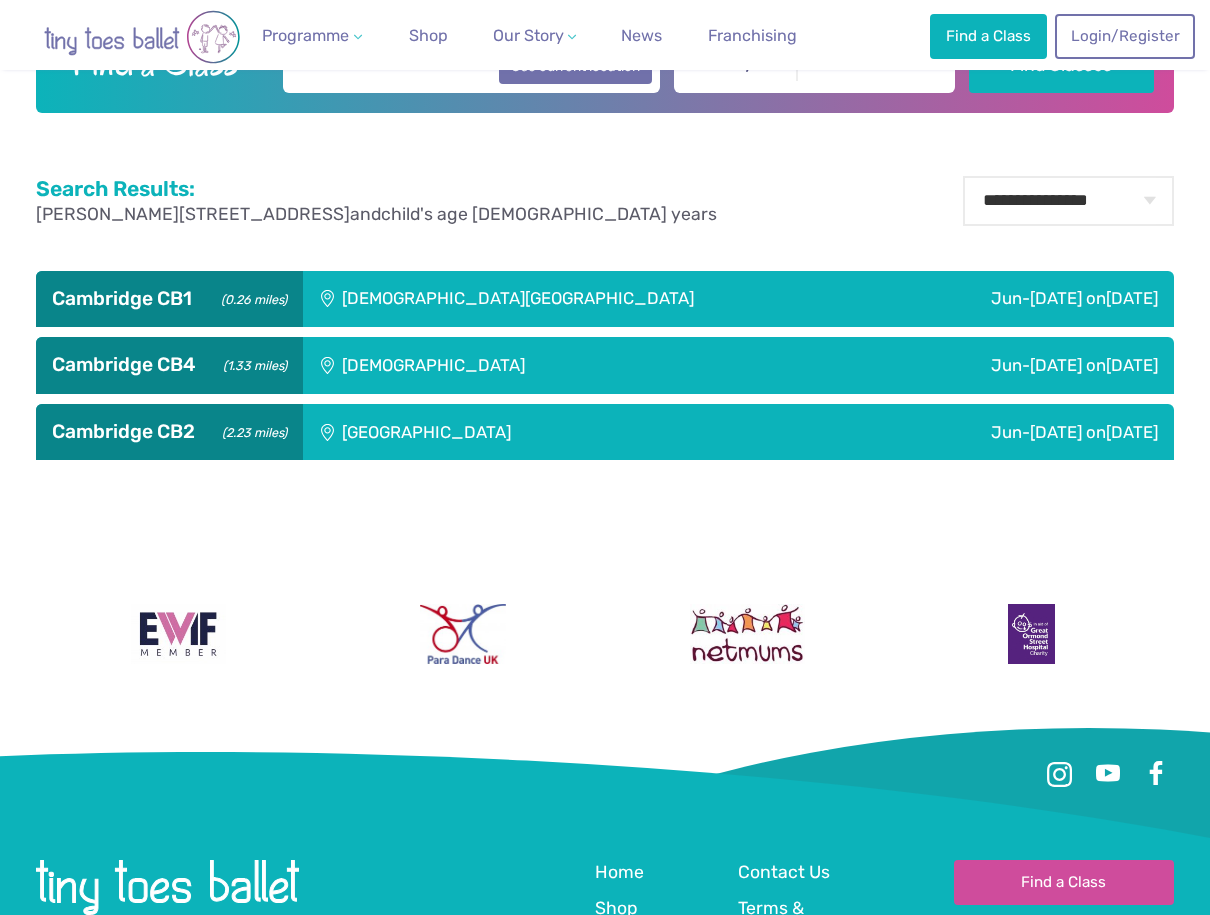 scroll, scrollTop: 801, scrollLeft: 0, axis: vertical 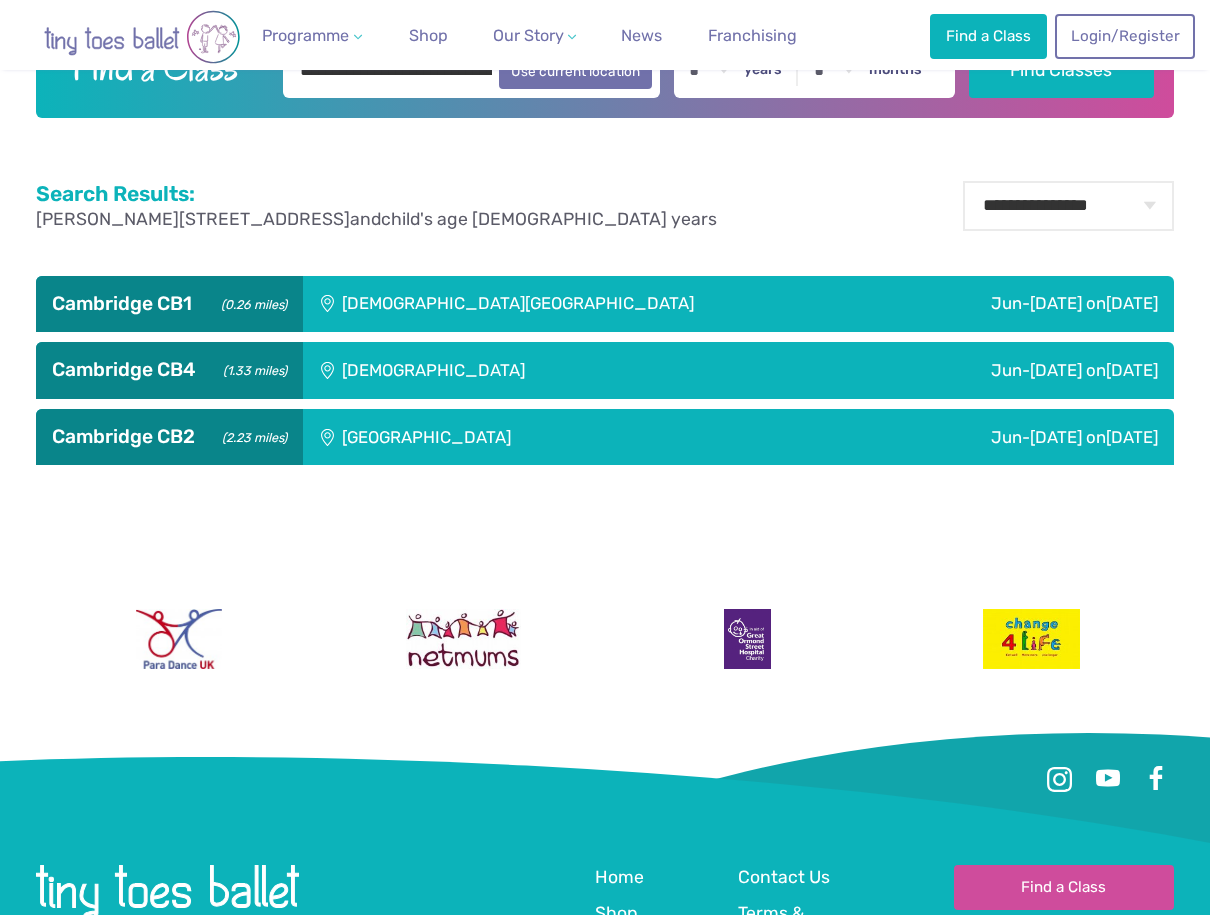 click on "St Matthew's Church" at bounding box center [595, 304] 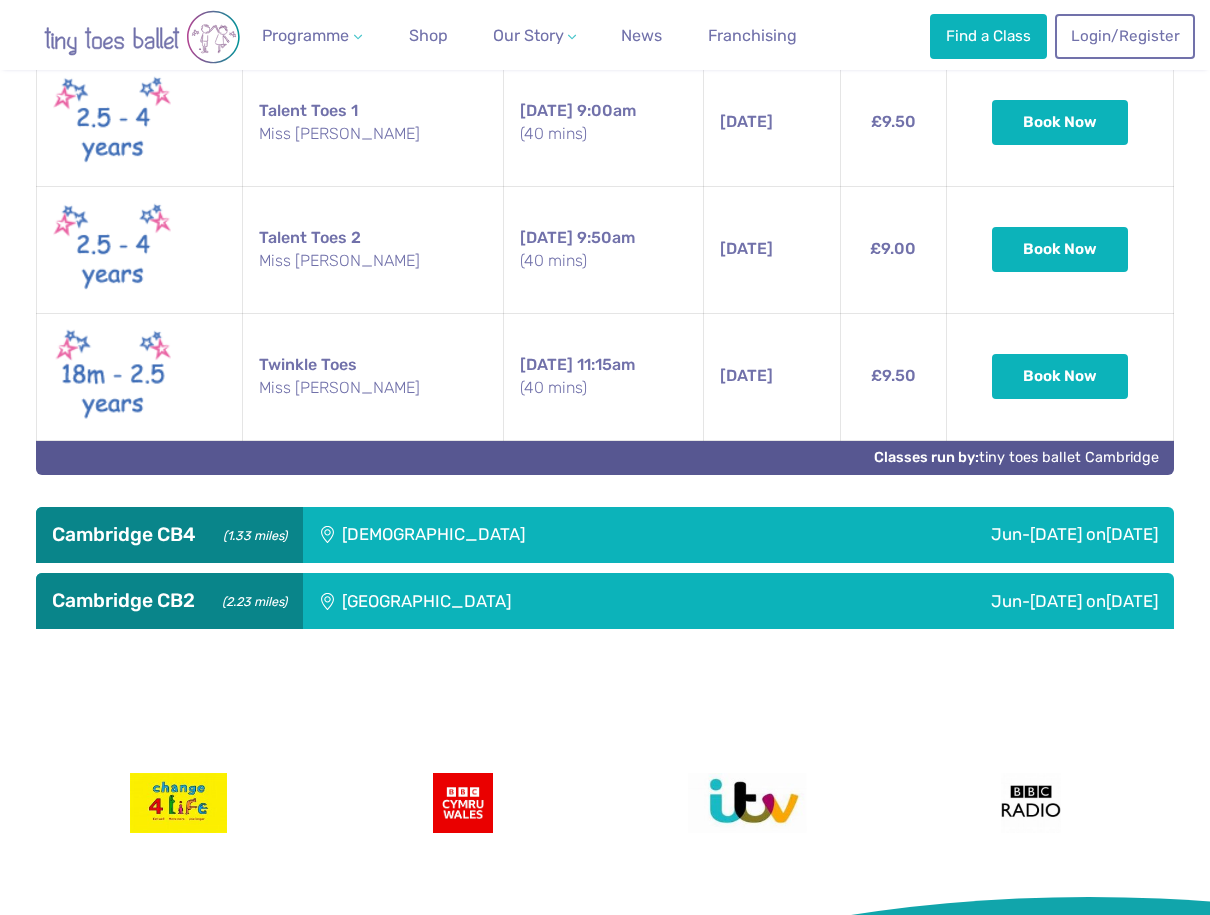 scroll, scrollTop: 1296, scrollLeft: 0, axis: vertical 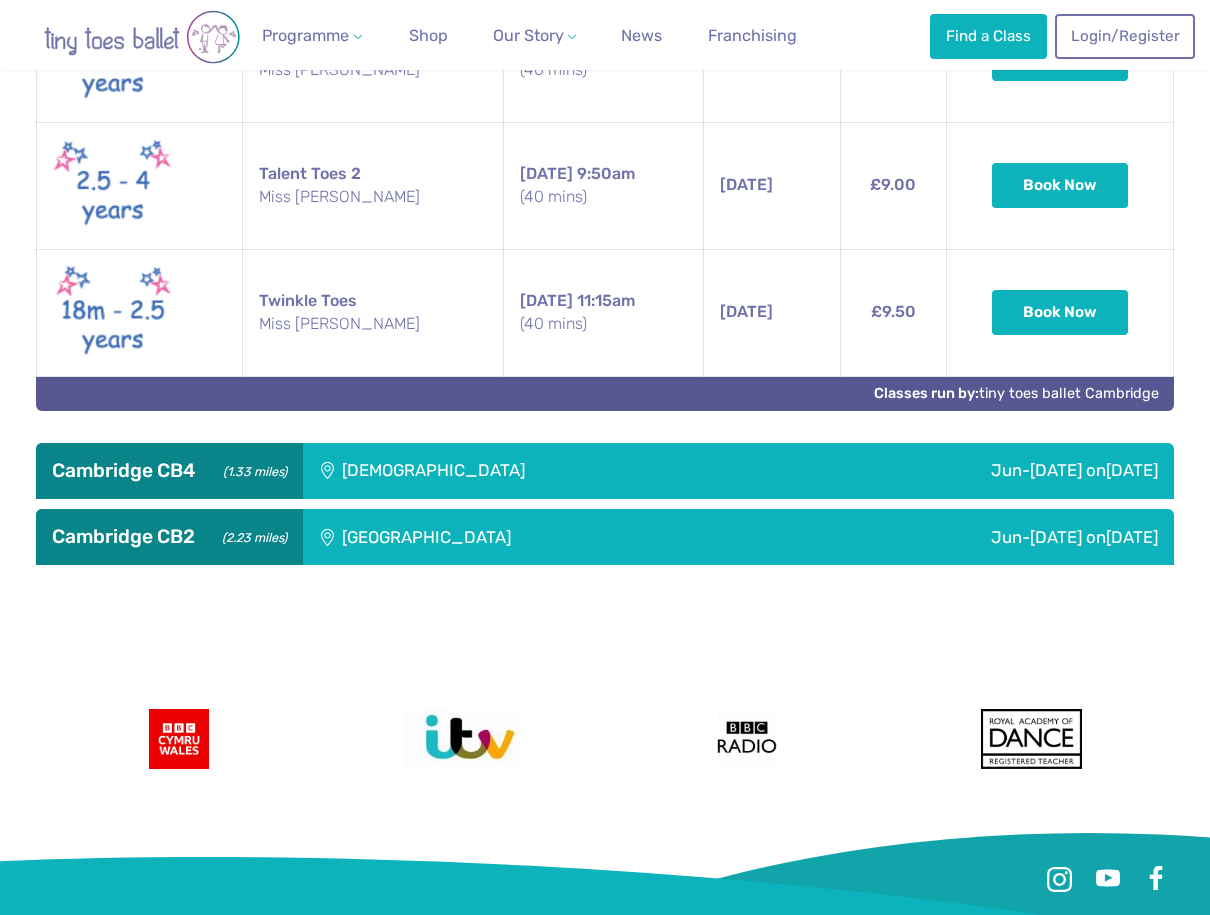 click on "Trumpington Village Hall" at bounding box center [533, 537] 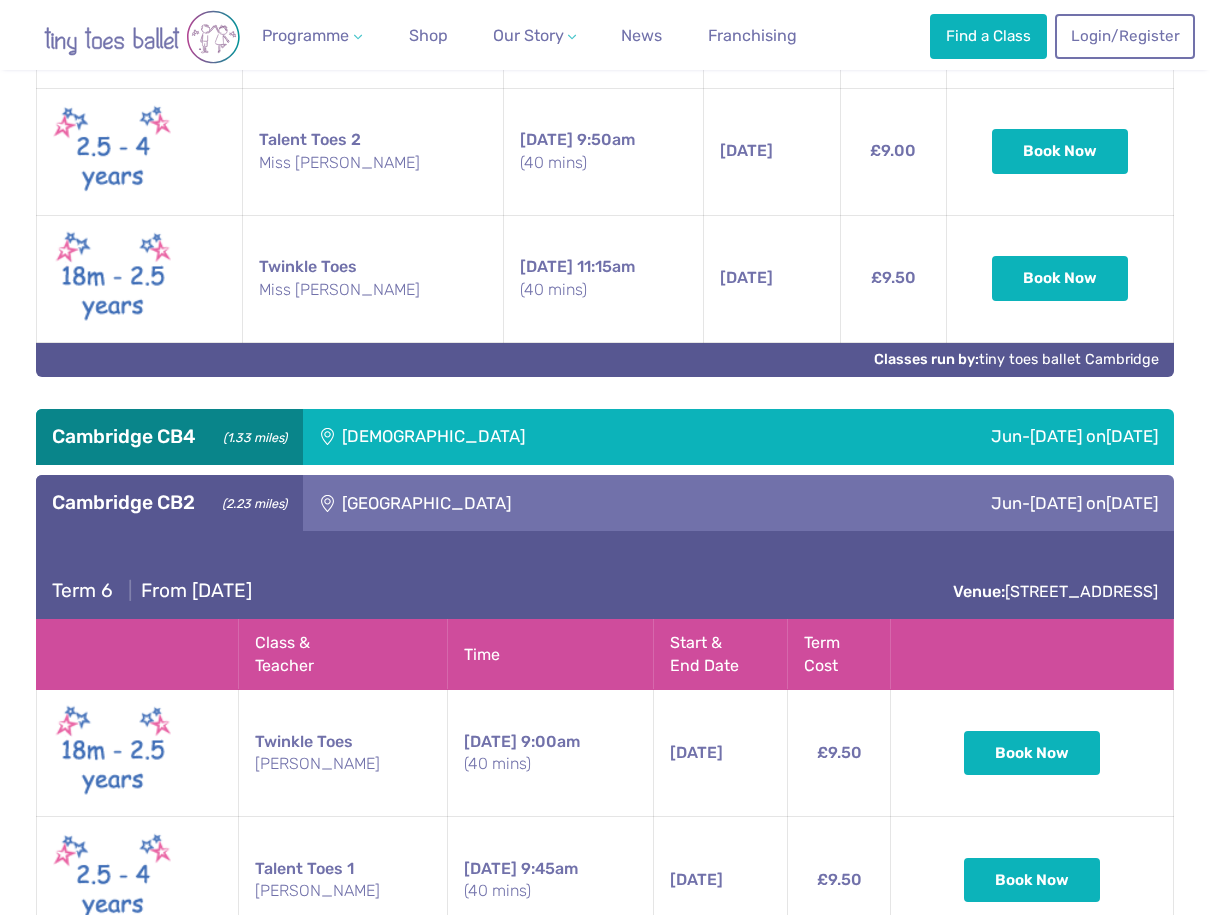 scroll, scrollTop: 1128, scrollLeft: 0, axis: vertical 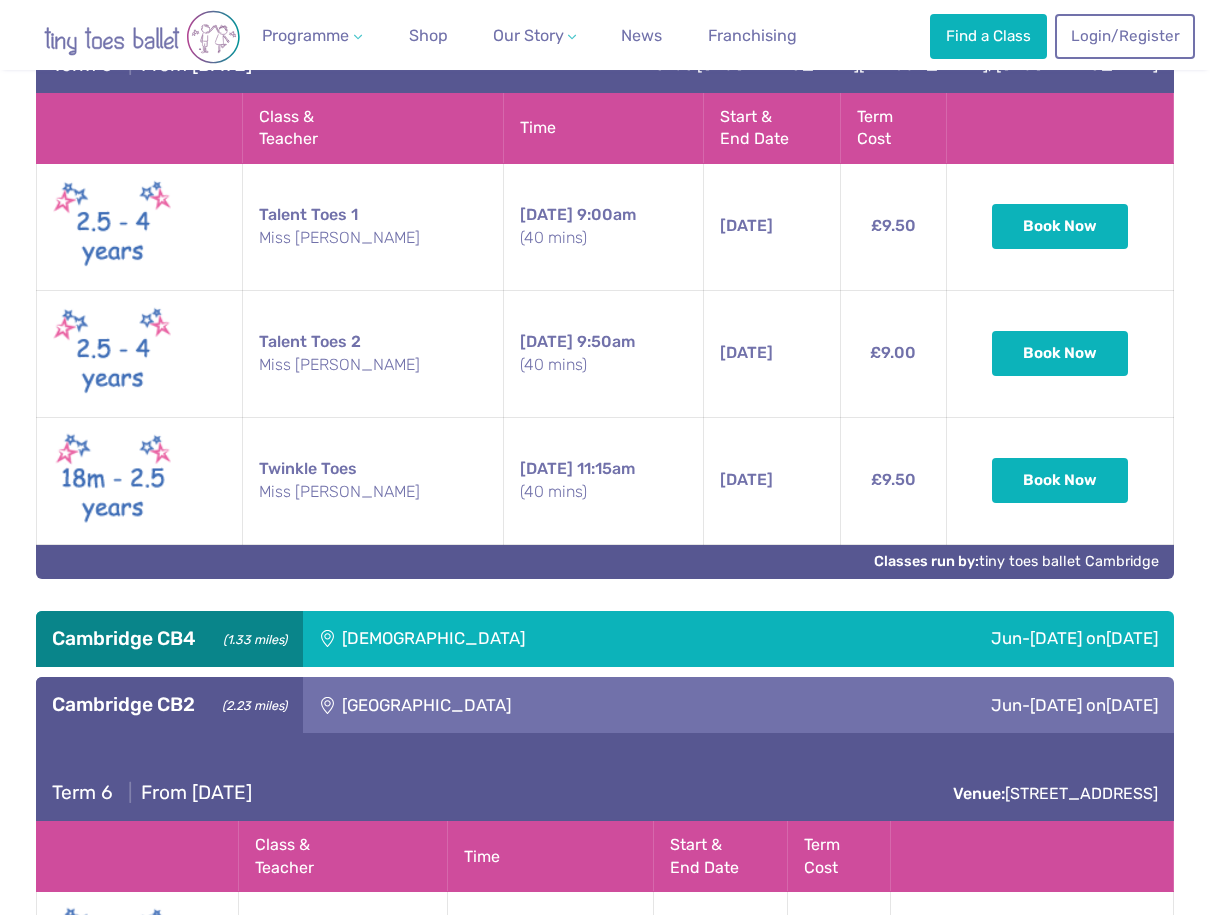 click on "Chesterton Methodist Church" at bounding box center [540, 639] 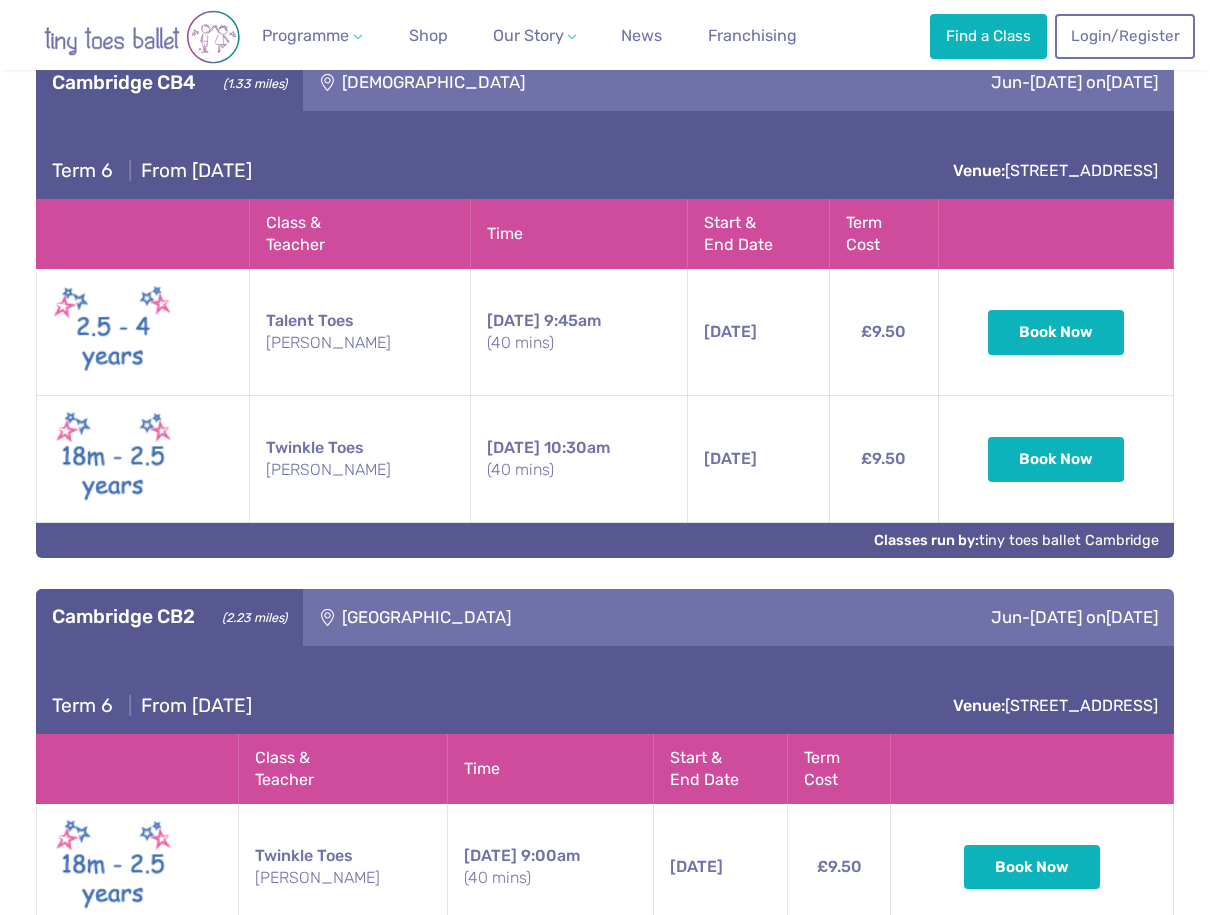 scroll, scrollTop: 1665, scrollLeft: 0, axis: vertical 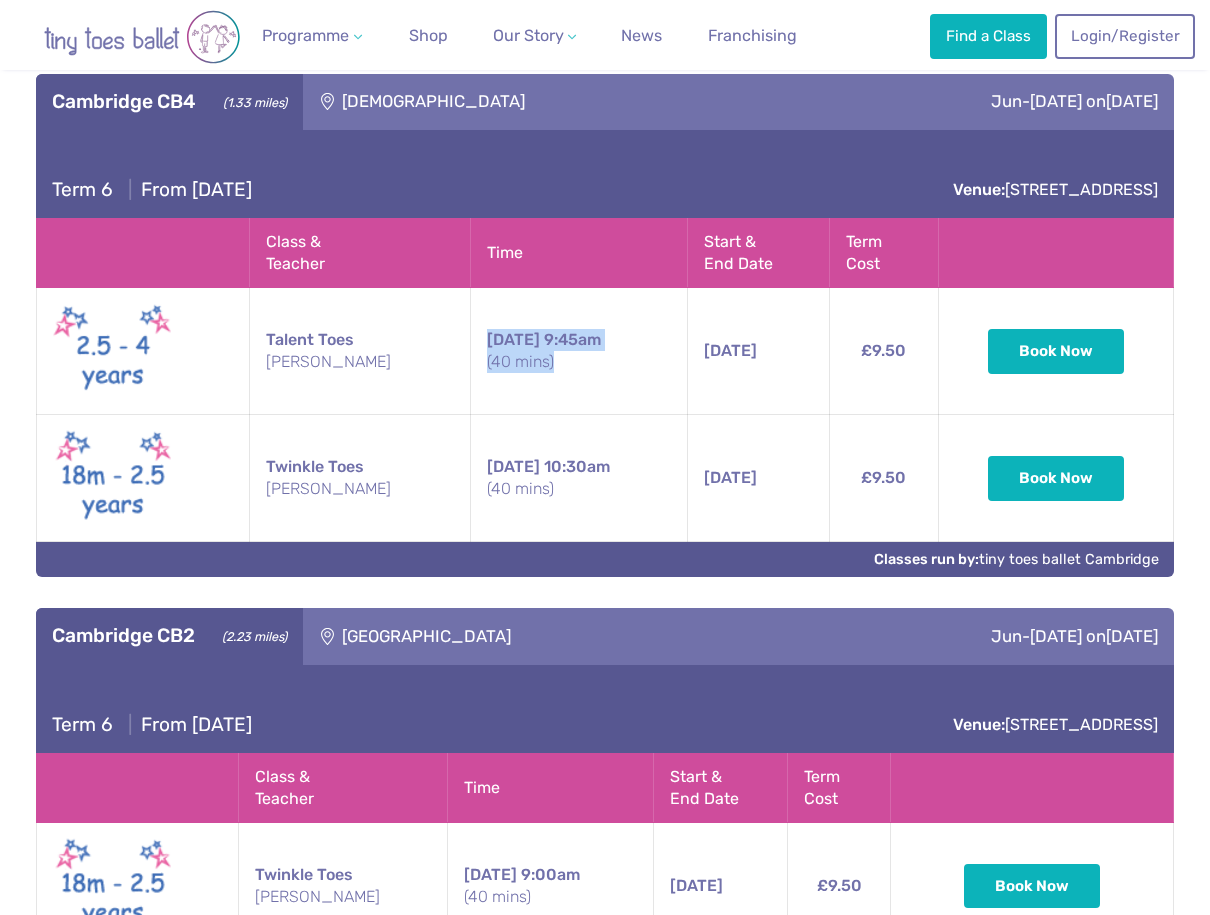 drag, startPoint x: 453, startPoint y: 336, endPoint x: 567, endPoint y: 366, distance: 117.881294 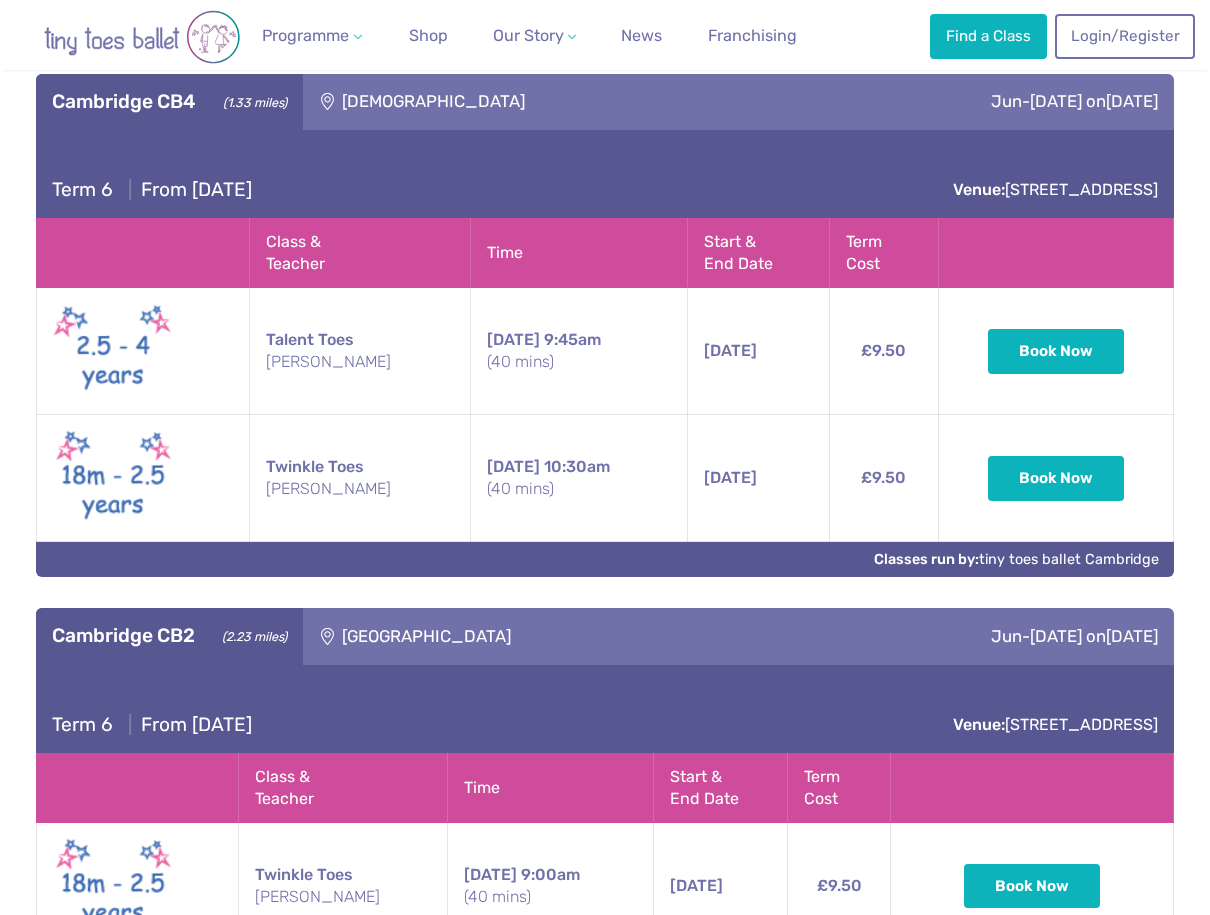 drag, startPoint x: 515, startPoint y: 361, endPoint x: 406, endPoint y: 340, distance: 111.0045 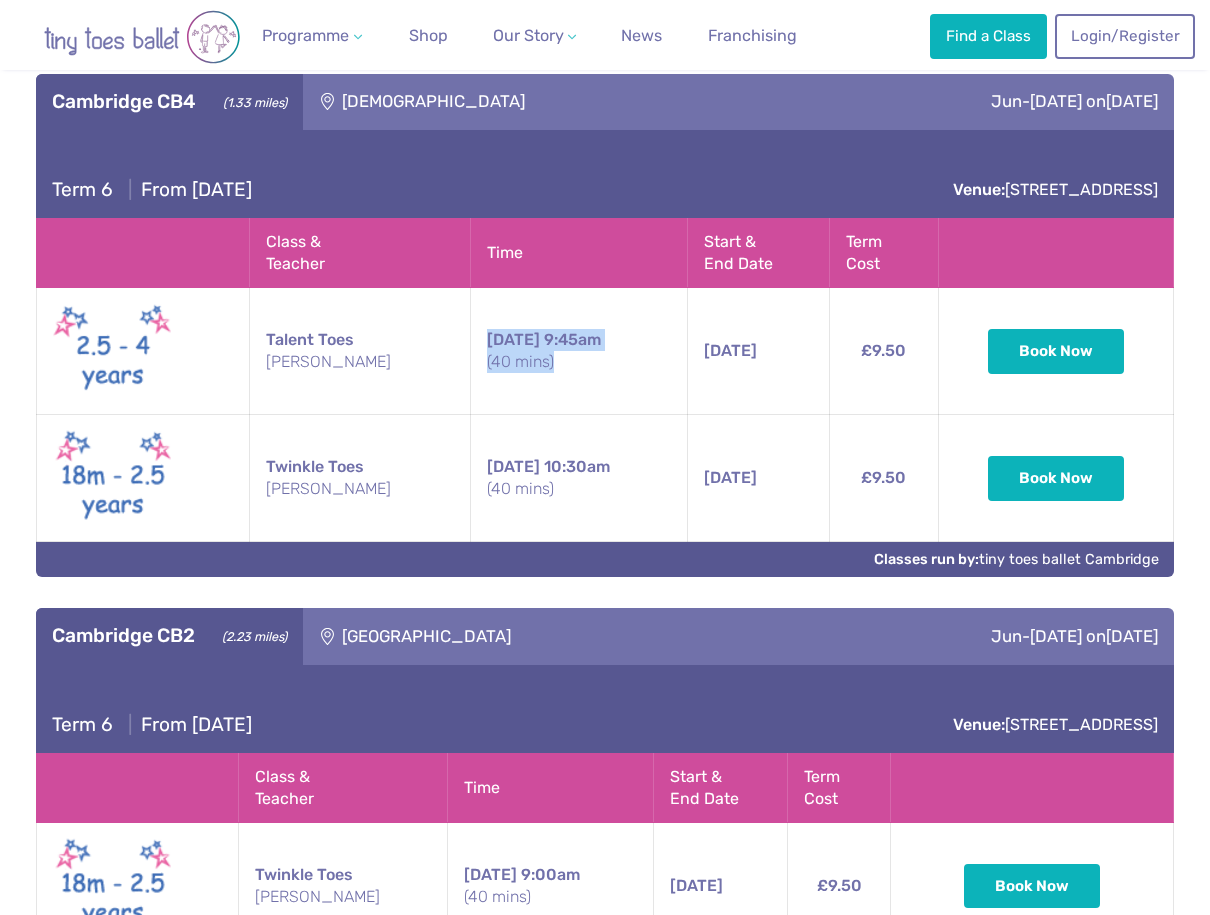 drag, startPoint x: 449, startPoint y: 335, endPoint x: 560, endPoint y: 361, distance: 114.00439 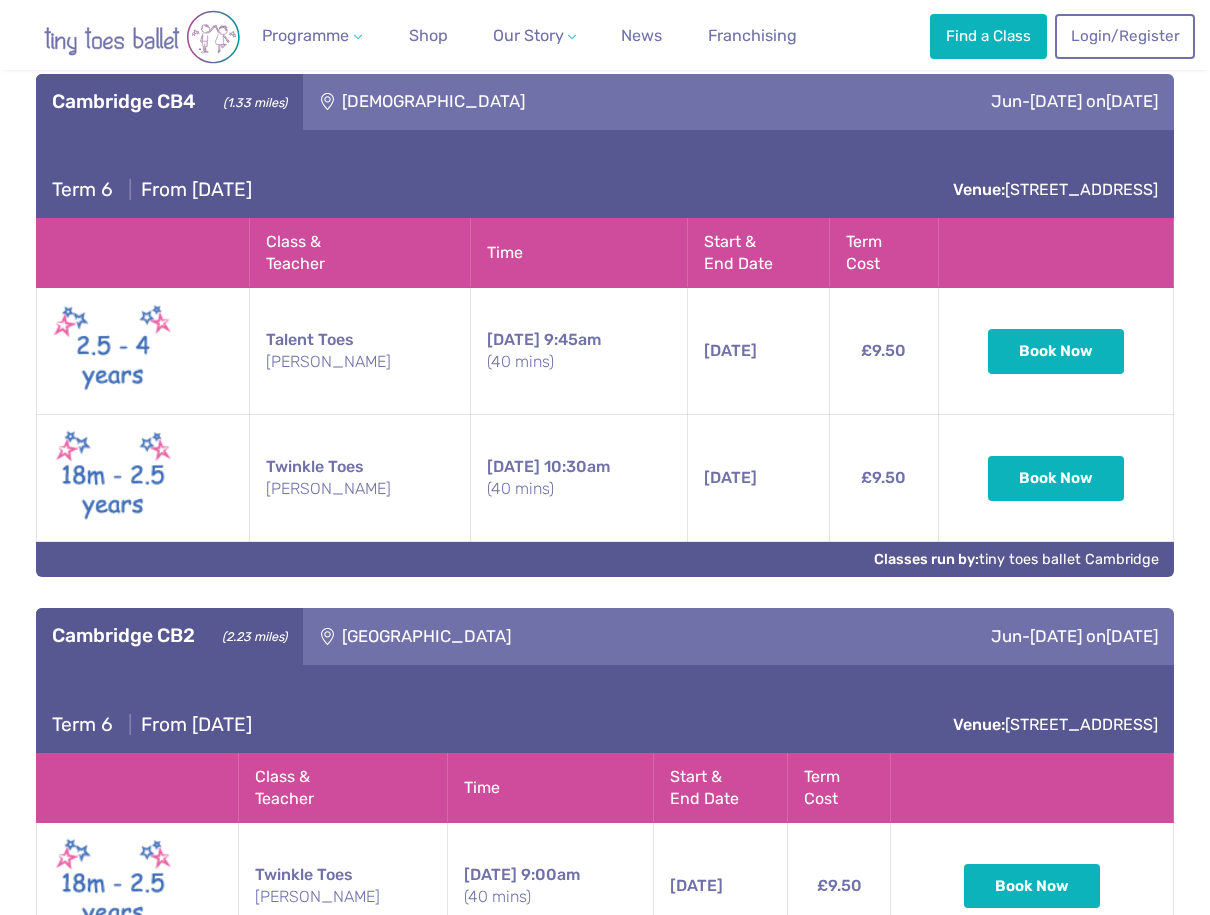 drag, startPoint x: 568, startPoint y: 363, endPoint x: 403, endPoint y: 339, distance: 166.73631 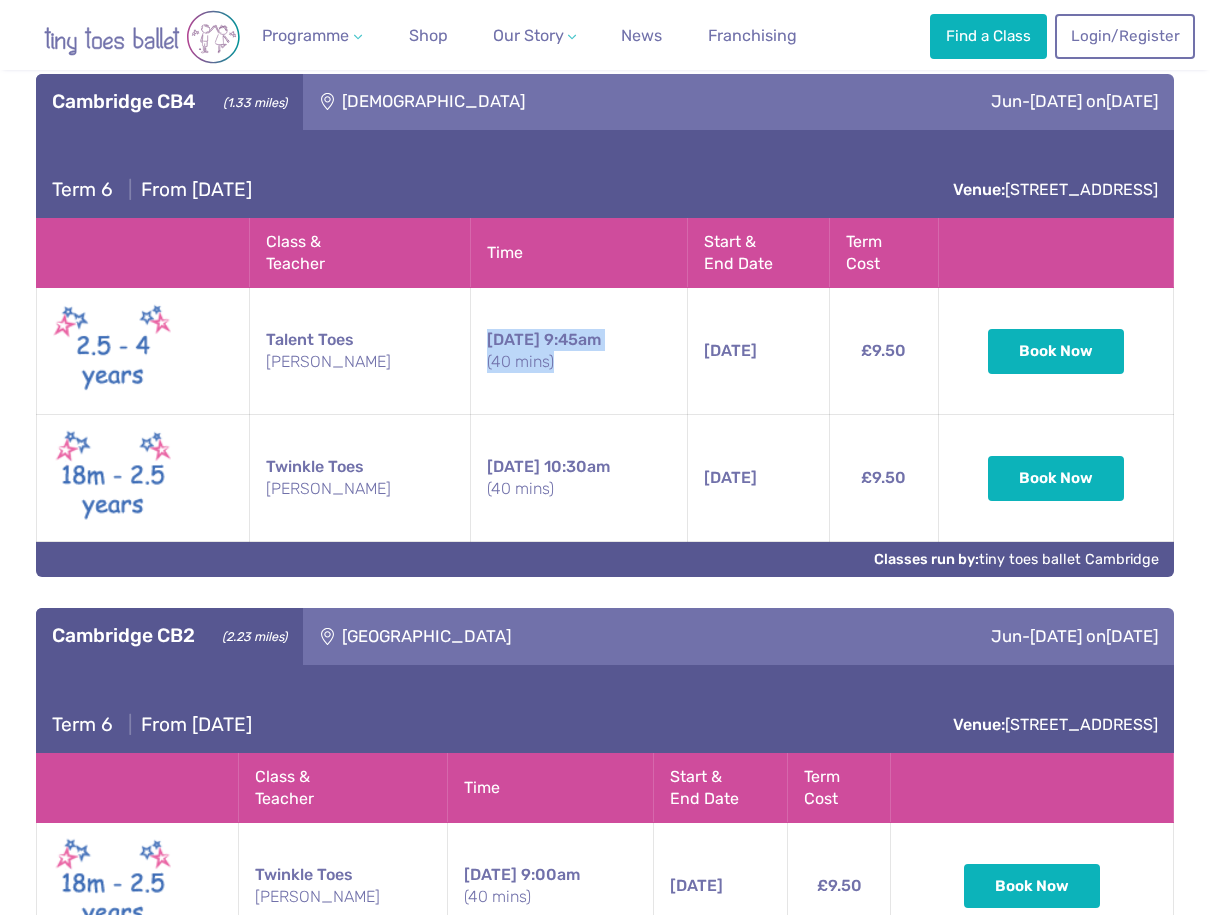 drag, startPoint x: 452, startPoint y: 335, endPoint x: 597, endPoint y: 361, distance: 147.31259 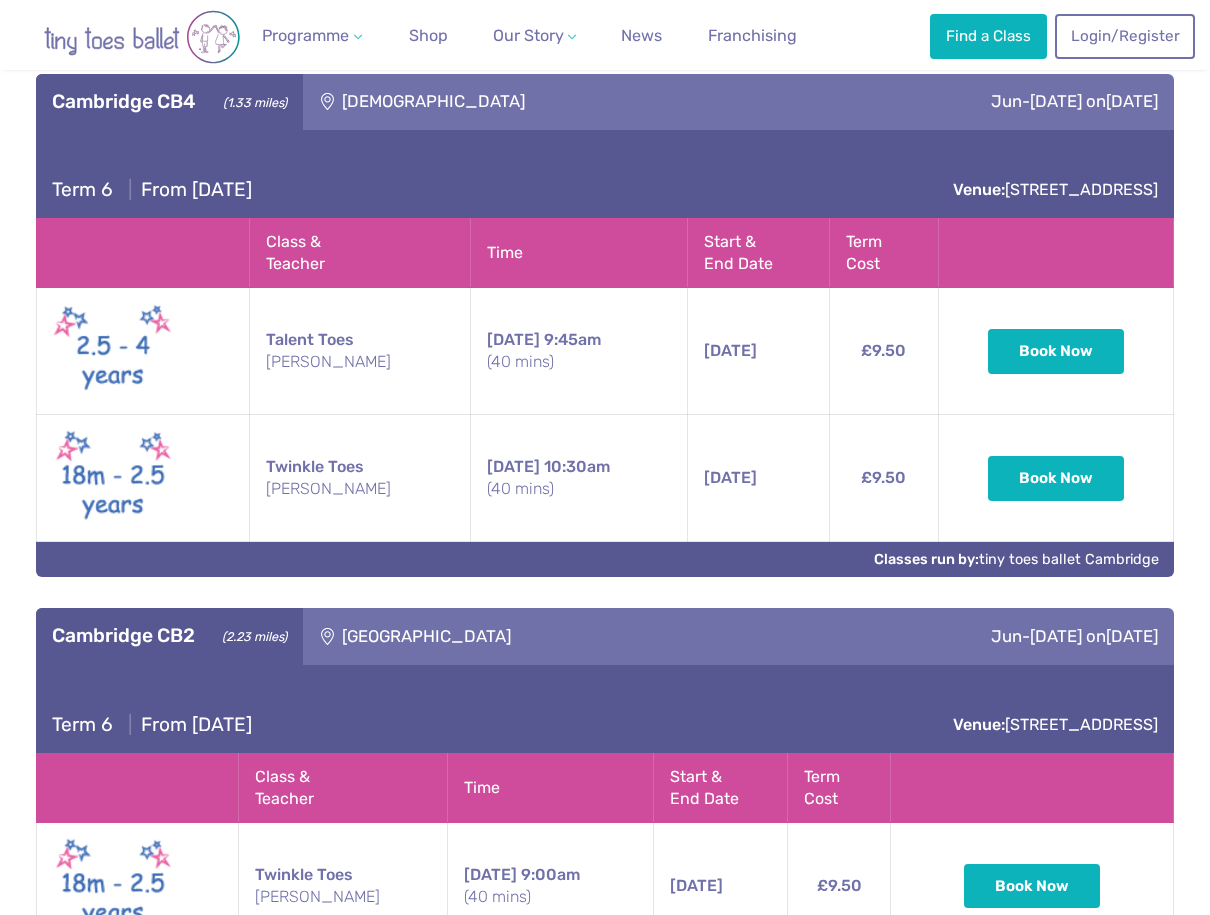 click on "(40 mins)" at bounding box center (579, 362) 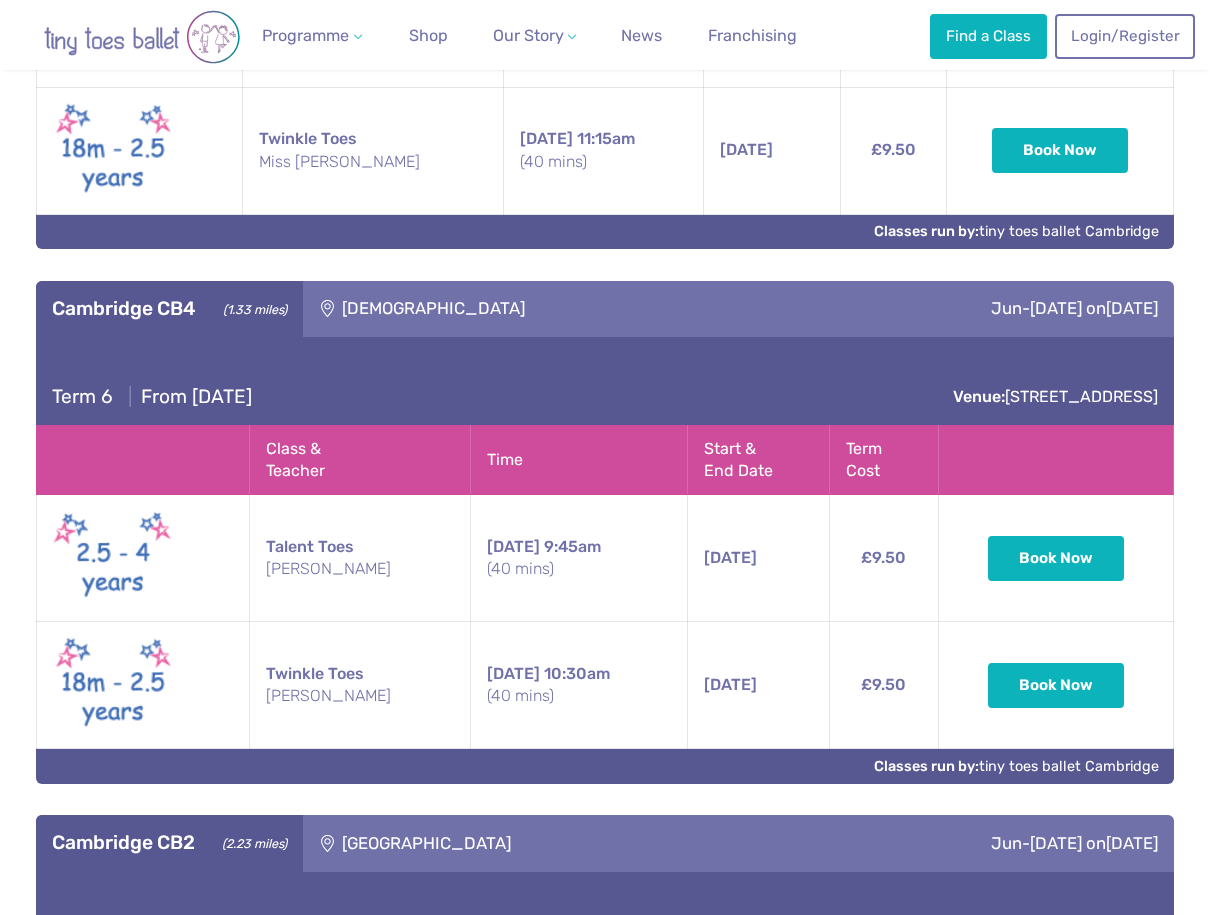 scroll, scrollTop: 1462, scrollLeft: 0, axis: vertical 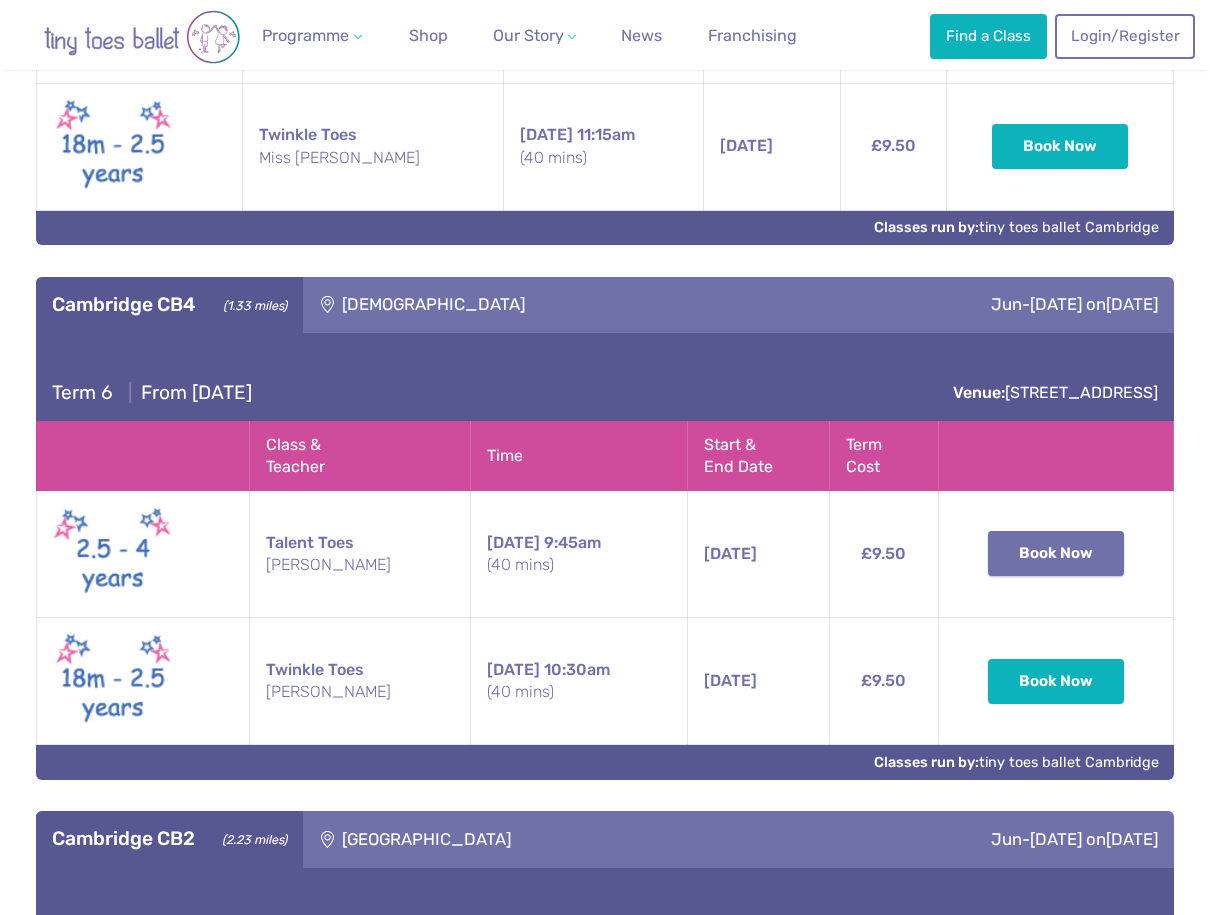 click on "Book Now" at bounding box center (1056, 553) 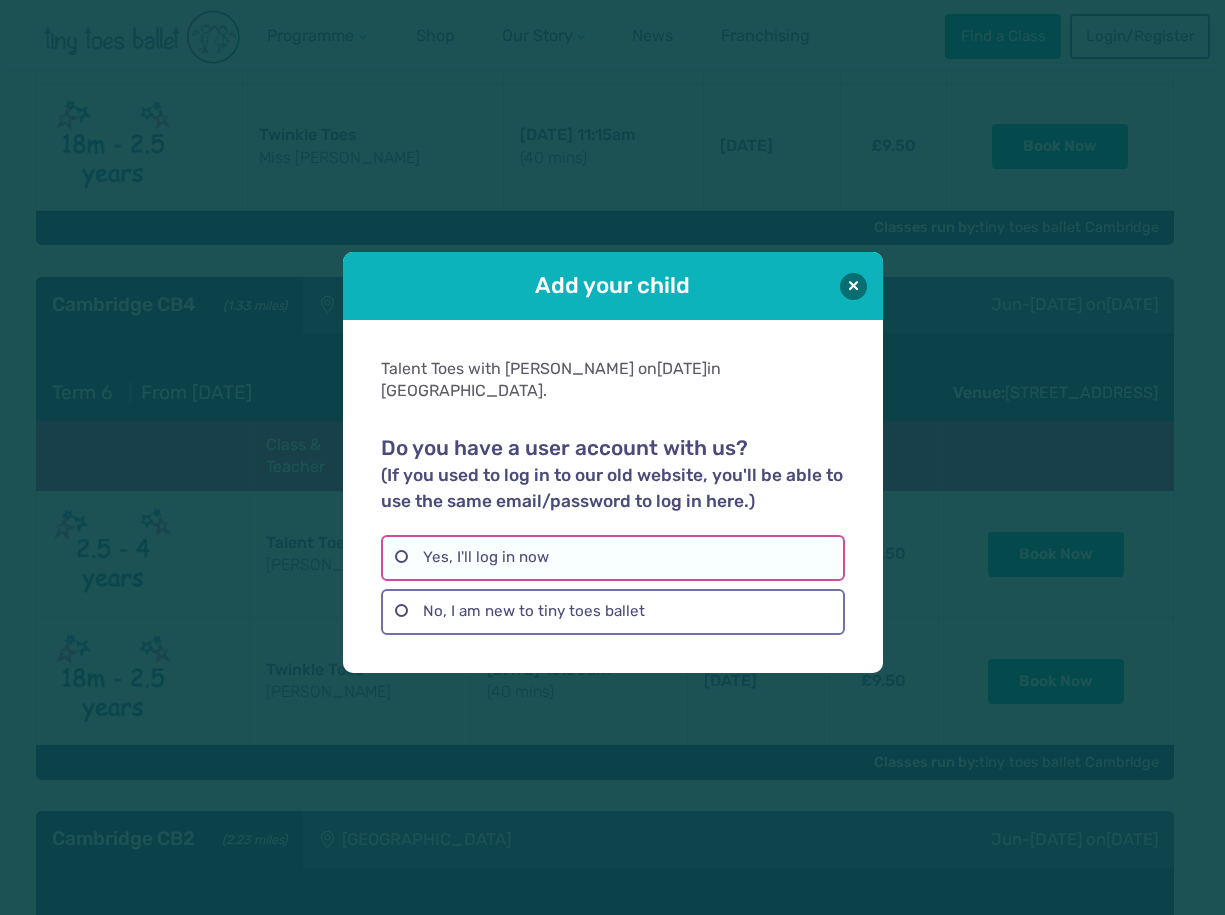 click on "Yes, I'll log in now" at bounding box center (613, 558) 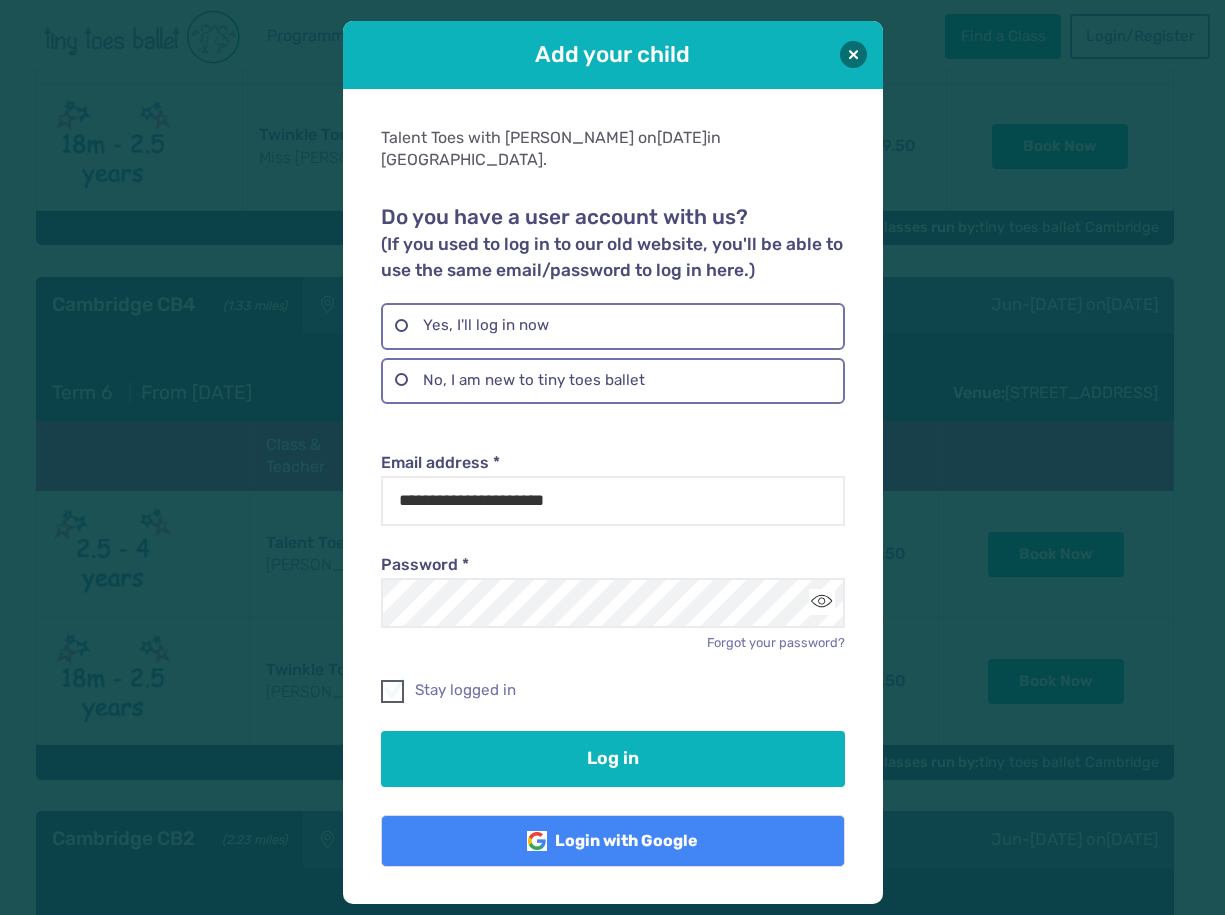 click at bounding box center [393, 695] 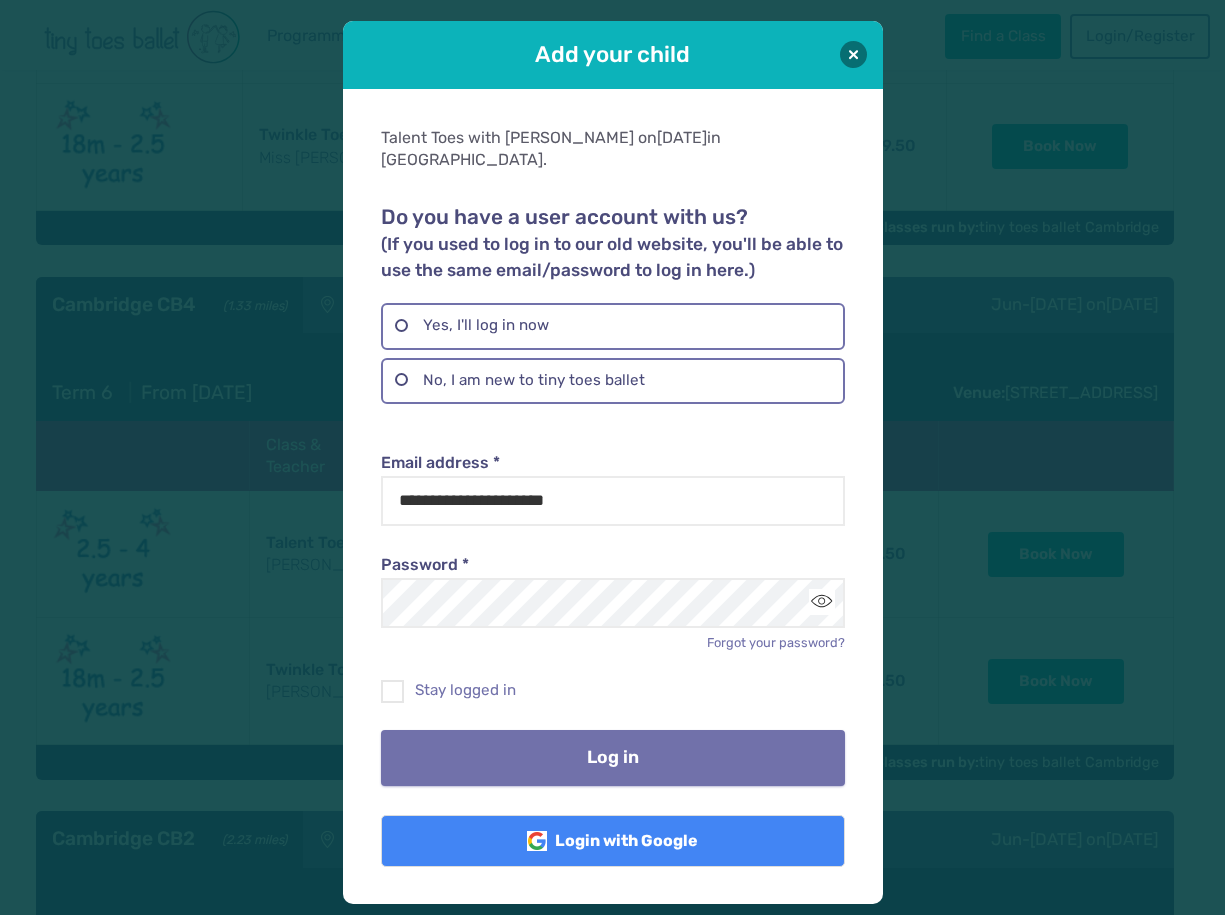 click on "Log in" at bounding box center [613, 758] 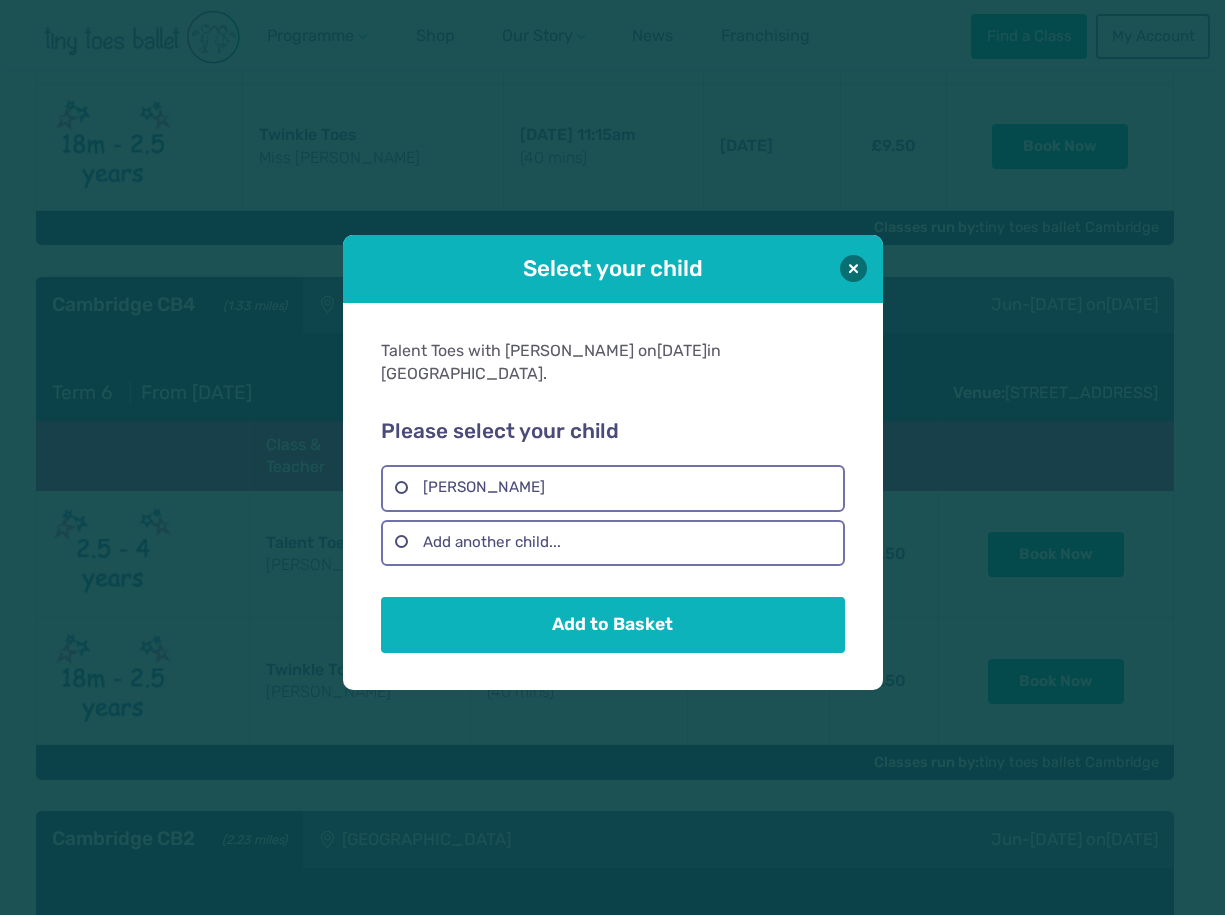 drag, startPoint x: 614, startPoint y: 611, endPoint x: 593, endPoint y: 433, distance: 179.23448 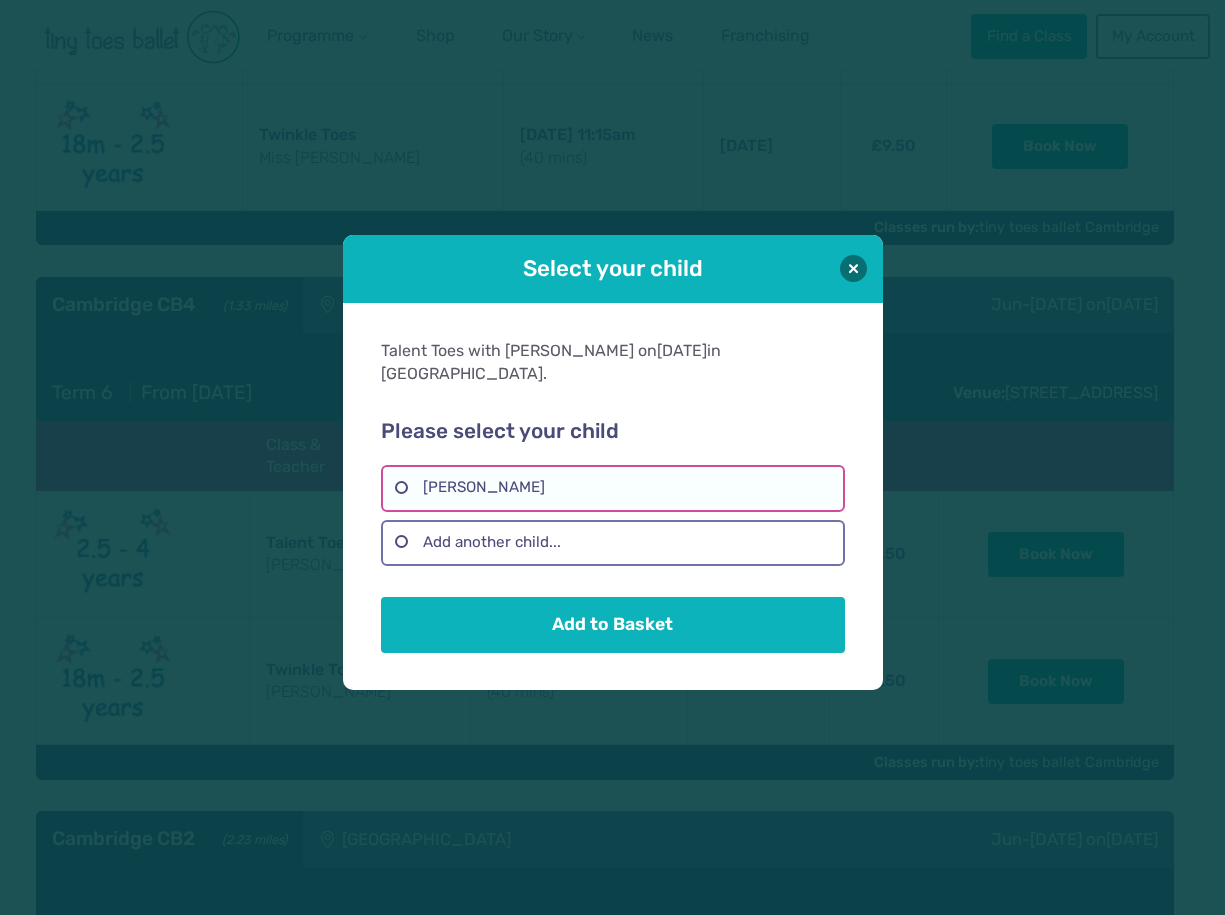 click on "[PERSON_NAME]" at bounding box center [613, 488] 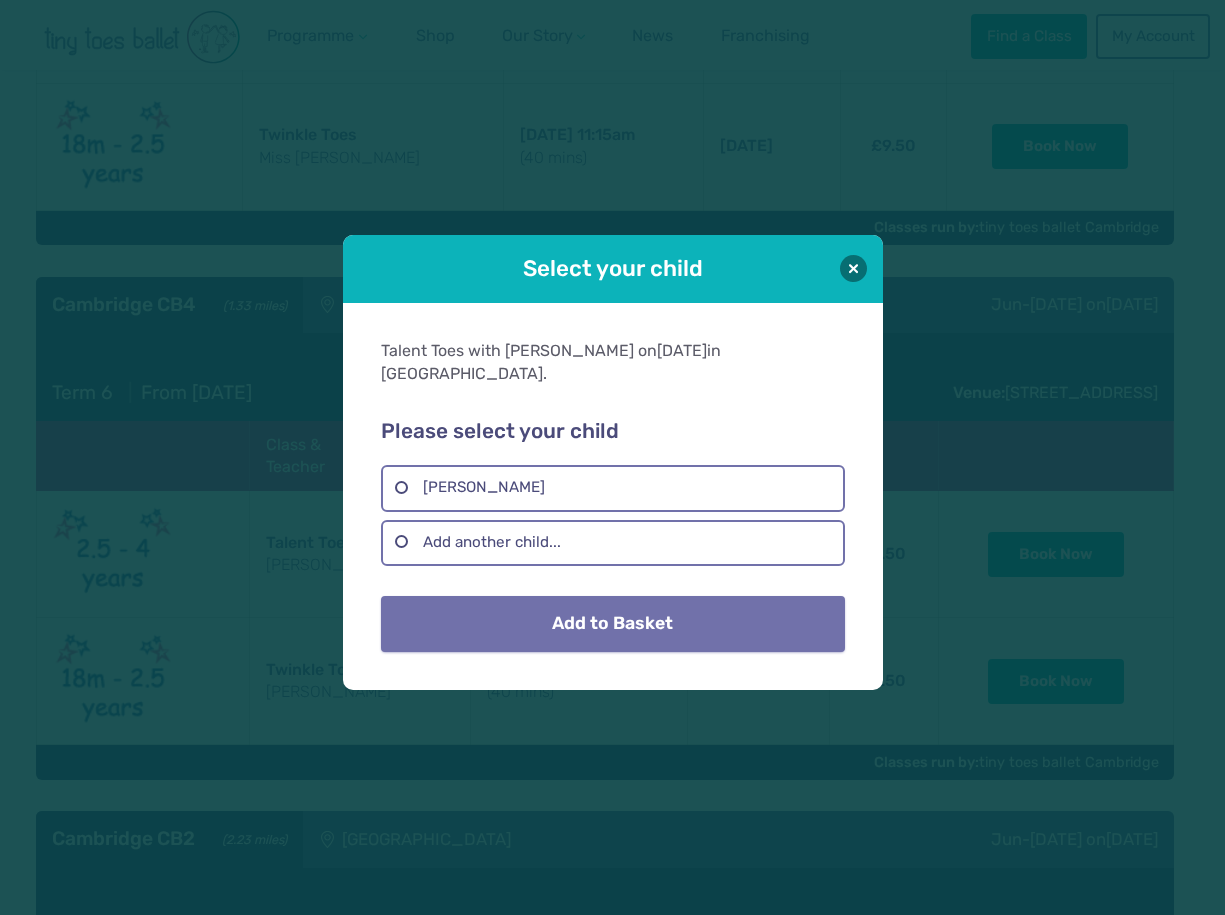 click on "Add to Basket" at bounding box center (613, 624) 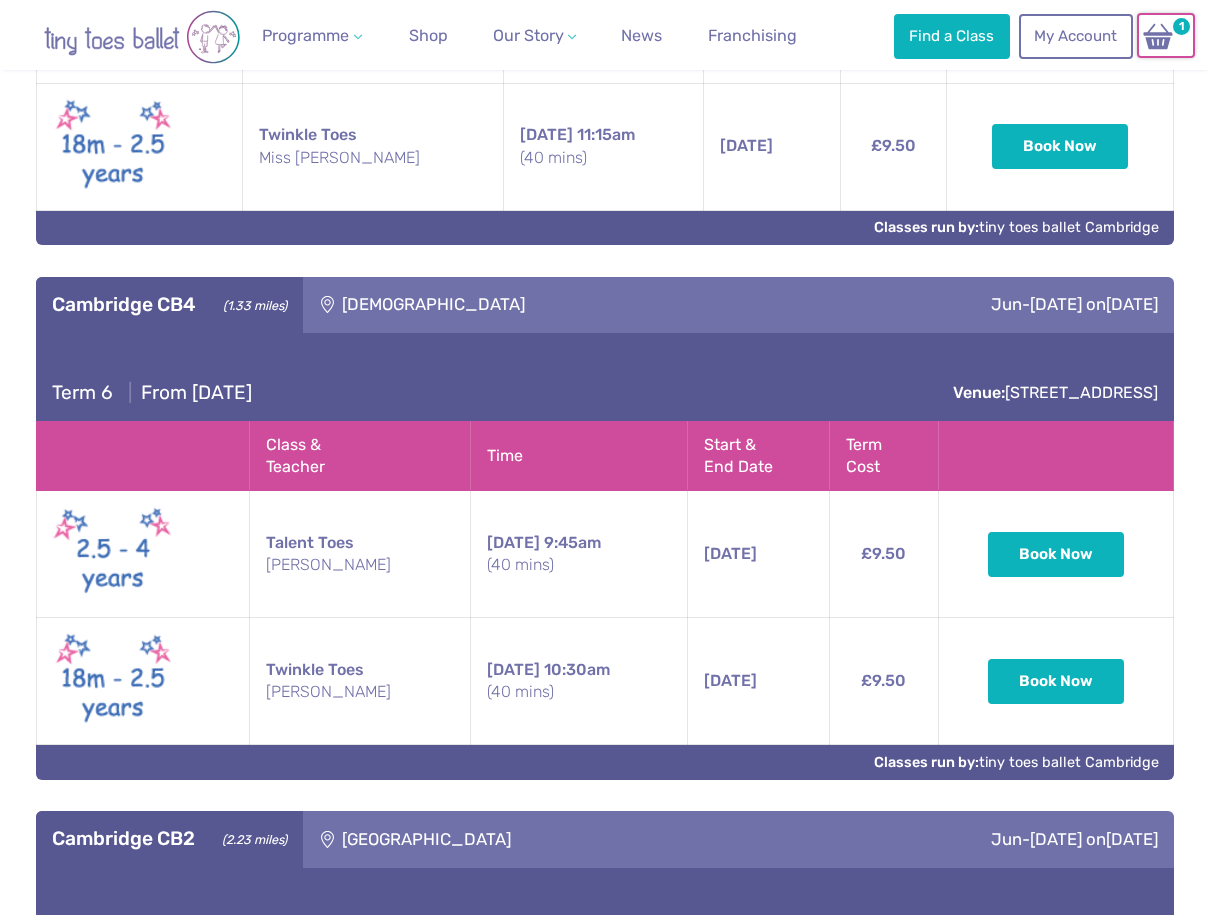 click at bounding box center [1158, 36] 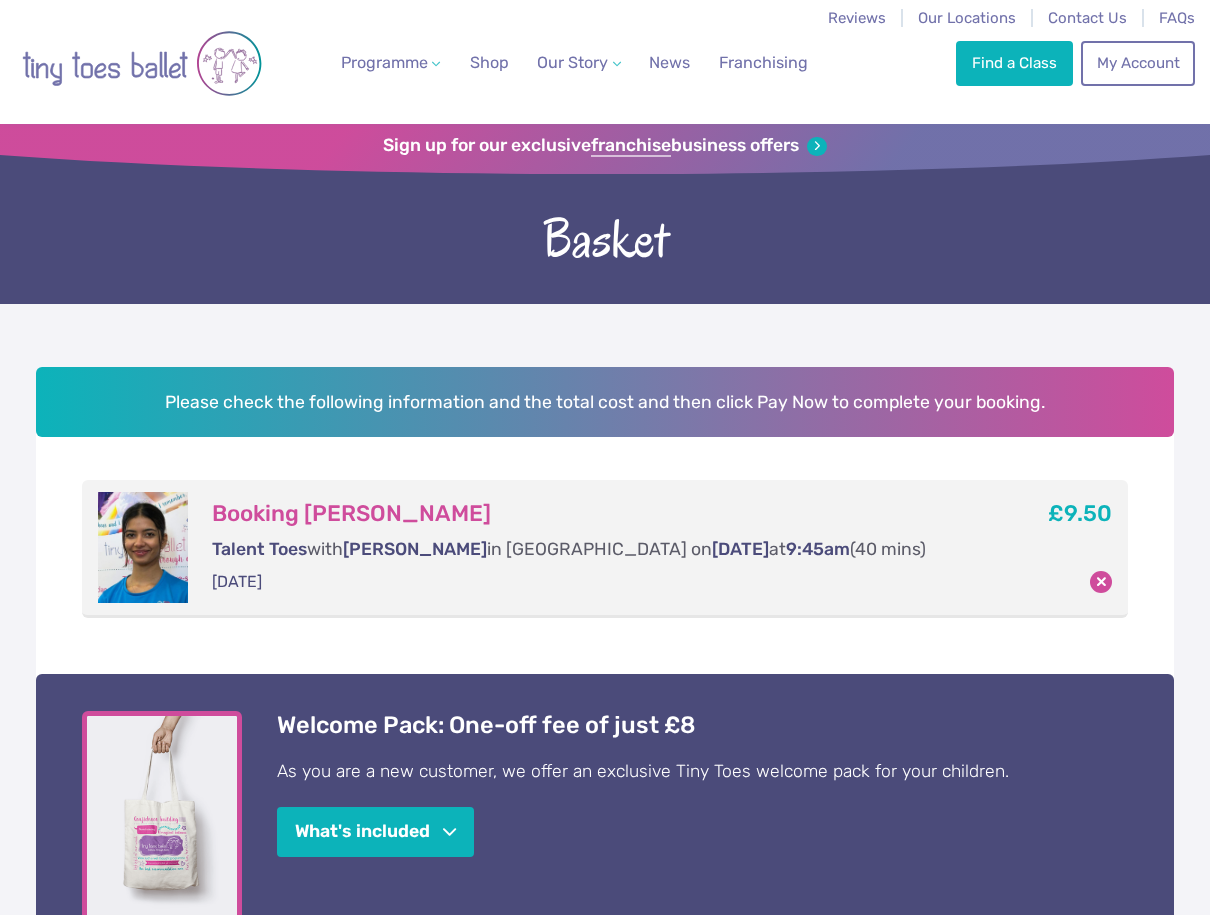 scroll, scrollTop: 0, scrollLeft: 0, axis: both 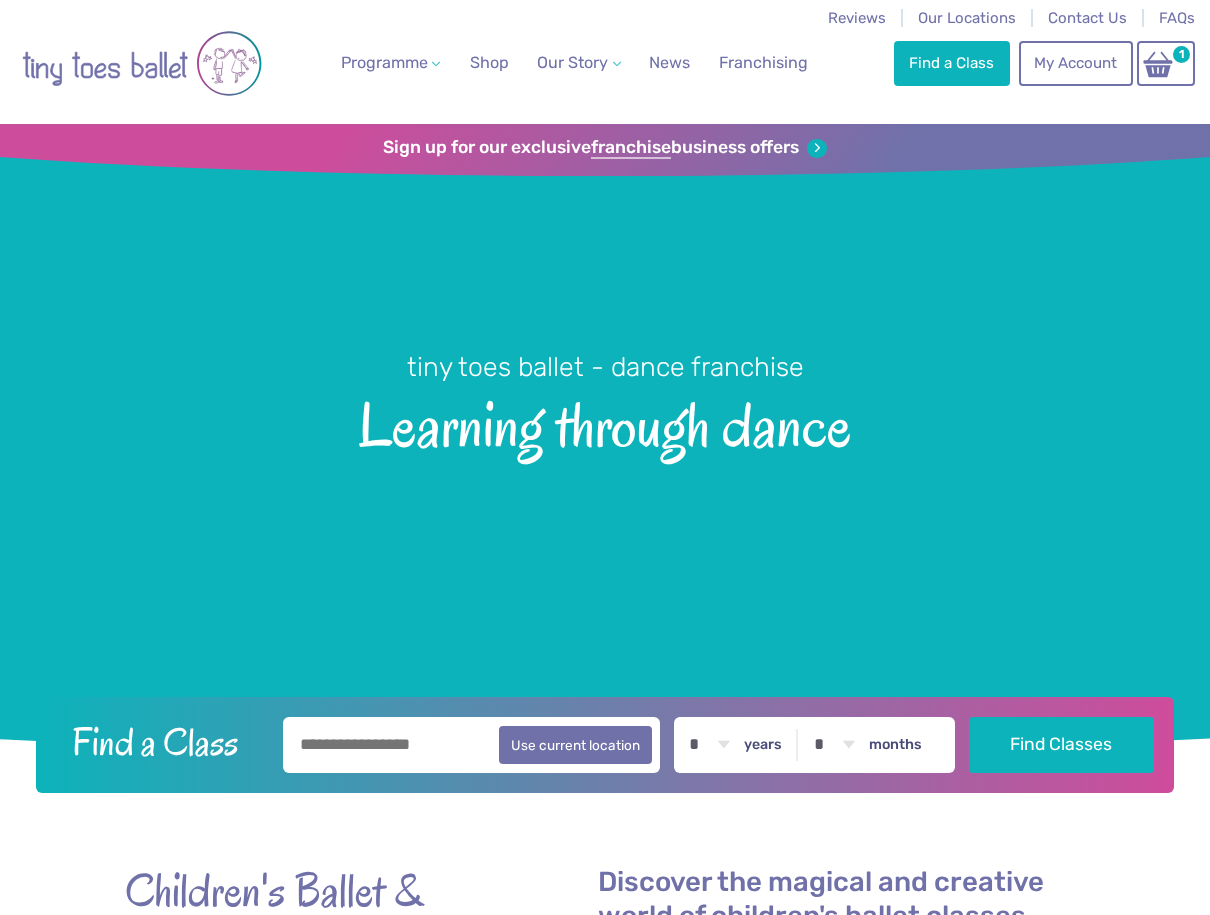 click at bounding box center (471, 745) 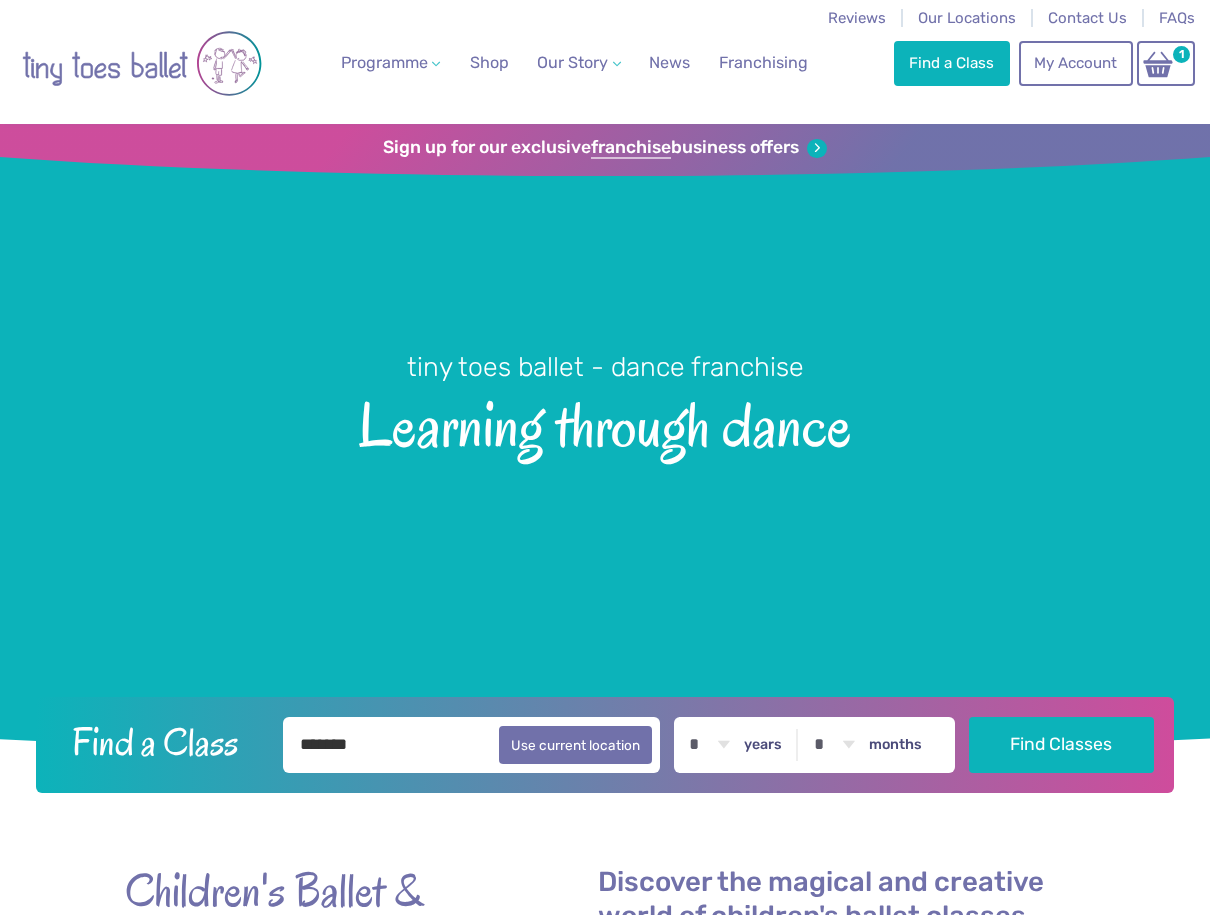 click on "years" at bounding box center [763, 745] 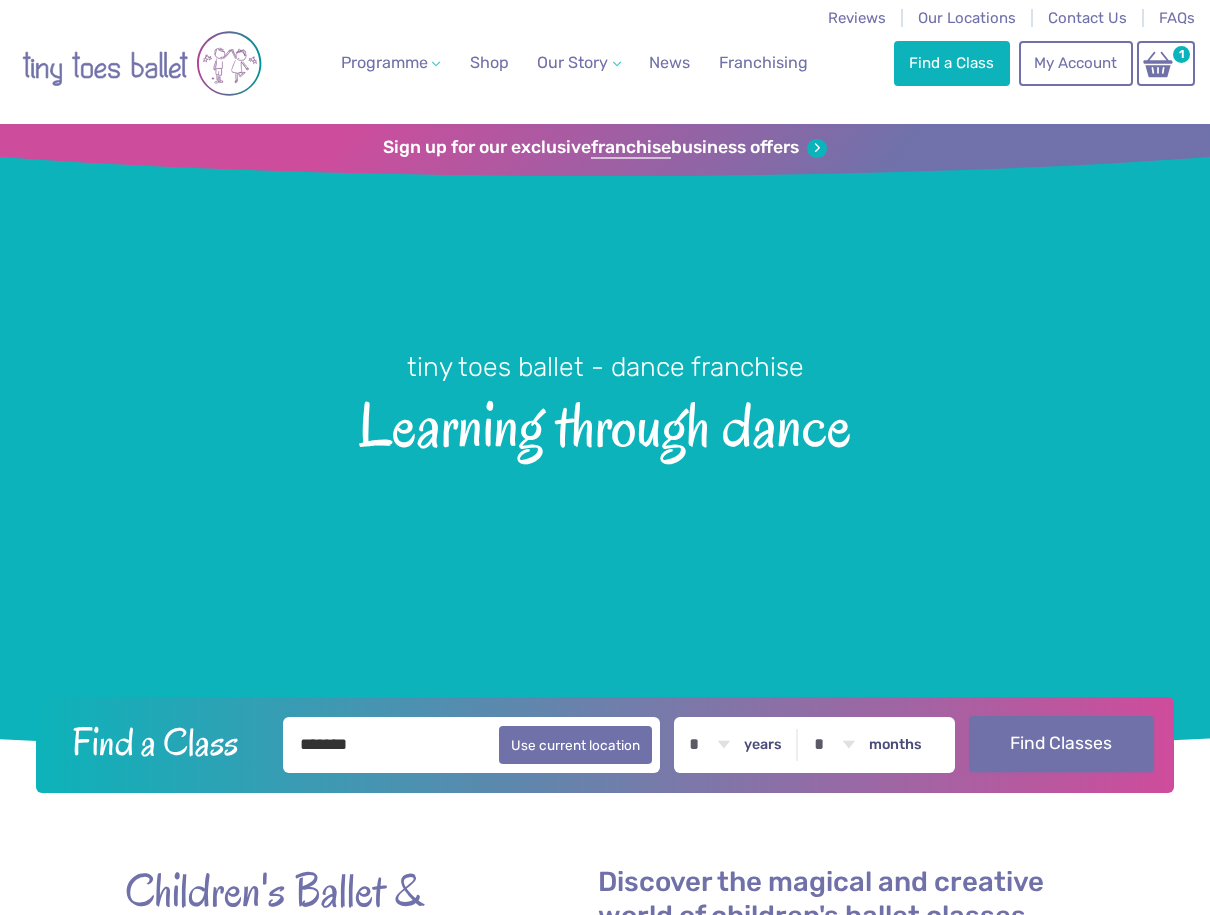 click on "Find Classes" at bounding box center [1061, 744] 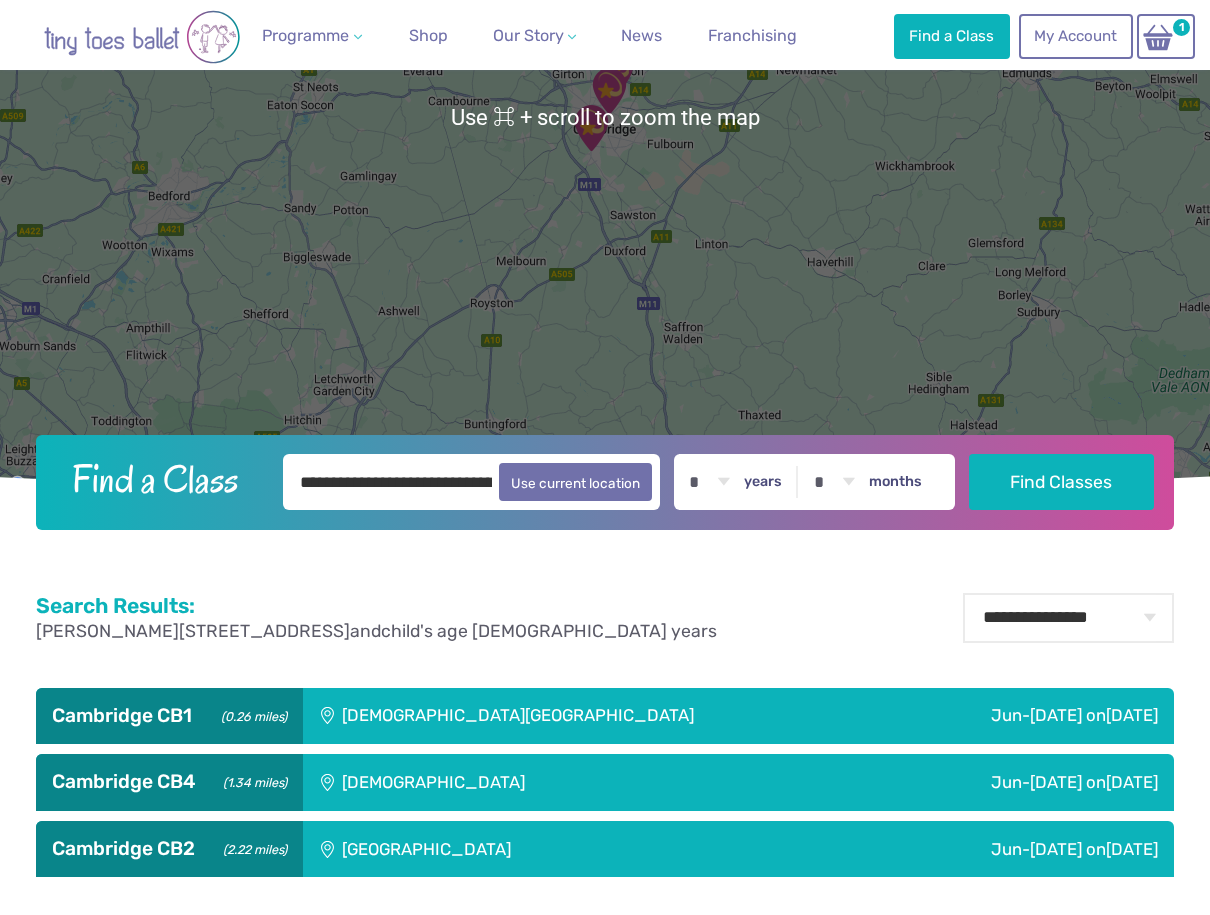 scroll, scrollTop: 551, scrollLeft: 0, axis: vertical 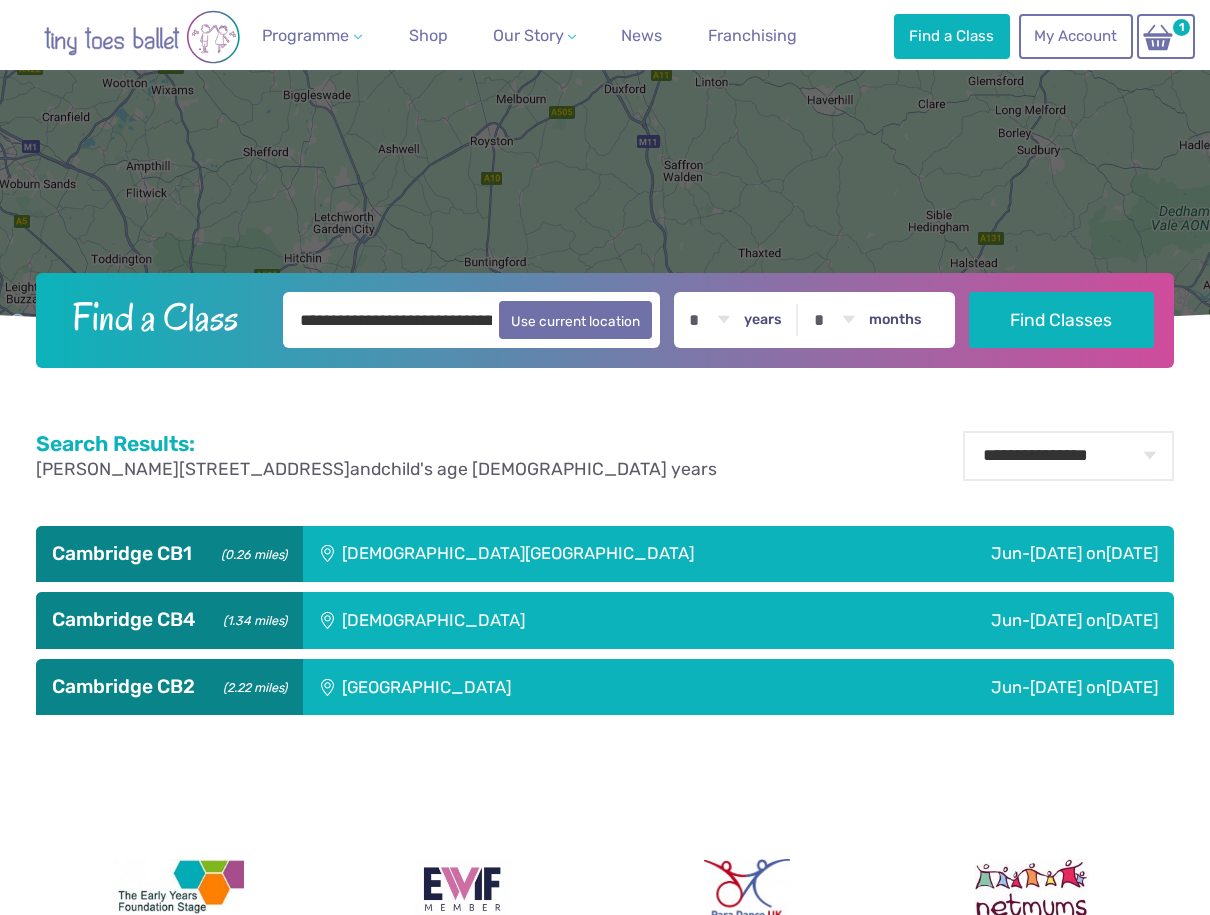 click on "Trumpington Village Hall" at bounding box center [533, 687] 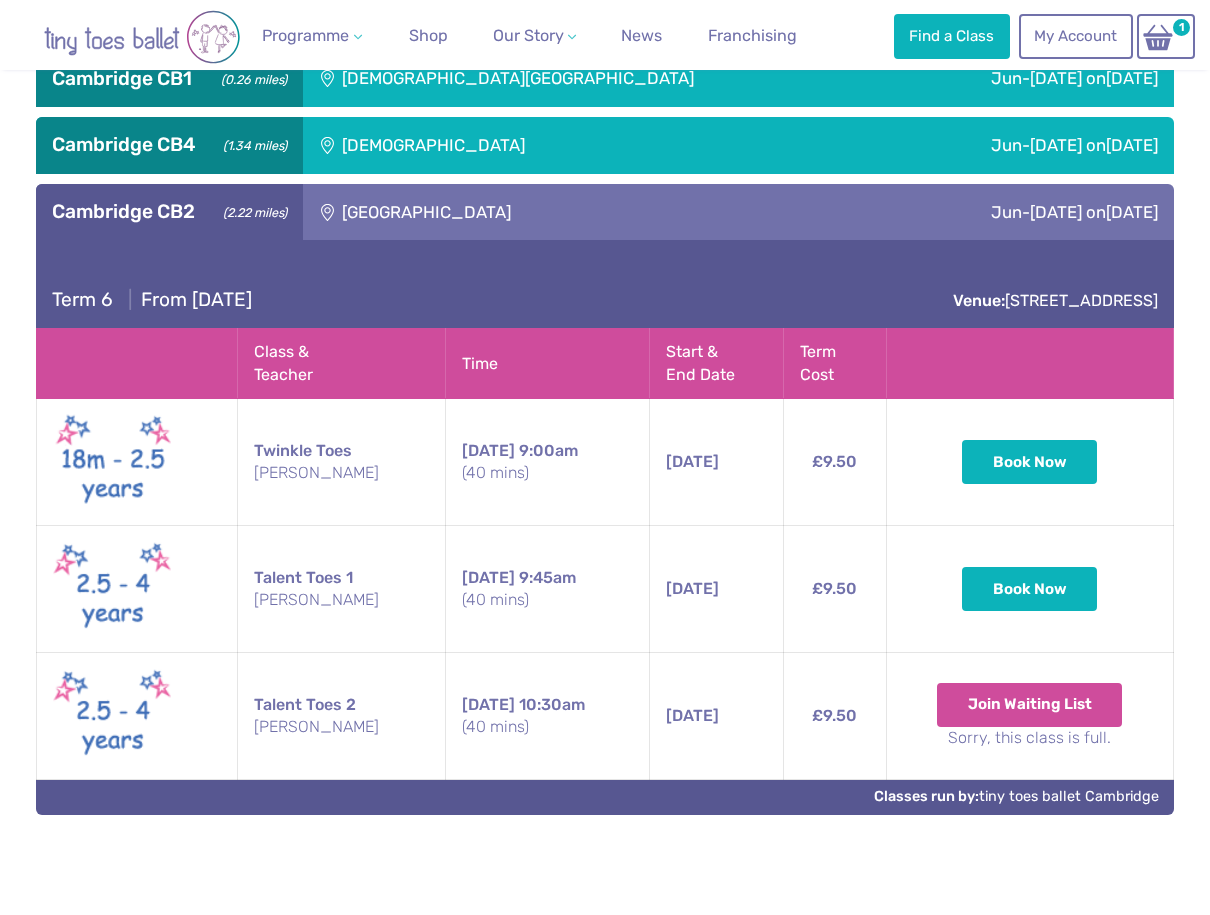 scroll, scrollTop: 1030, scrollLeft: 0, axis: vertical 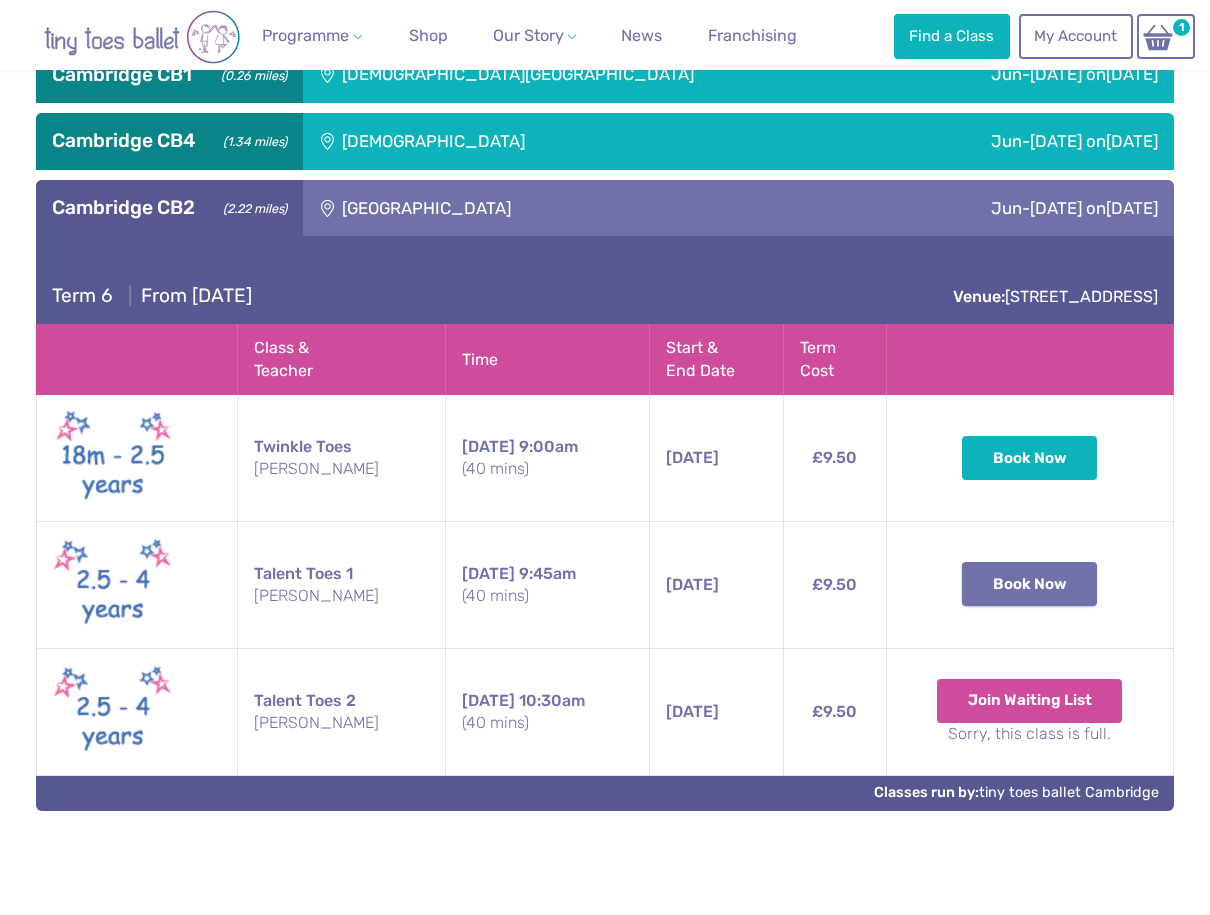 click on "Book Now" at bounding box center (1030, 584) 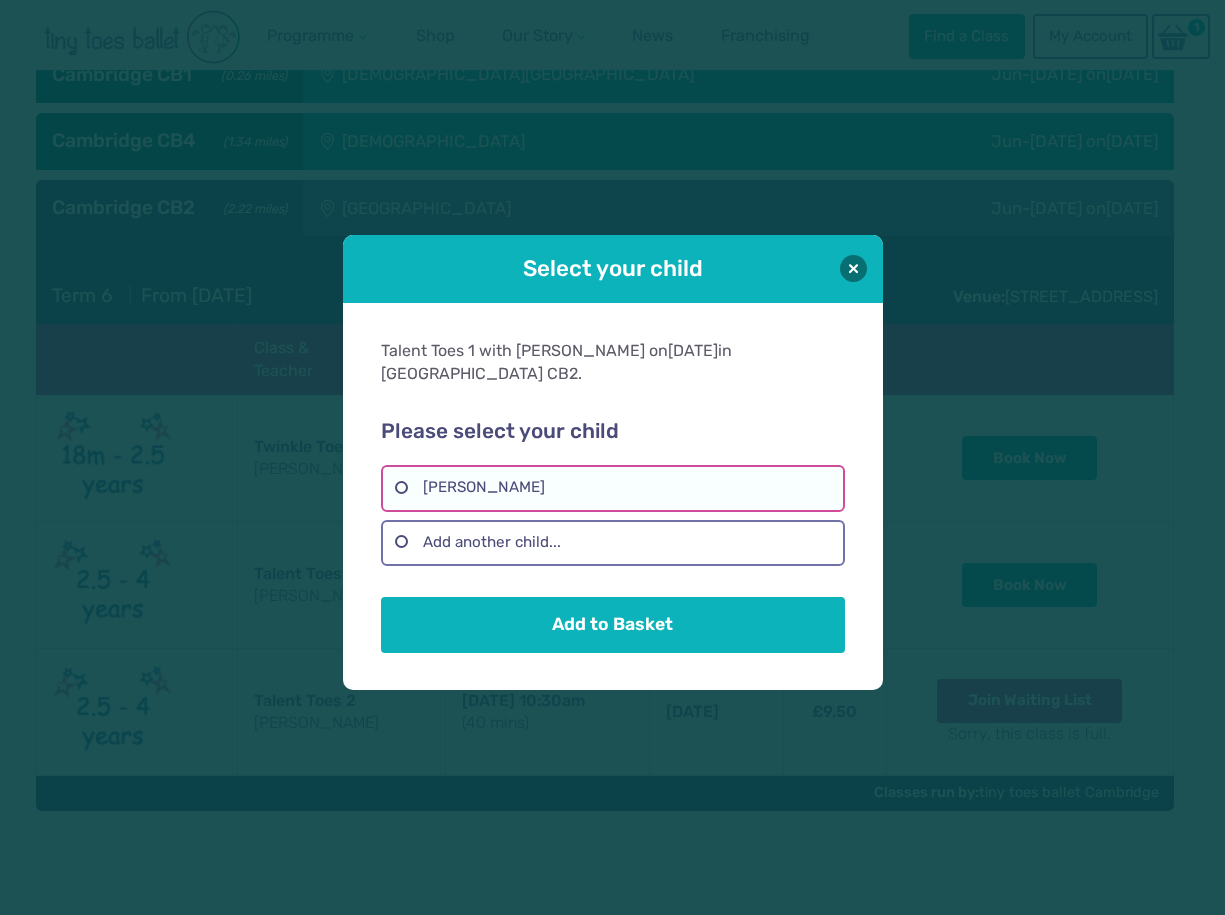 click on "Frances Perry" at bounding box center (613, 488) 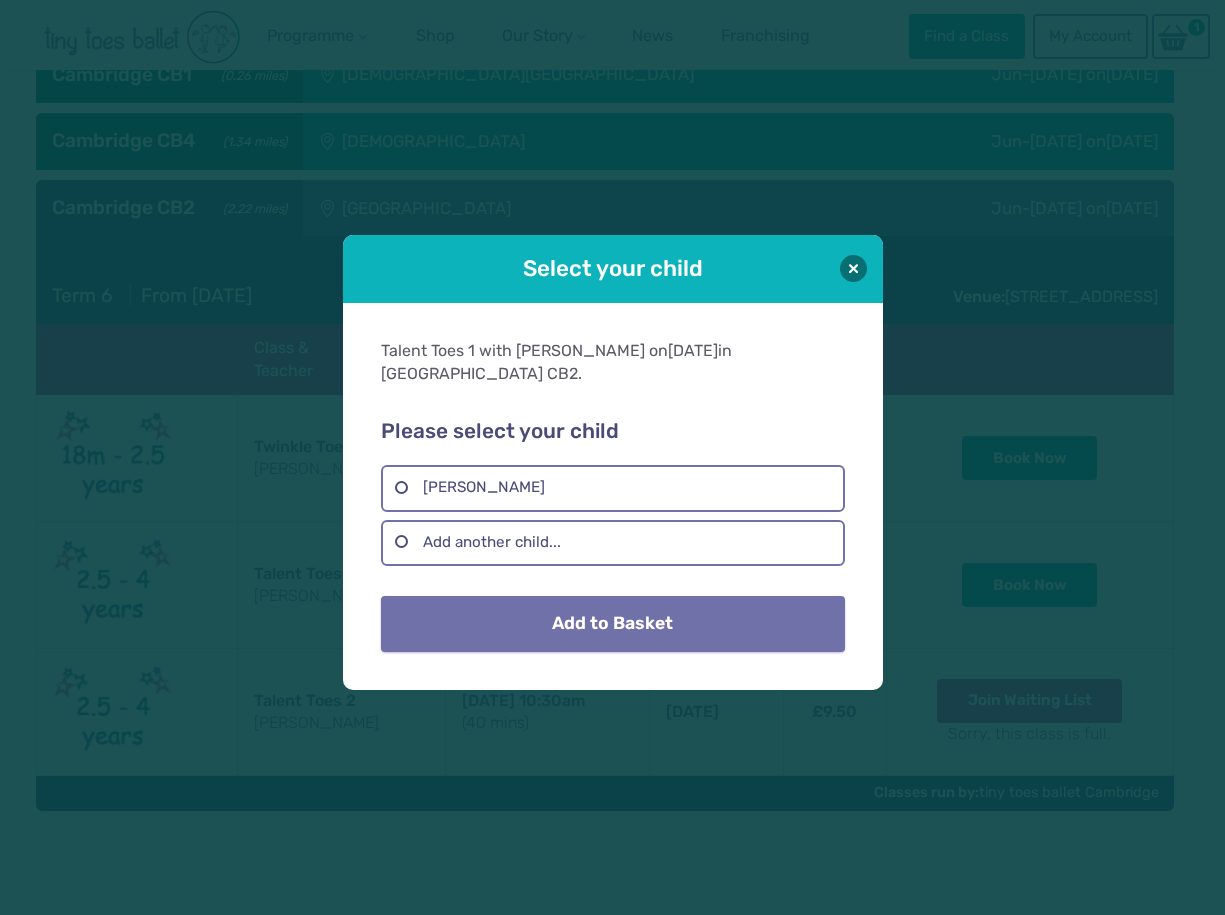 click on "Add to Basket" at bounding box center [613, 624] 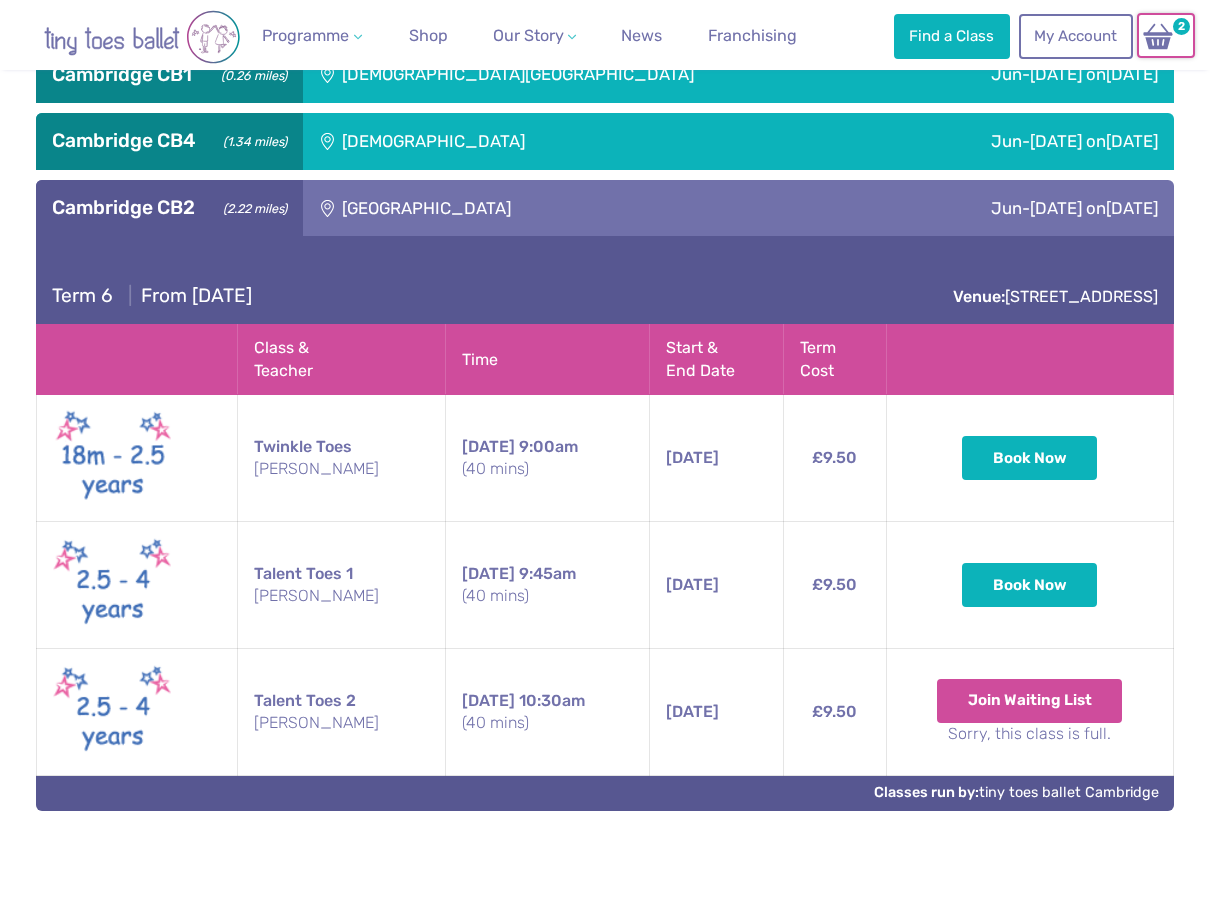 click on "2" at bounding box center [1166, 35] 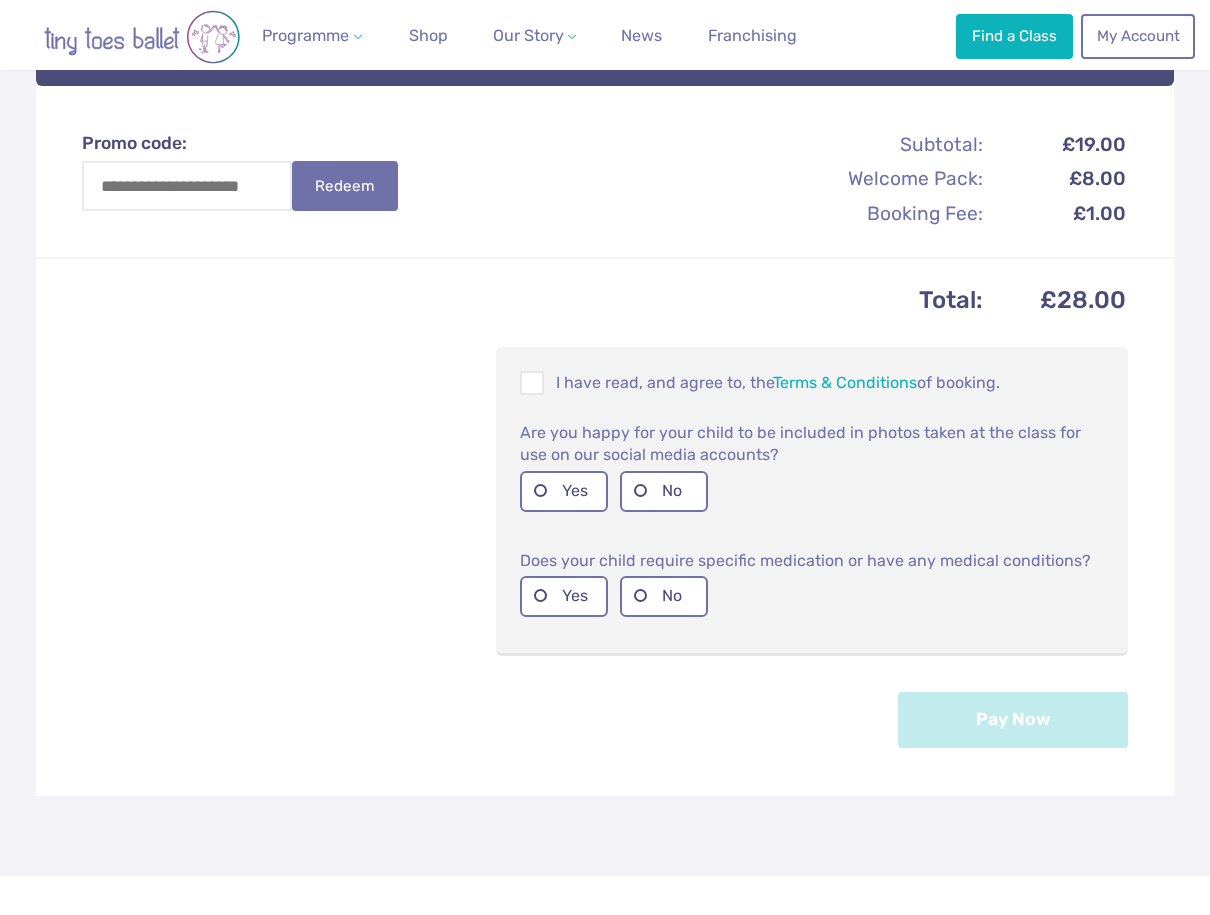 scroll, scrollTop: 1028, scrollLeft: 0, axis: vertical 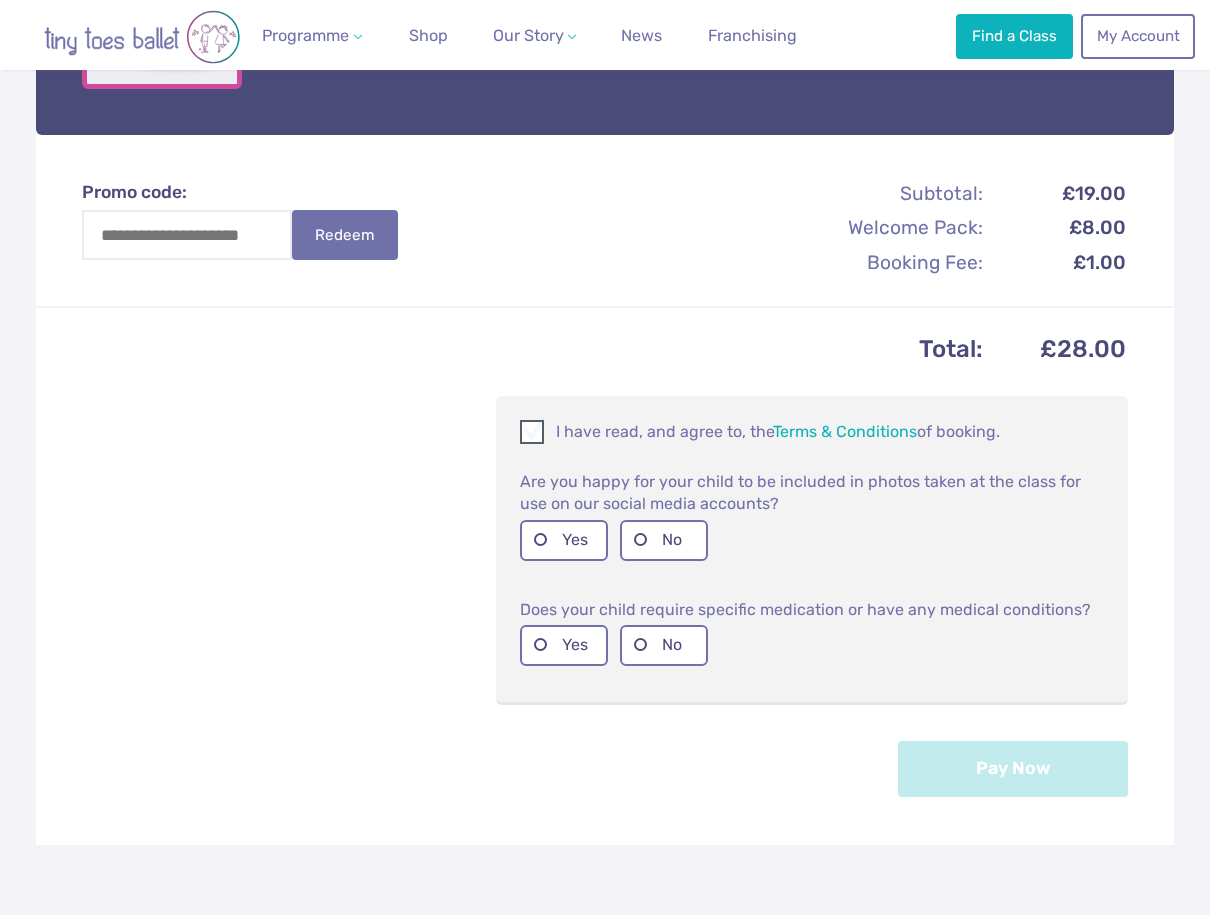 click at bounding box center [533, 435] 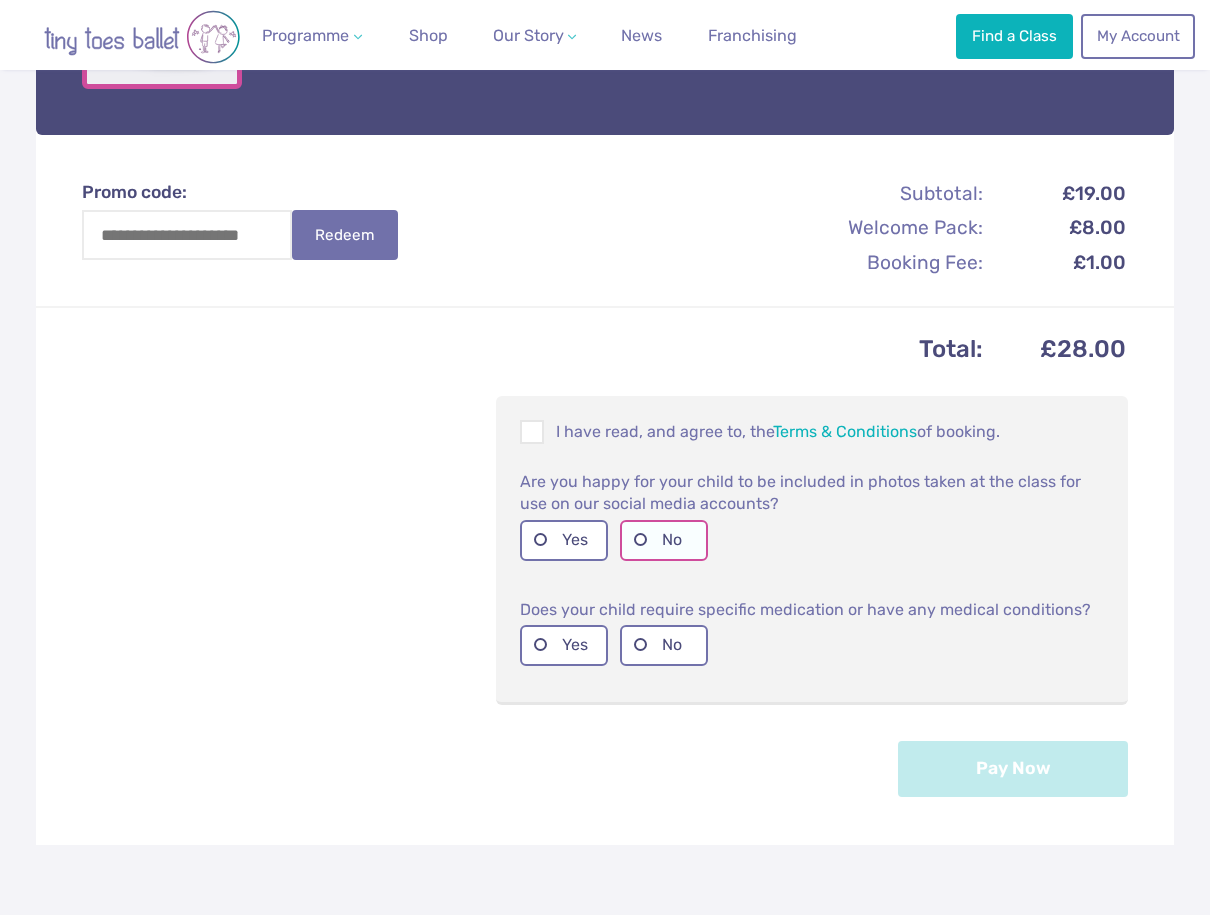 click on "No" at bounding box center (664, 540) 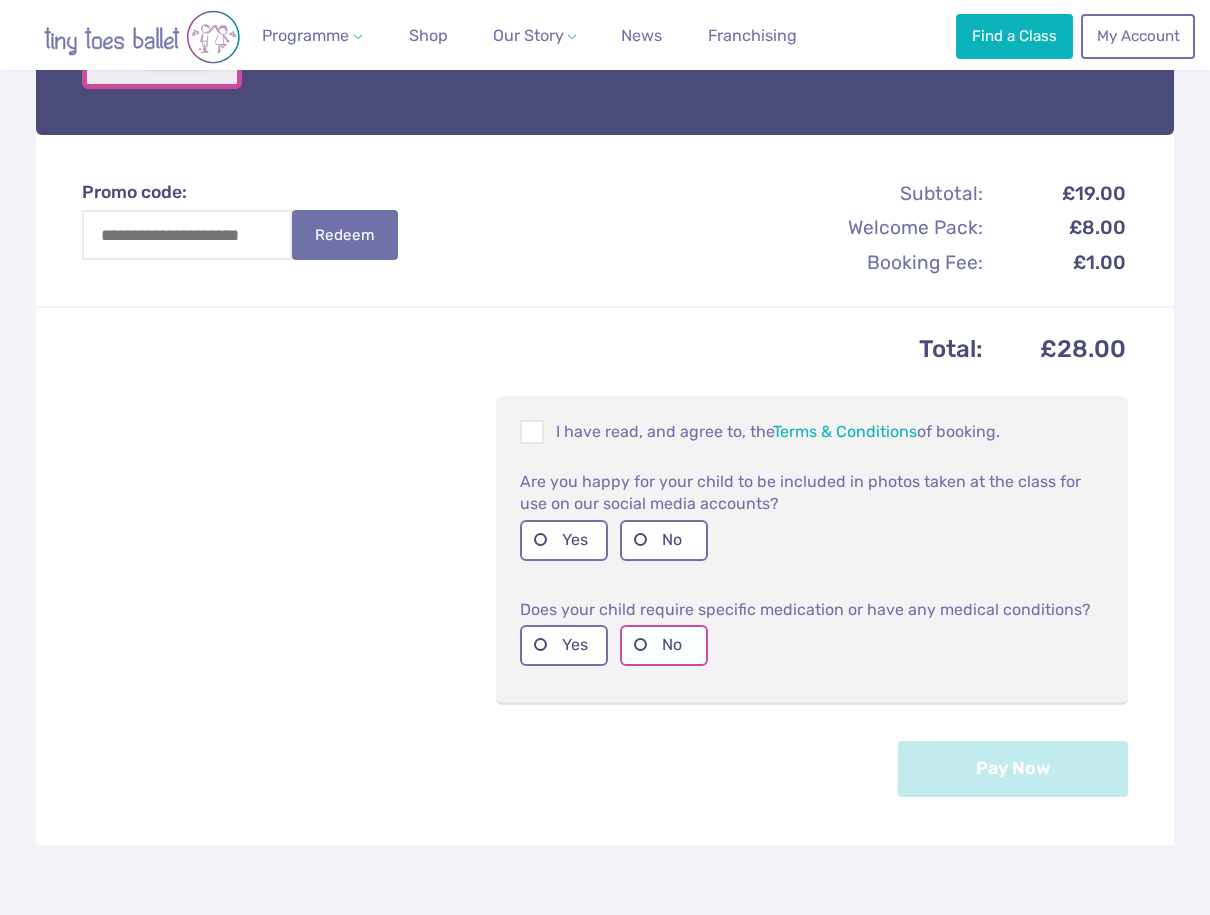 click on "No" at bounding box center (664, 645) 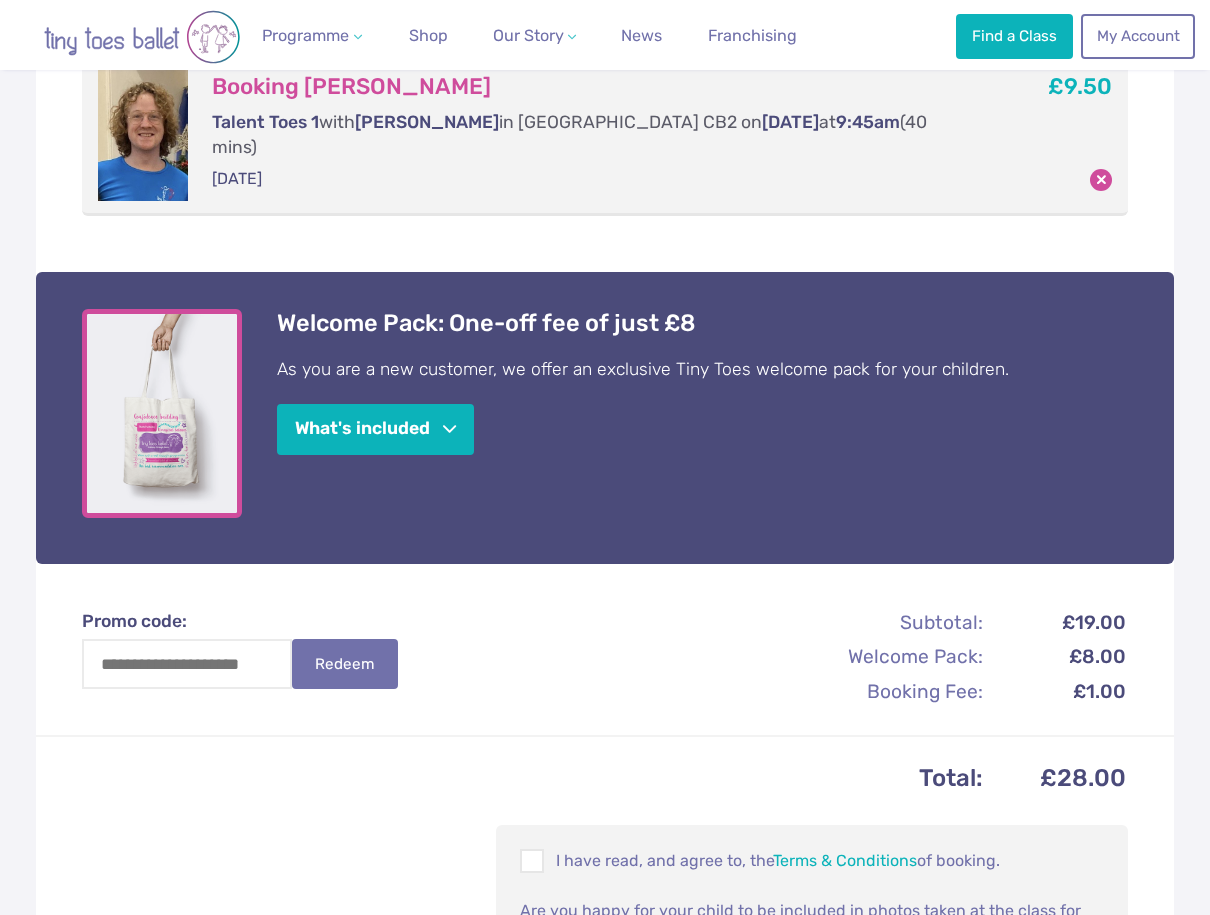 scroll, scrollTop: 598, scrollLeft: 0, axis: vertical 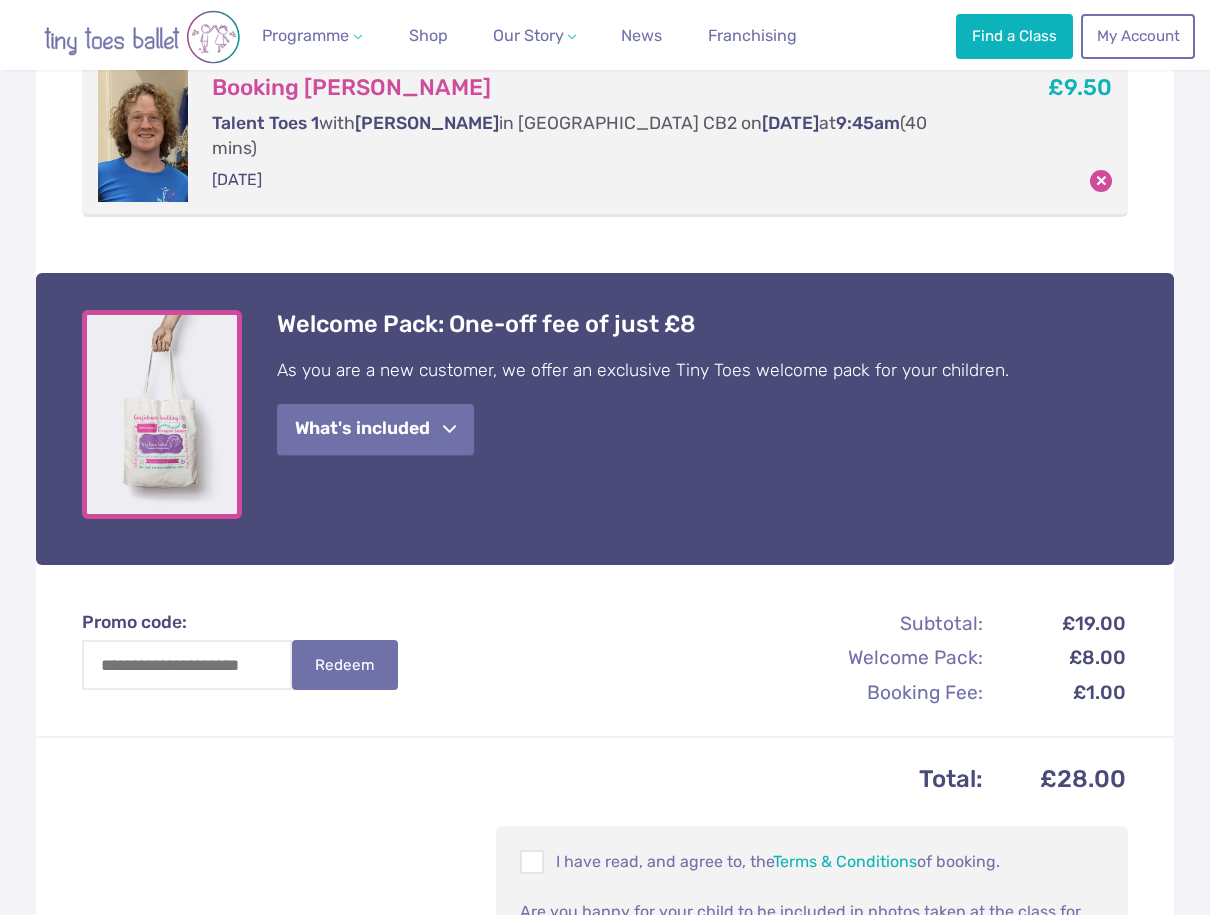 click at bounding box center [449, 429] 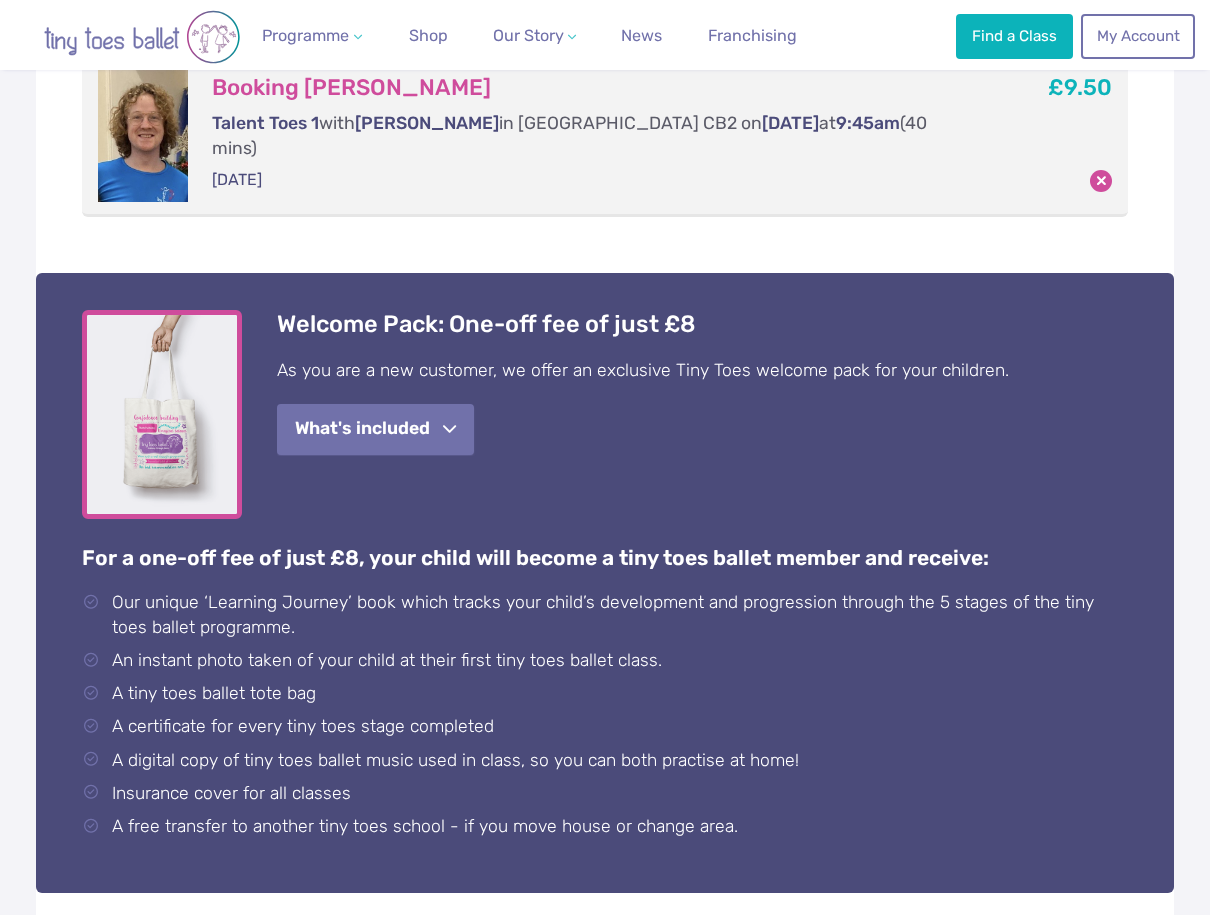 click at bounding box center [449, 429] 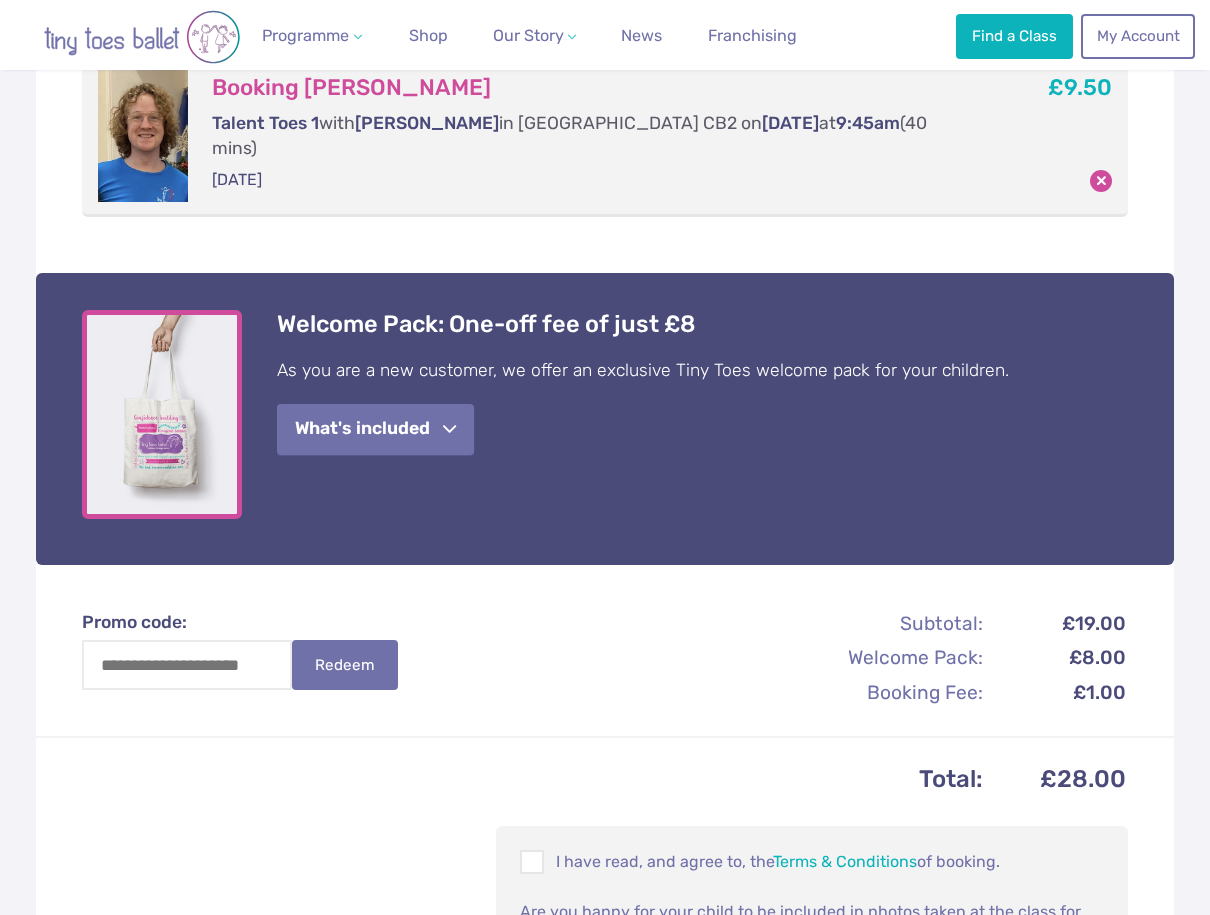 click at bounding box center (449, 429) 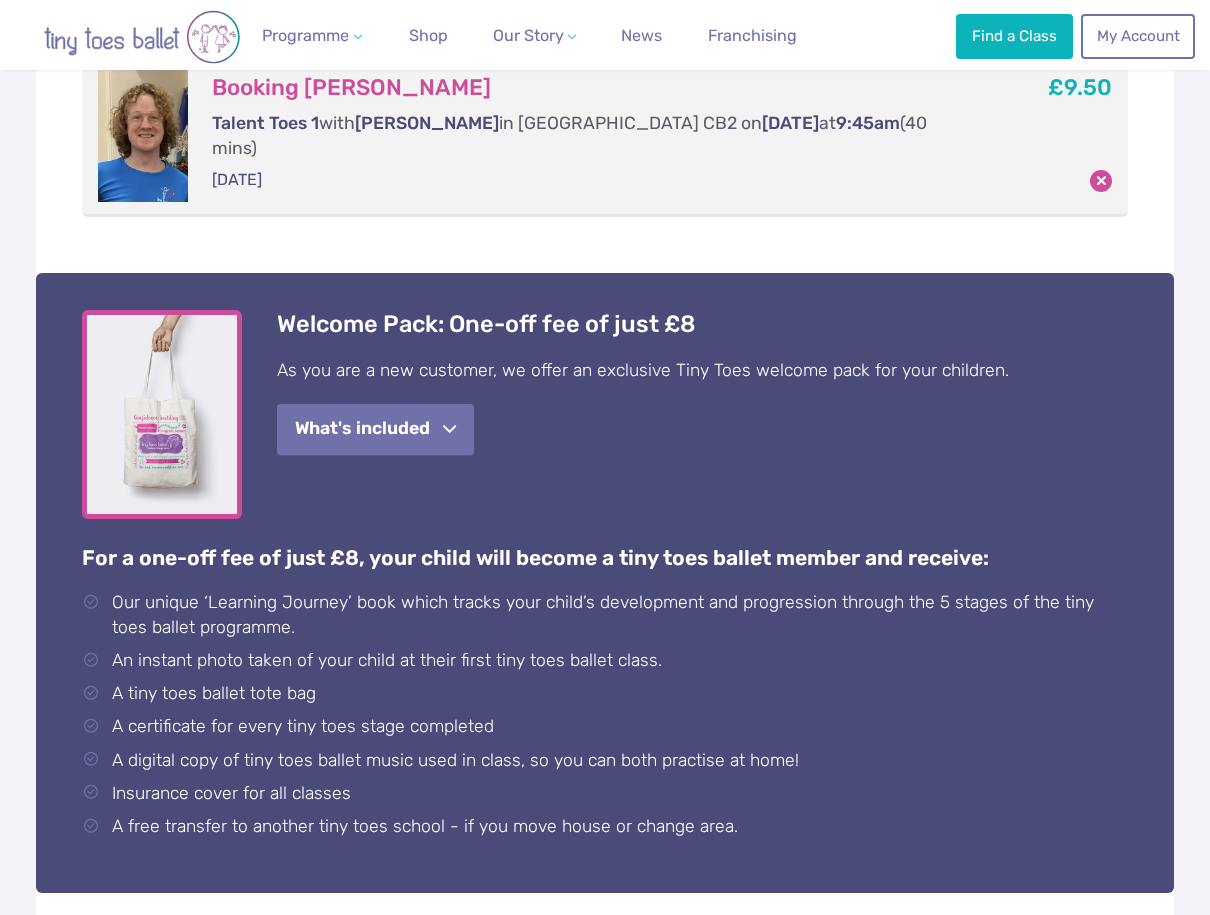 click at bounding box center (449, 429) 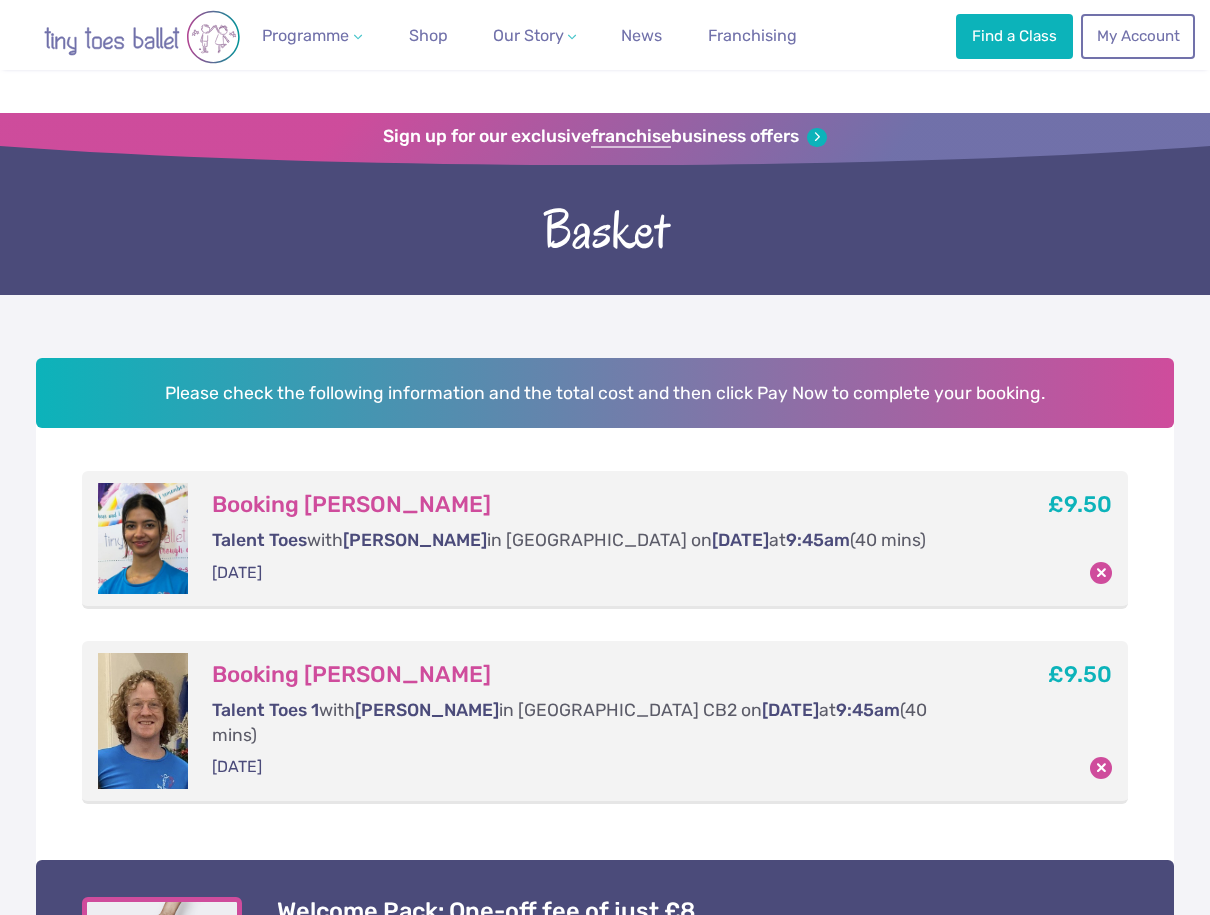 scroll, scrollTop: 0, scrollLeft: 0, axis: both 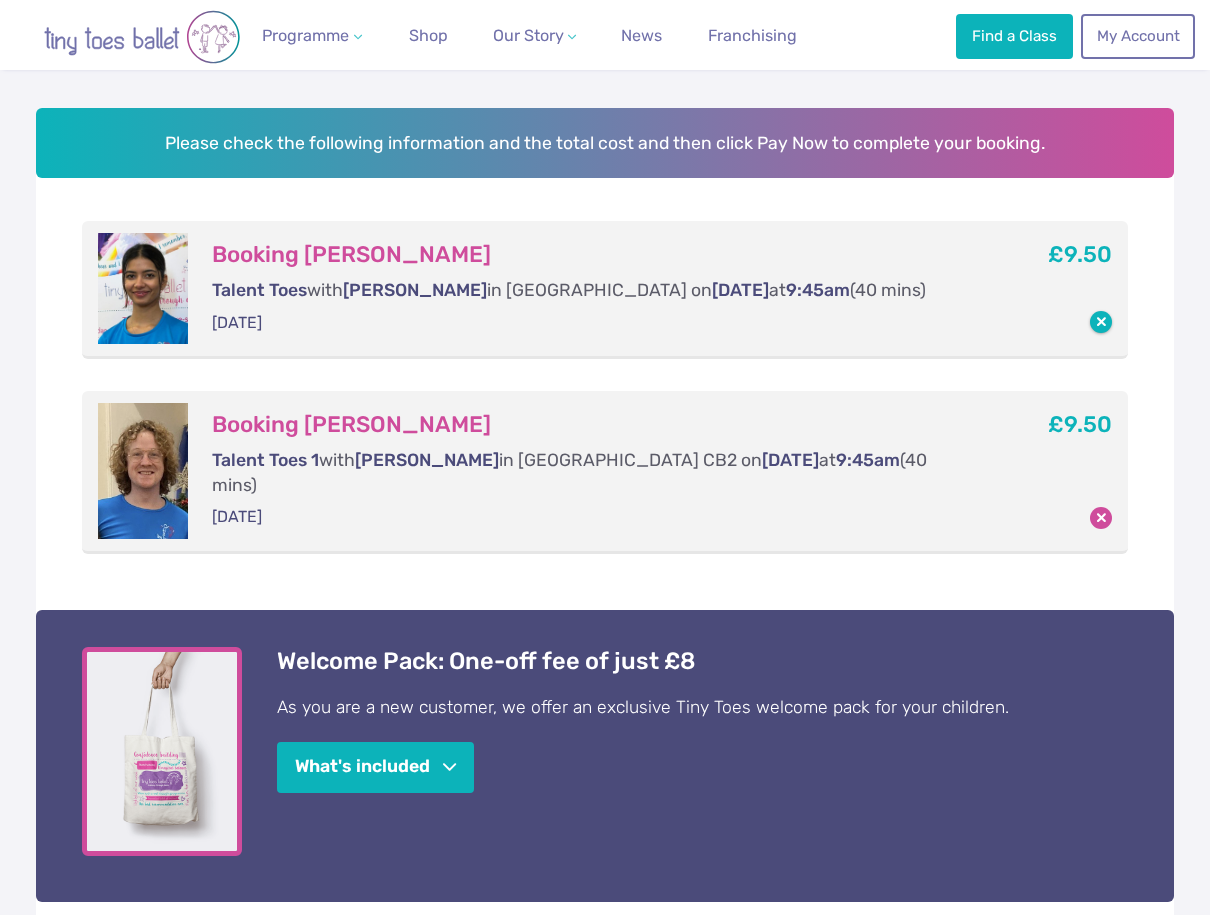 click at bounding box center (1101, 322) 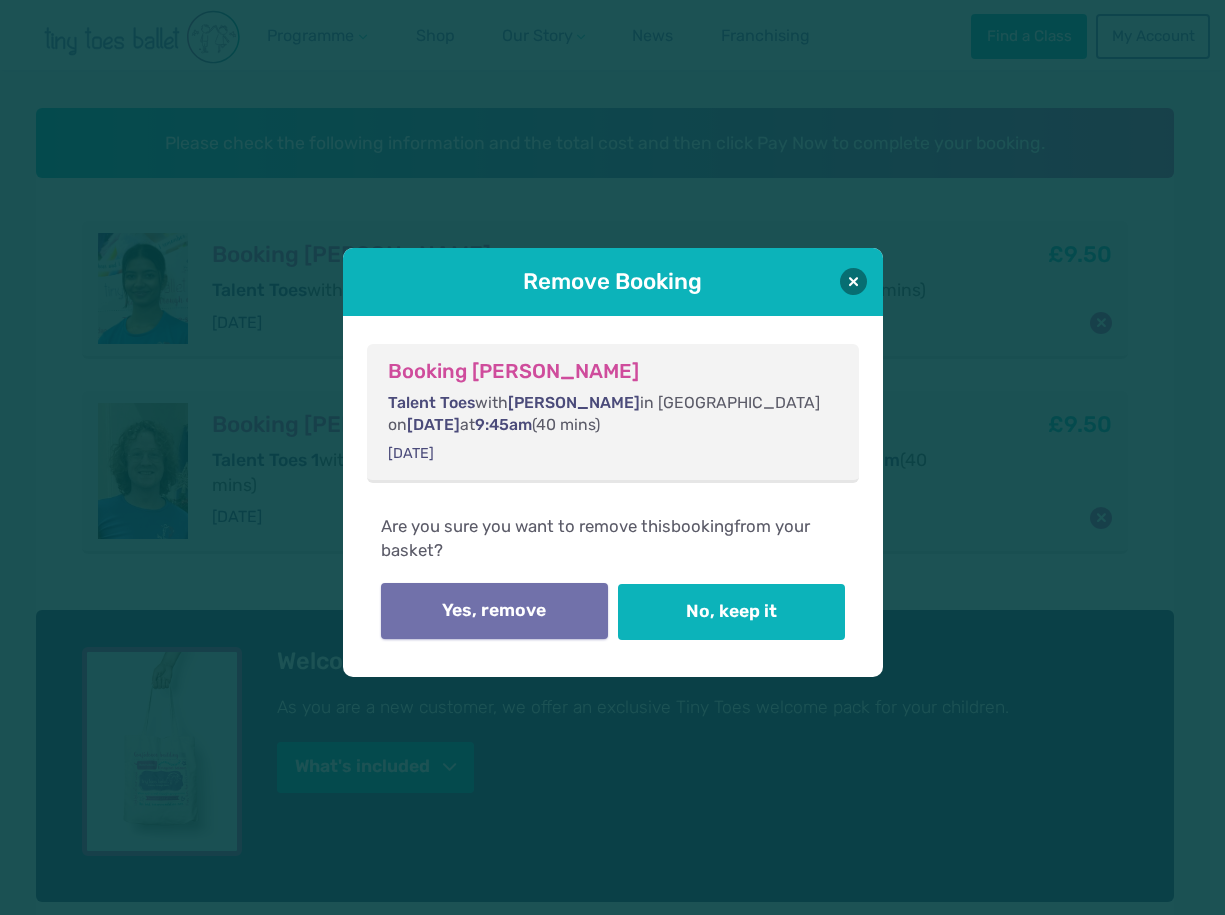 click on "Yes, remove" at bounding box center (495, 611) 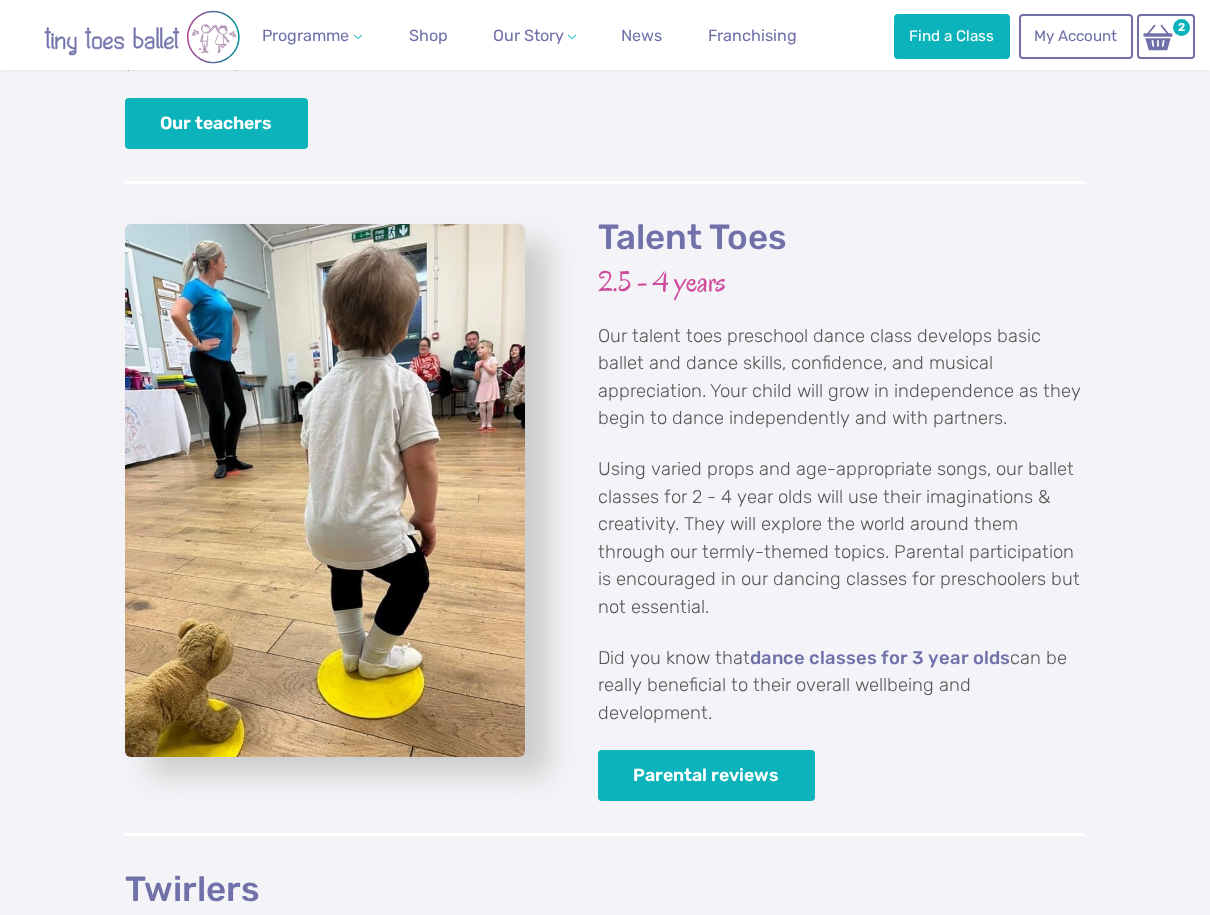 scroll, scrollTop: 2778, scrollLeft: 0, axis: vertical 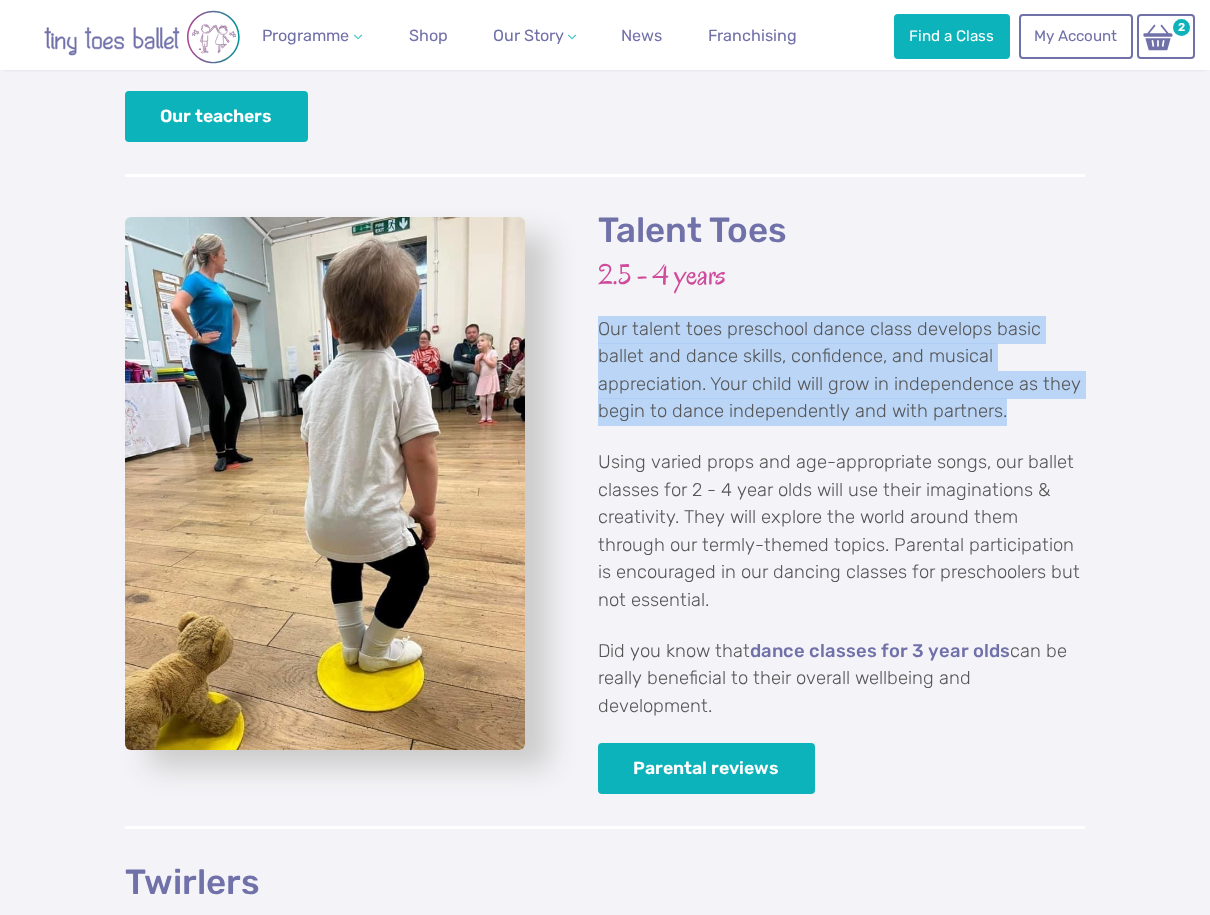 drag, startPoint x: 600, startPoint y: 302, endPoint x: 1063, endPoint y: 386, distance: 470.55817 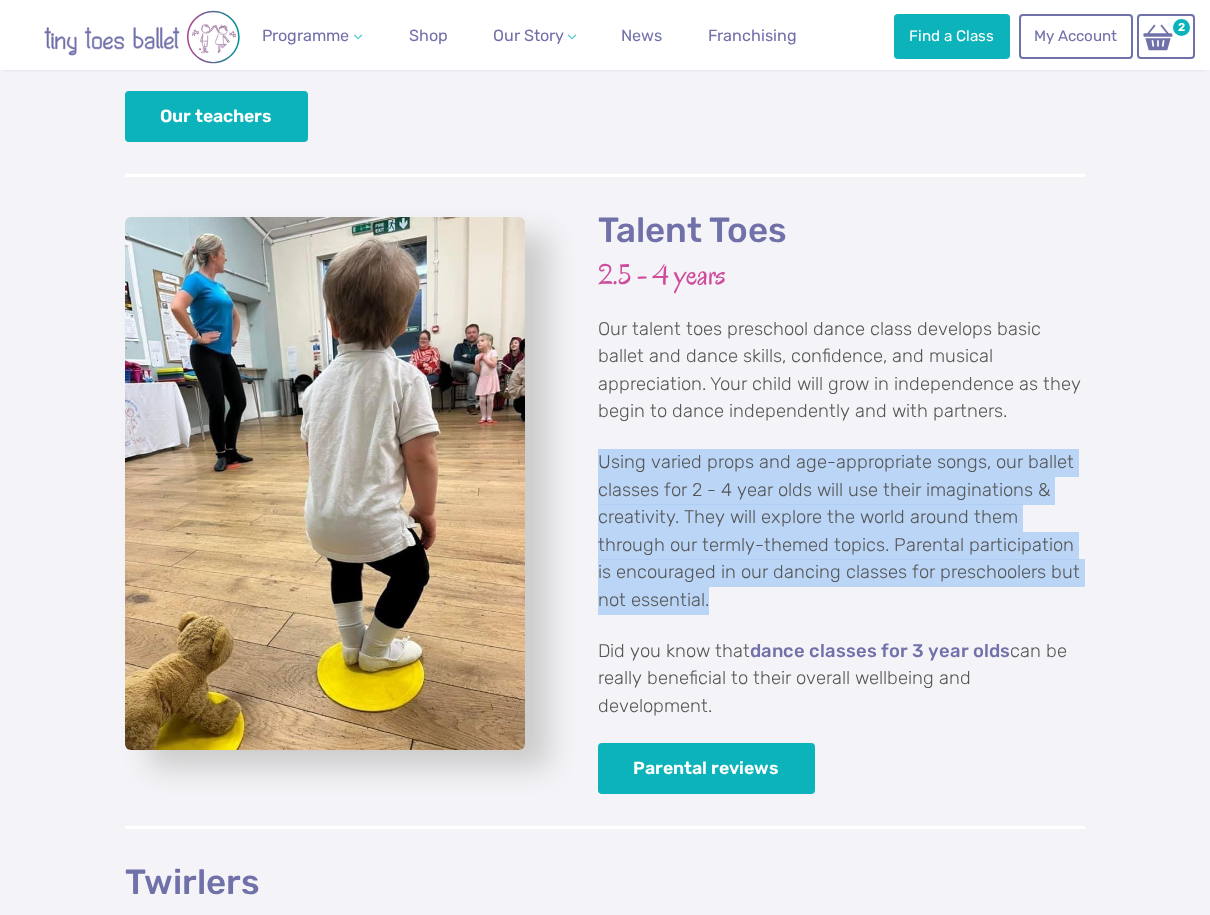 drag, startPoint x: 600, startPoint y: 433, endPoint x: 900, endPoint y: 568, distance: 328.97568 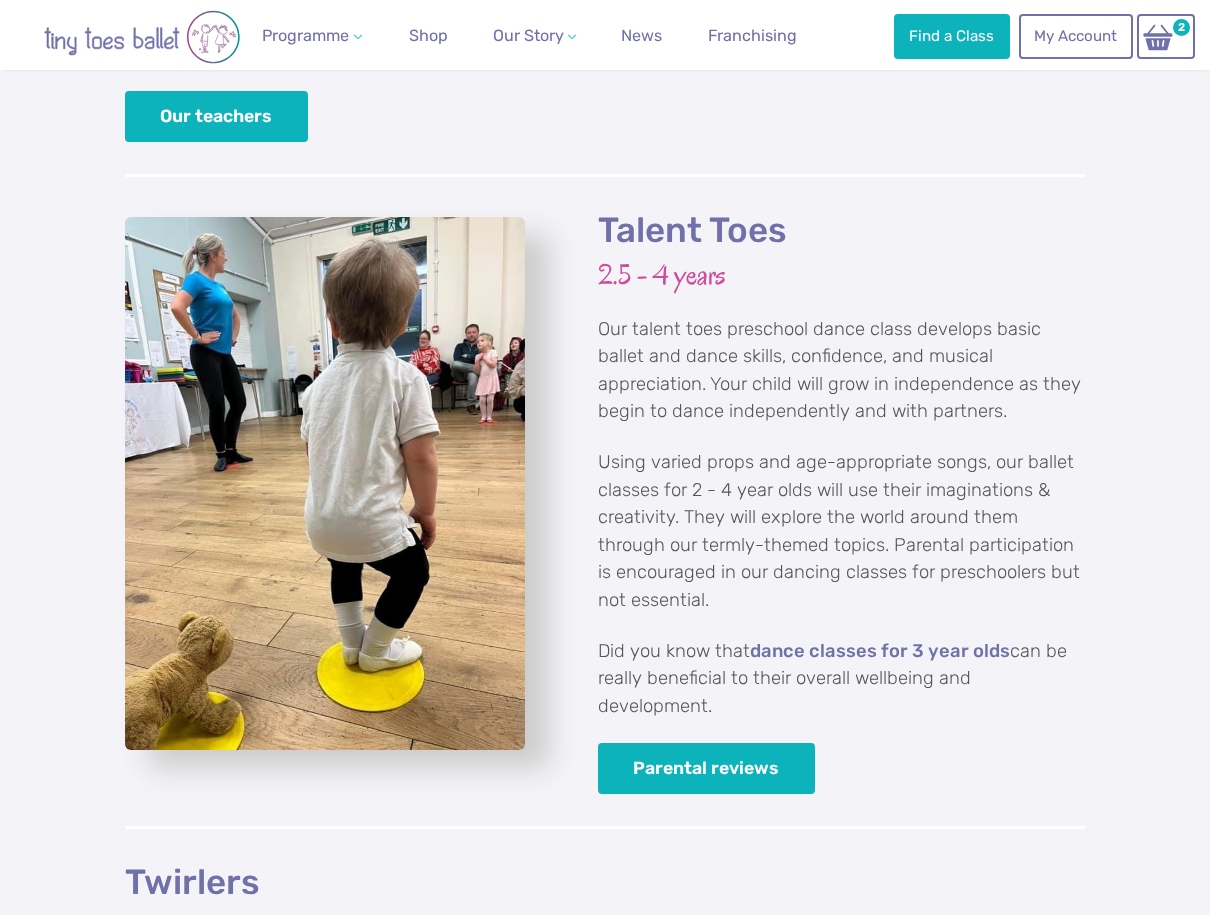 click on "Using varied props and age-appropriate songs, our ballet classes for 2 - 4 year olds will use their imaginations & creativity. They will explore the world around them through our termly-themed topics. Parental participation is encouraged in our dancing classes for preschoolers but not essential." at bounding box center (841, 532) 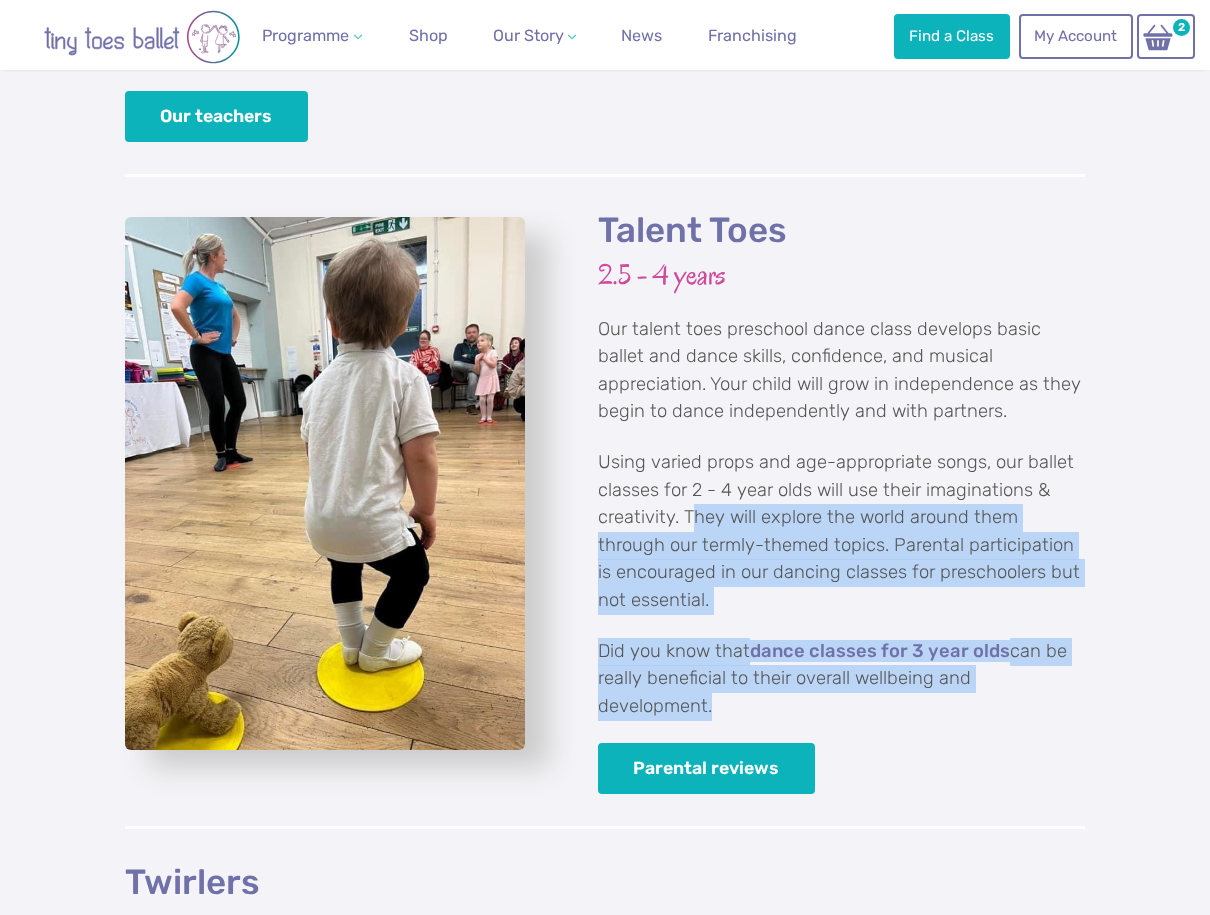 drag, startPoint x: 692, startPoint y: 501, endPoint x: 1101, endPoint y: 666, distance: 441.02835 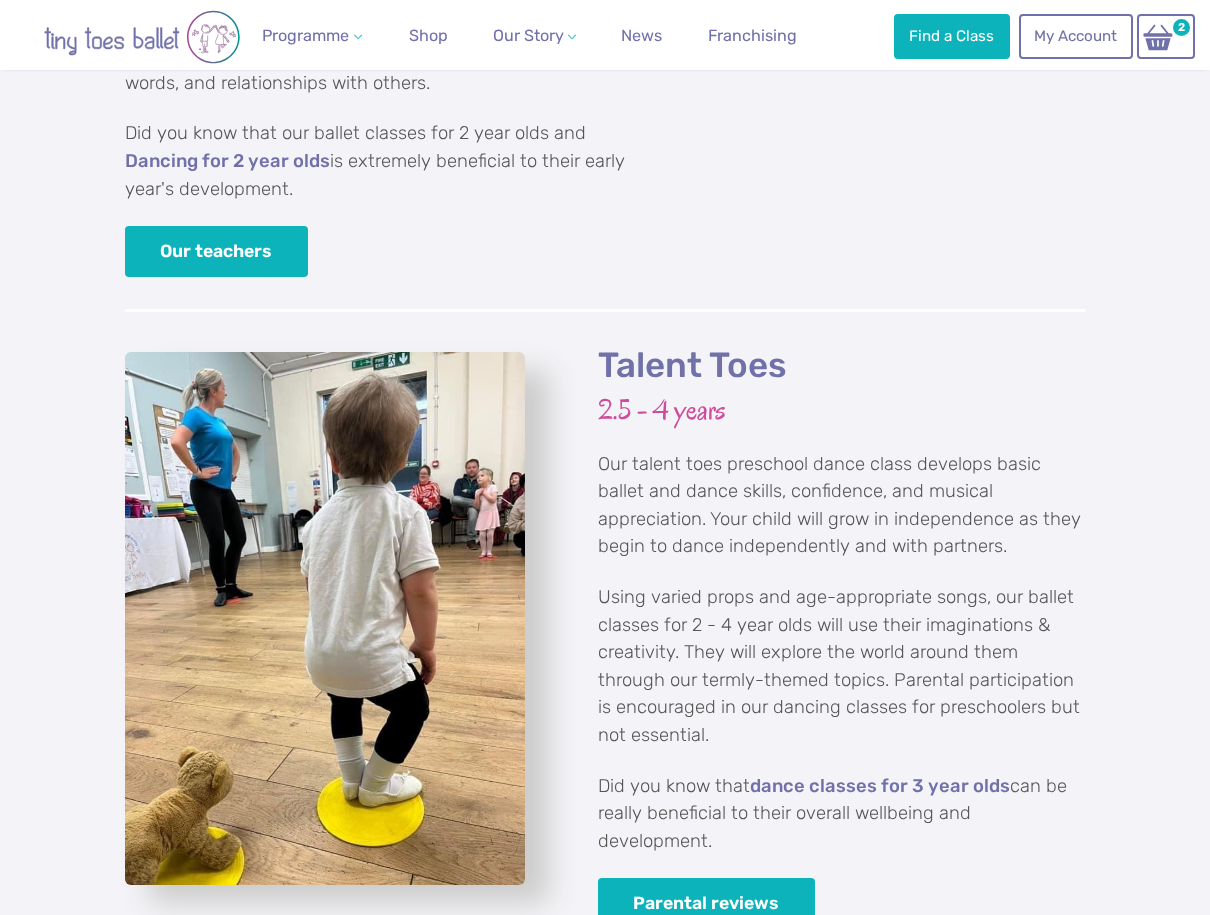 scroll, scrollTop: 2750, scrollLeft: 0, axis: vertical 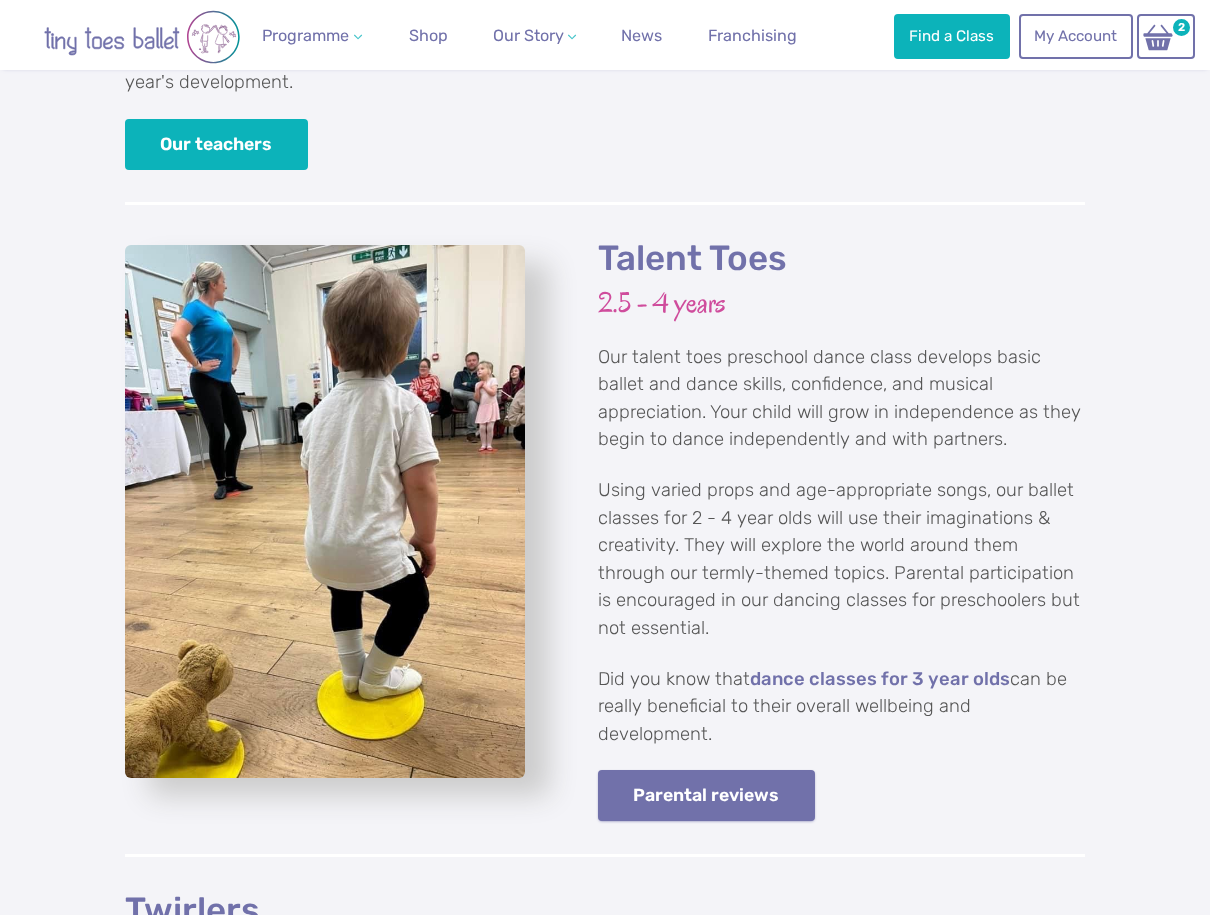 click on "Parental reviews" at bounding box center [706, 795] 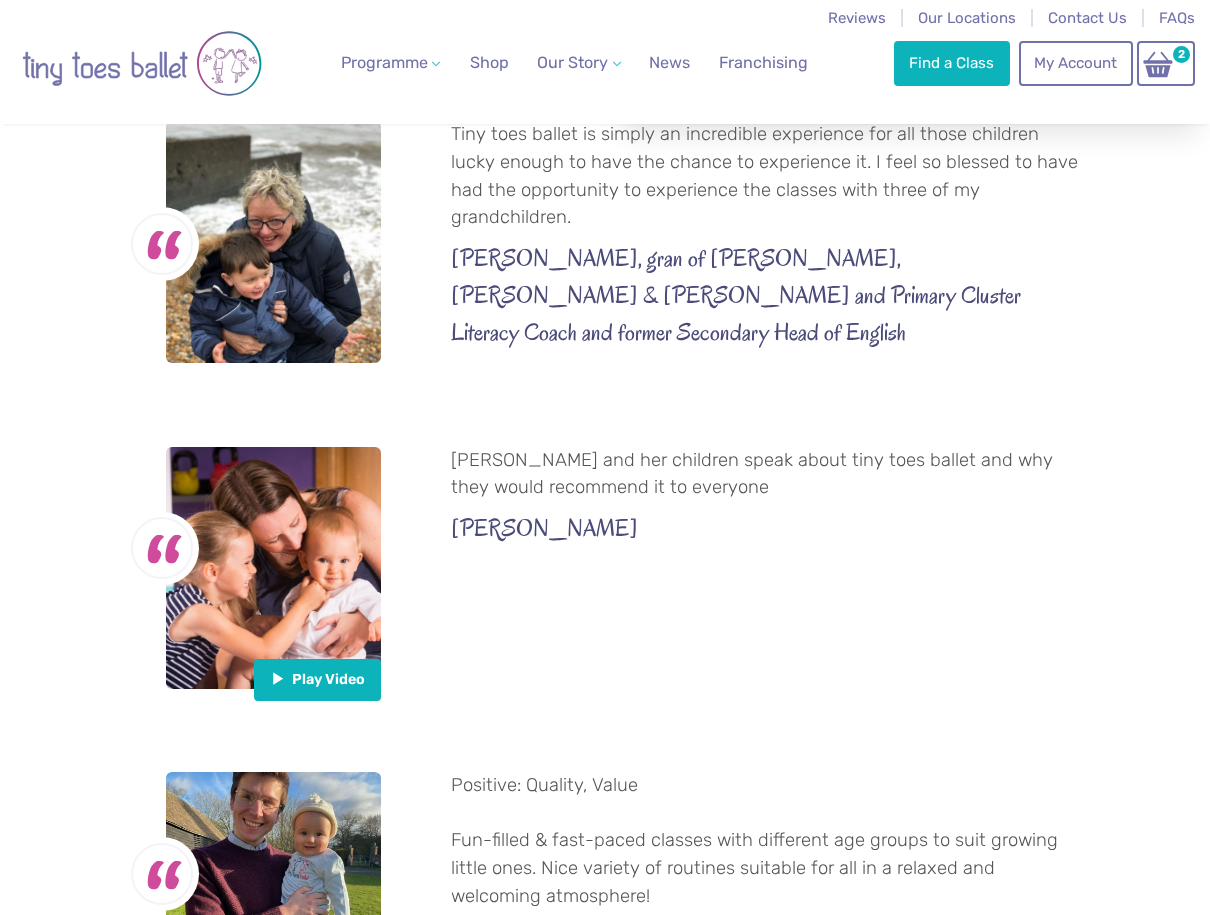 scroll, scrollTop: 0, scrollLeft: 0, axis: both 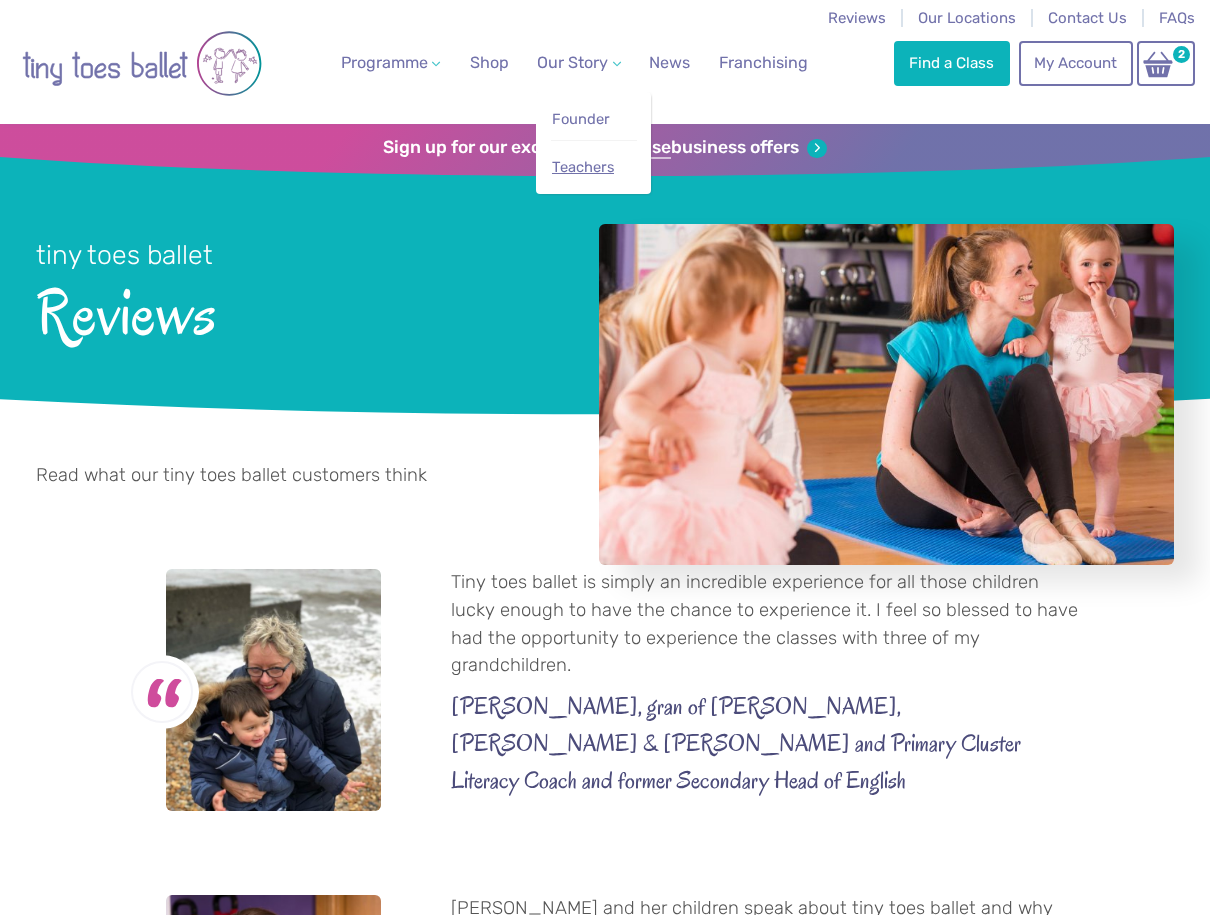 click on "Teachers" at bounding box center (583, 167) 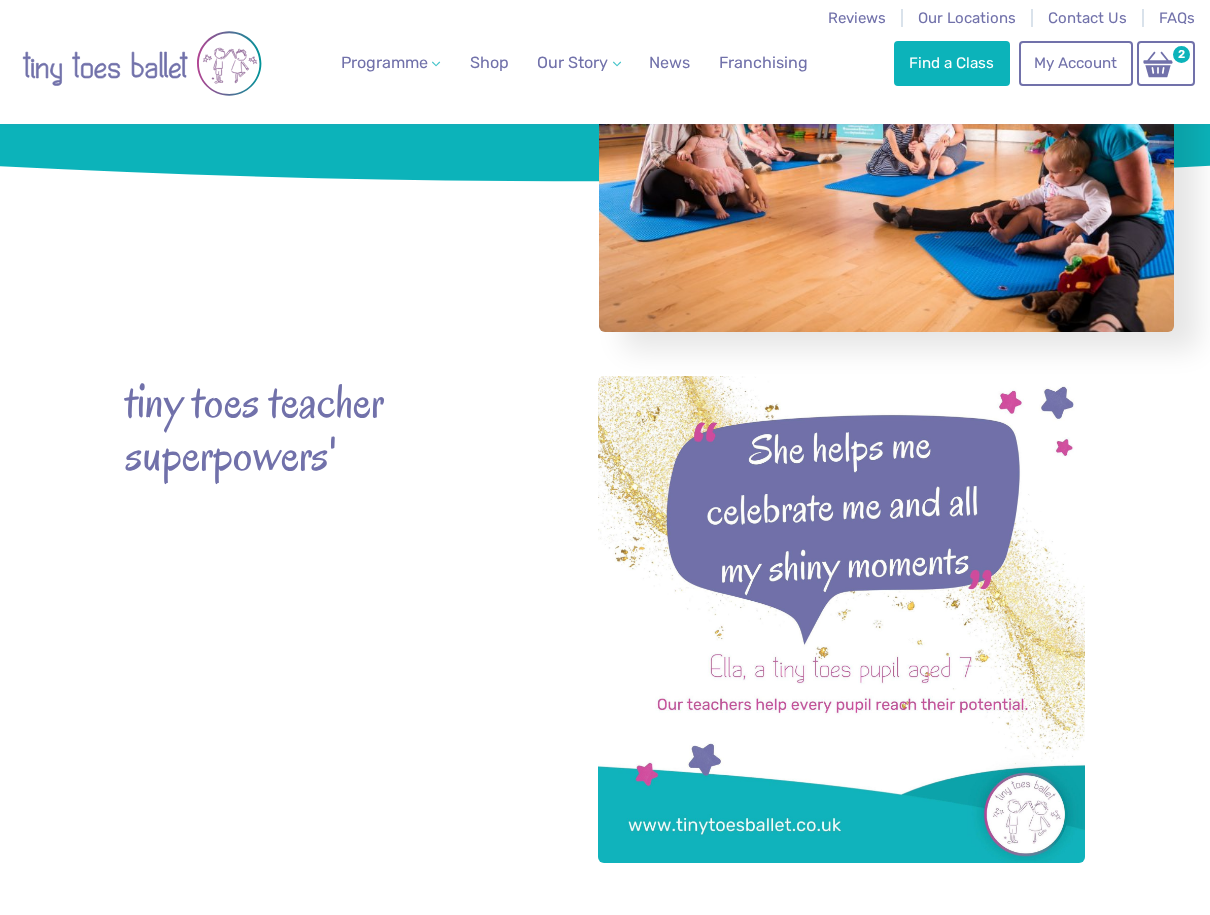 scroll, scrollTop: 0, scrollLeft: 0, axis: both 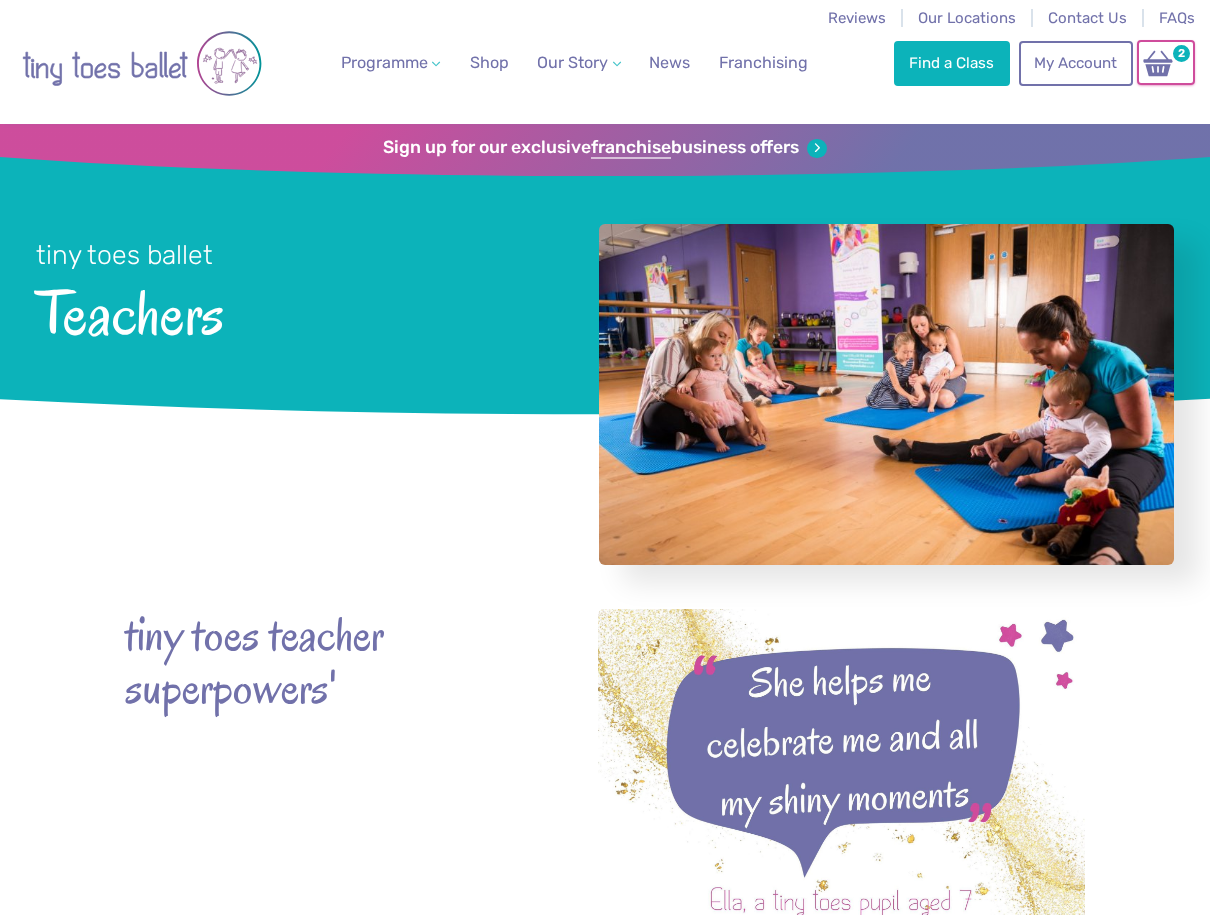 click at bounding box center [1158, 63] 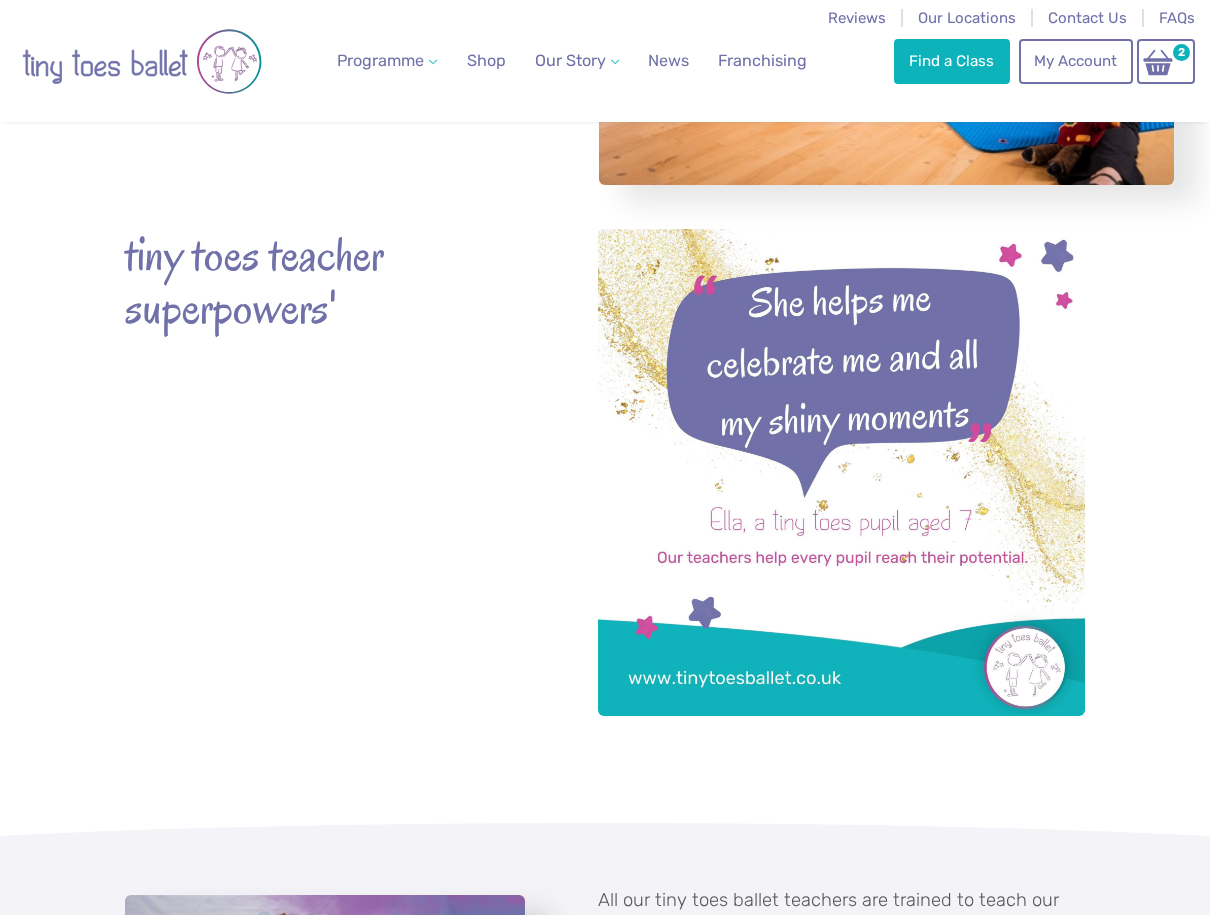 scroll, scrollTop: 0, scrollLeft: 0, axis: both 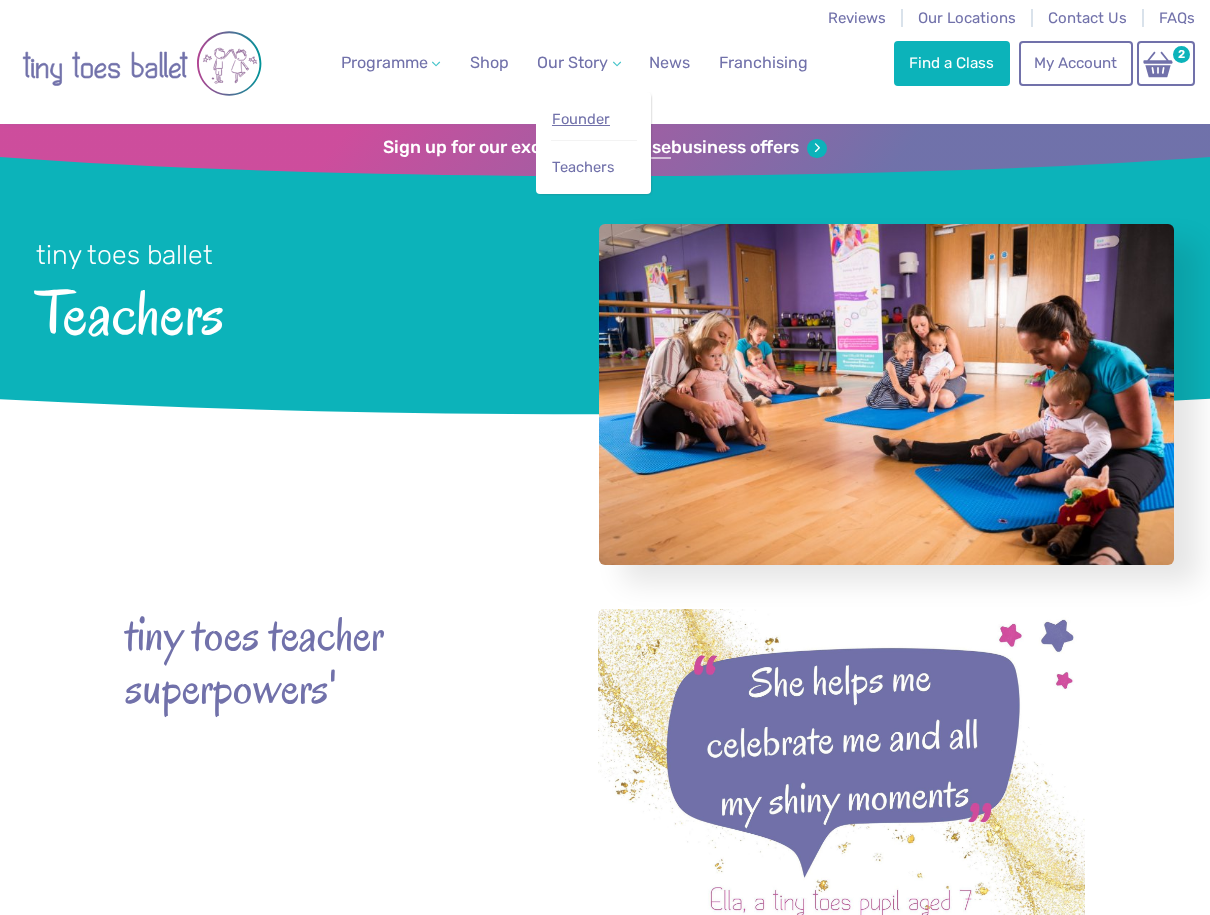 click on "Founder" at bounding box center [581, 119] 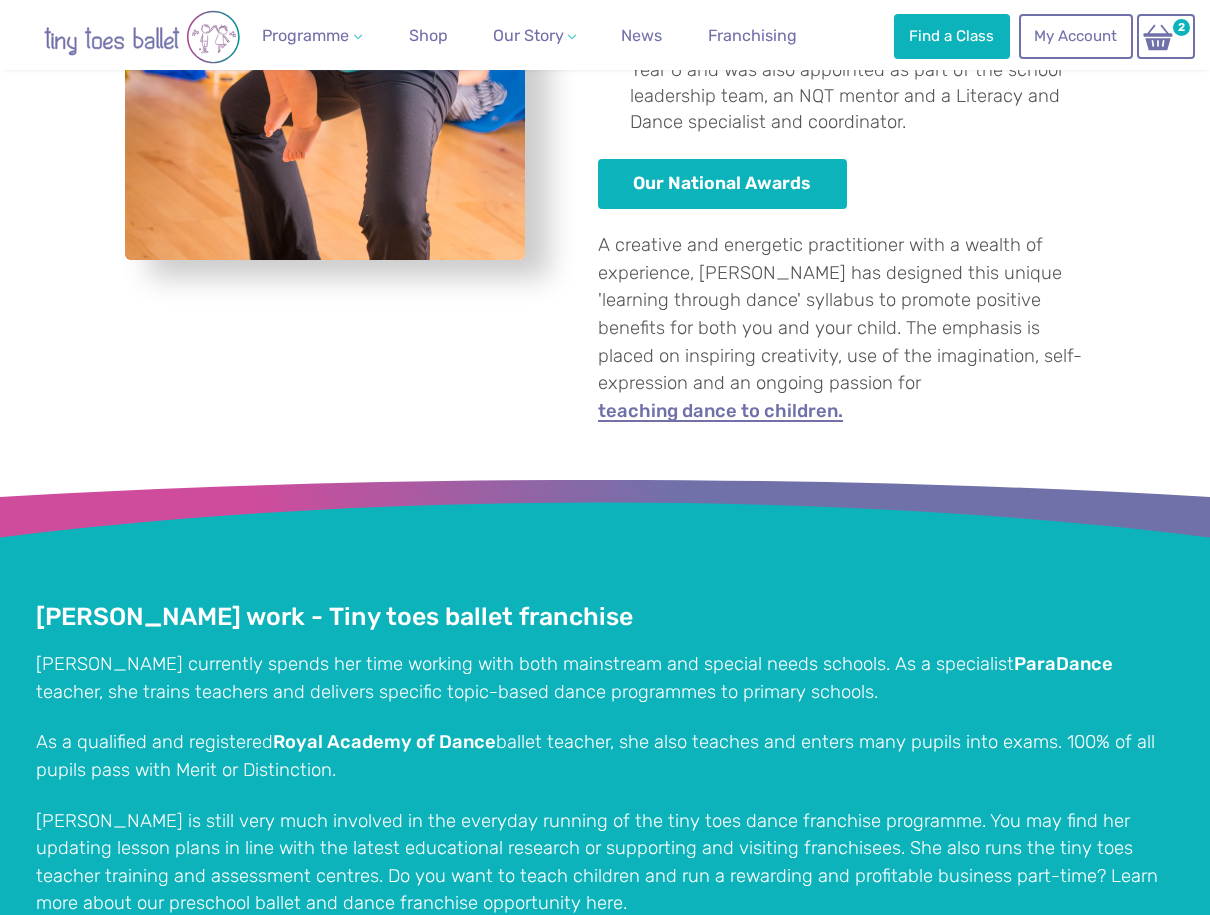 scroll, scrollTop: 3446, scrollLeft: 0, axis: vertical 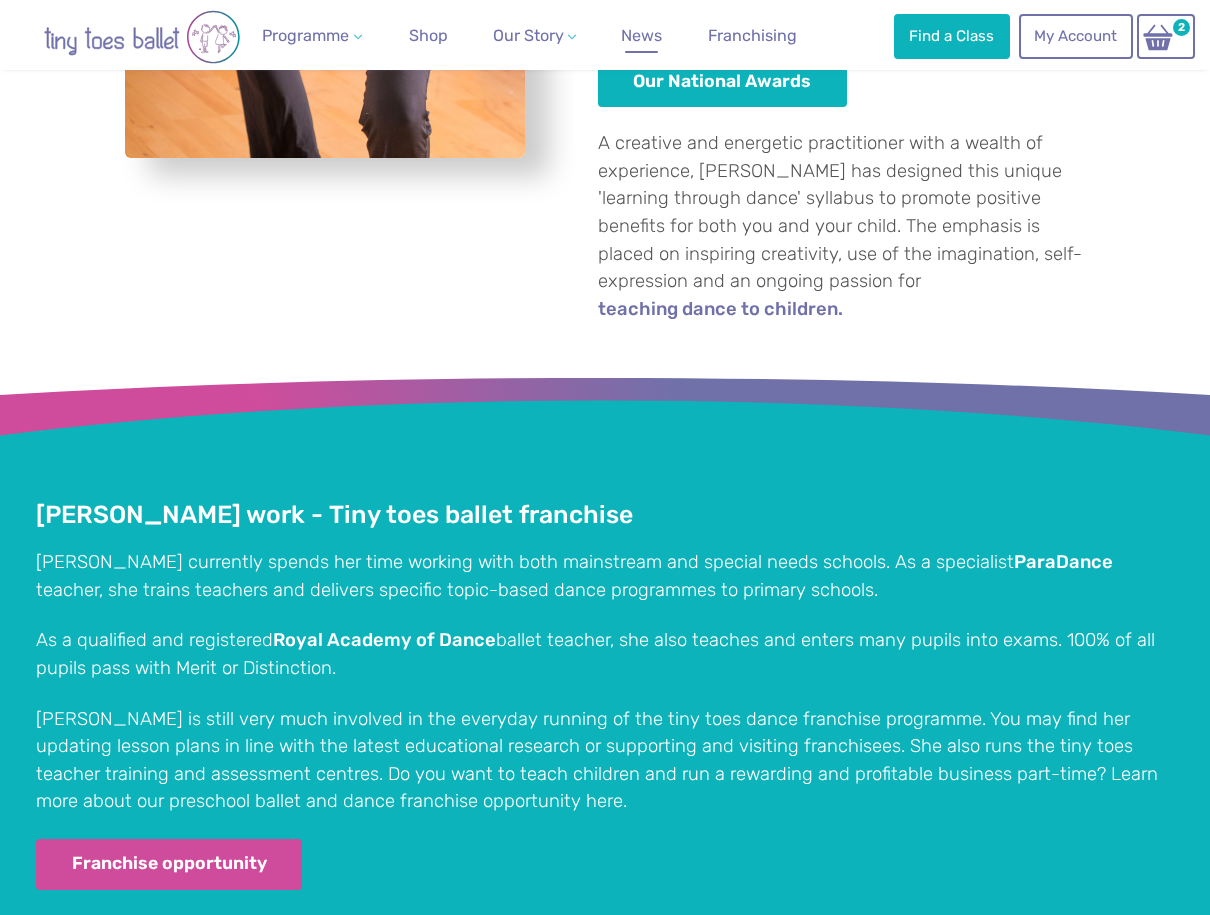 click on "News" at bounding box center [641, 36] 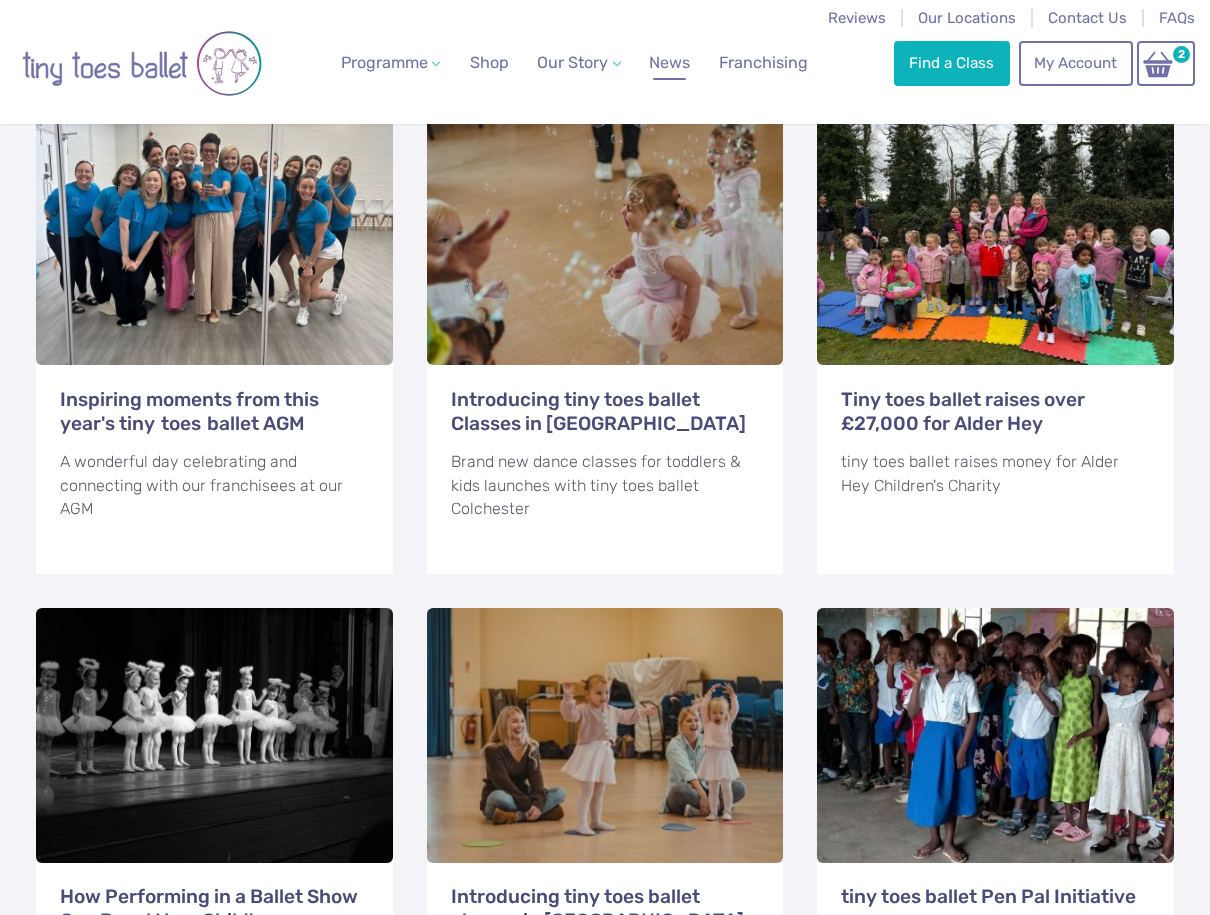 scroll, scrollTop: 0, scrollLeft: 0, axis: both 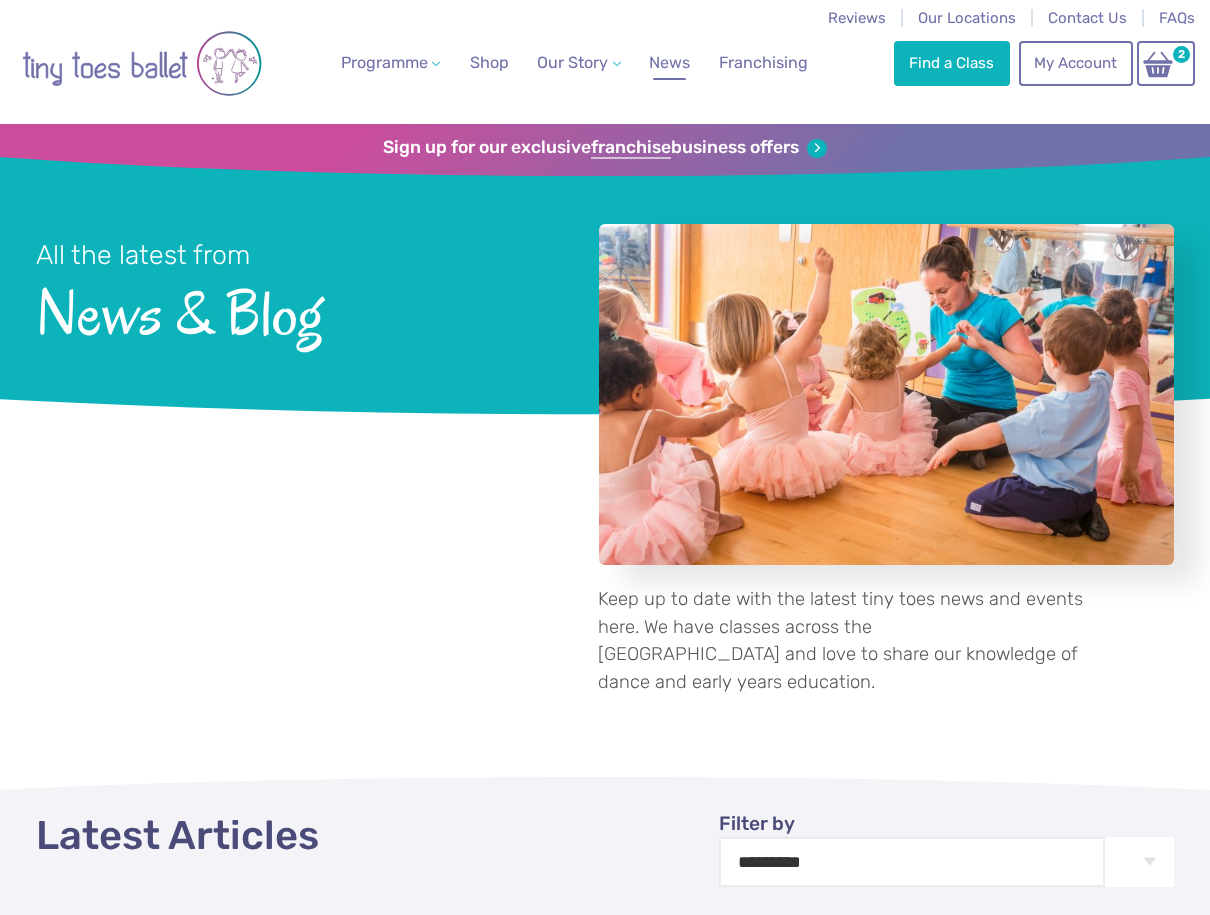 click at bounding box center (142, 63) 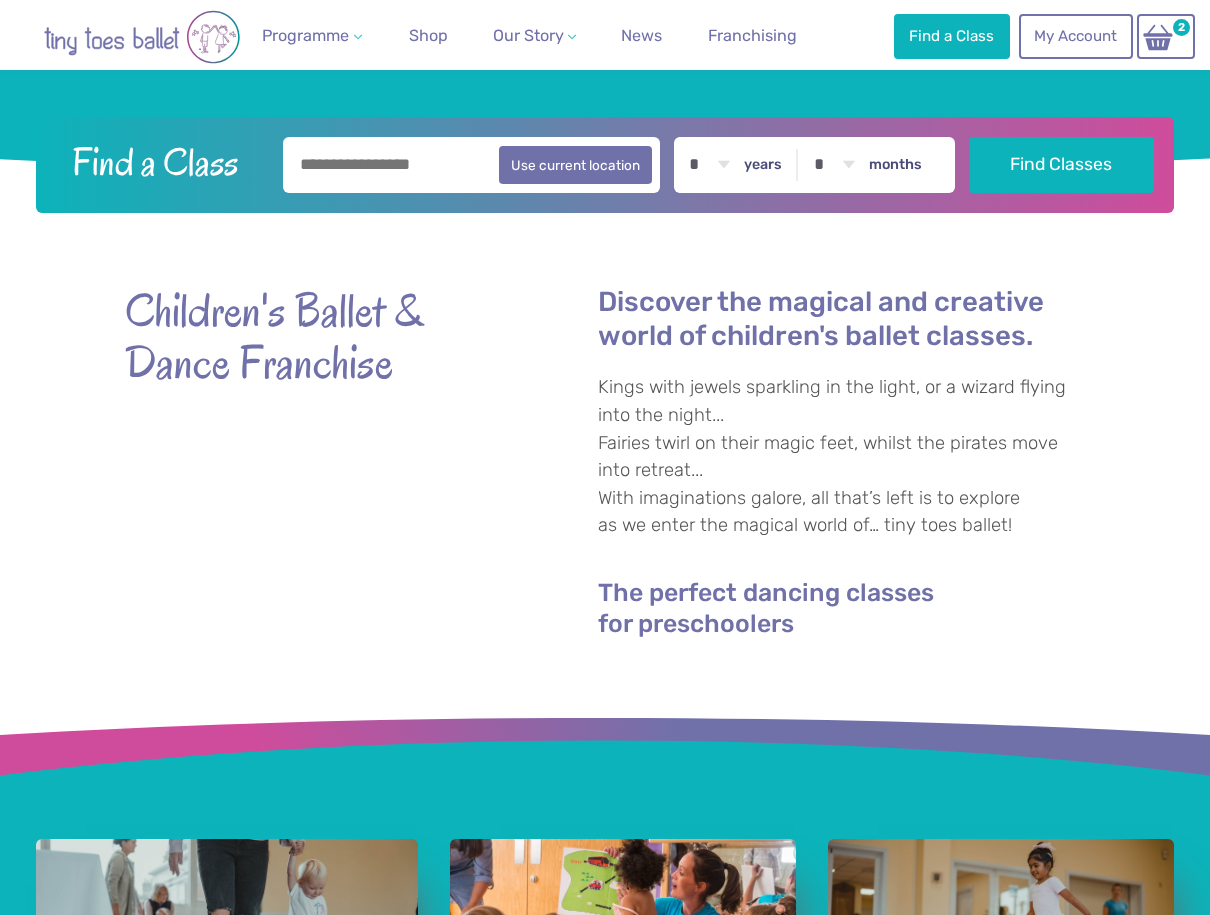 scroll, scrollTop: 609, scrollLeft: 0, axis: vertical 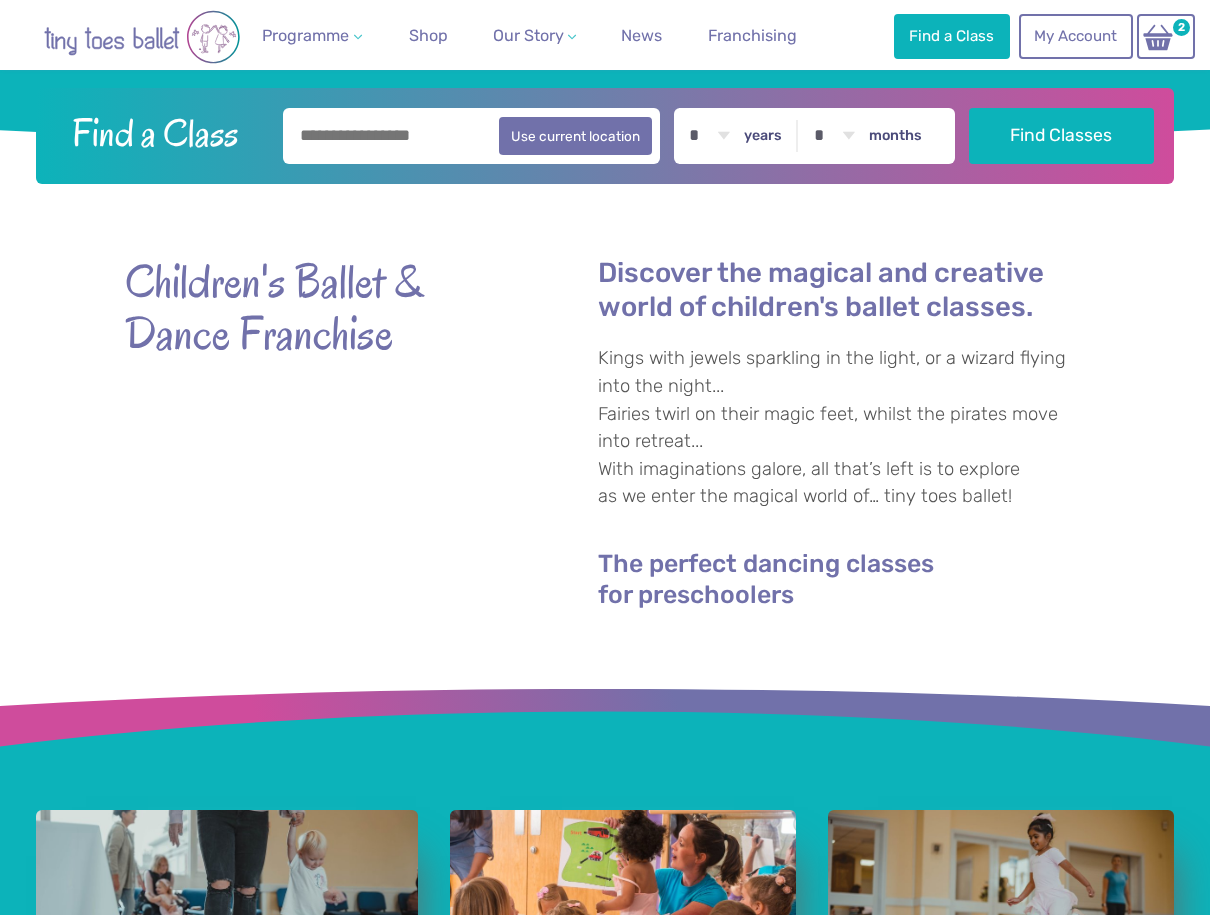 drag, startPoint x: 600, startPoint y: 559, endPoint x: 849, endPoint y: 594, distance: 251.44781 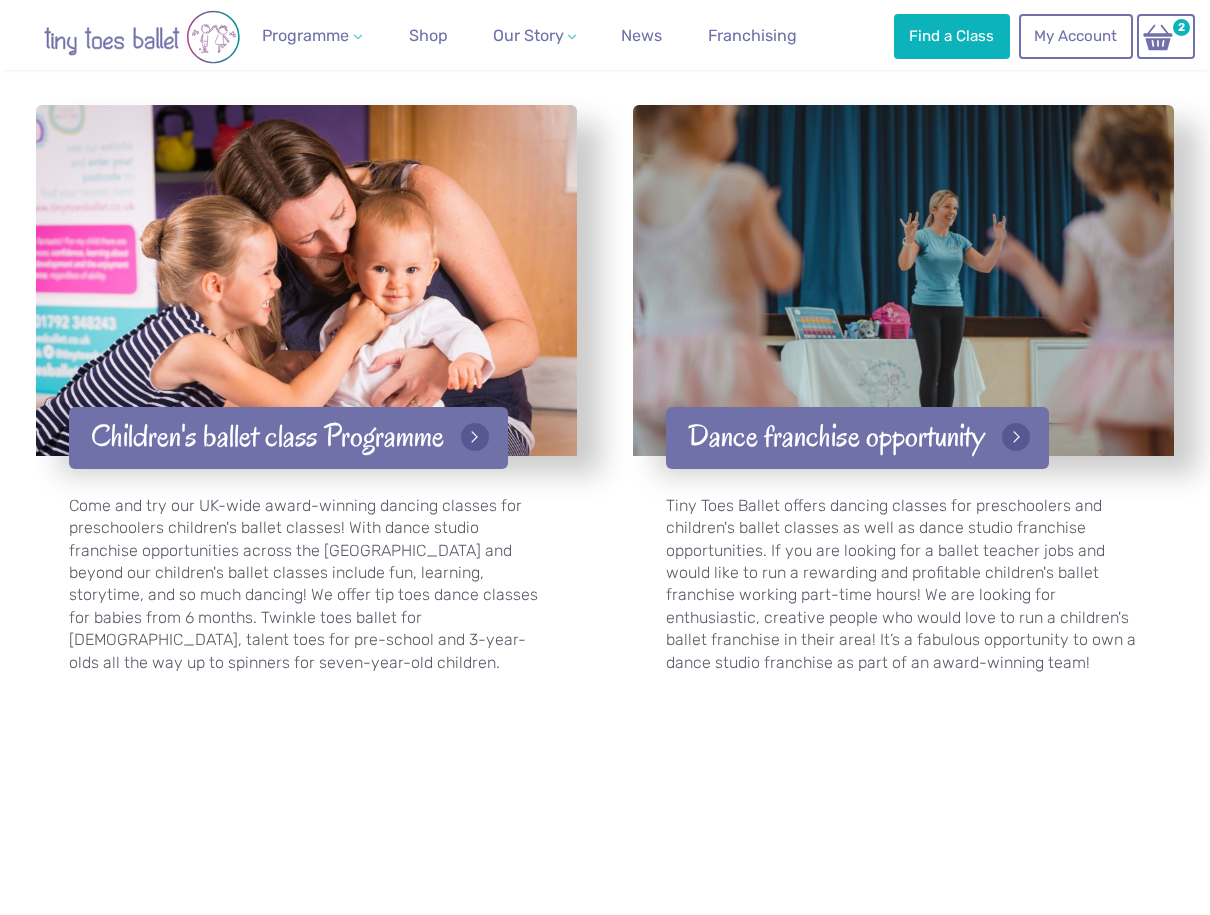 scroll, scrollTop: 3157, scrollLeft: 0, axis: vertical 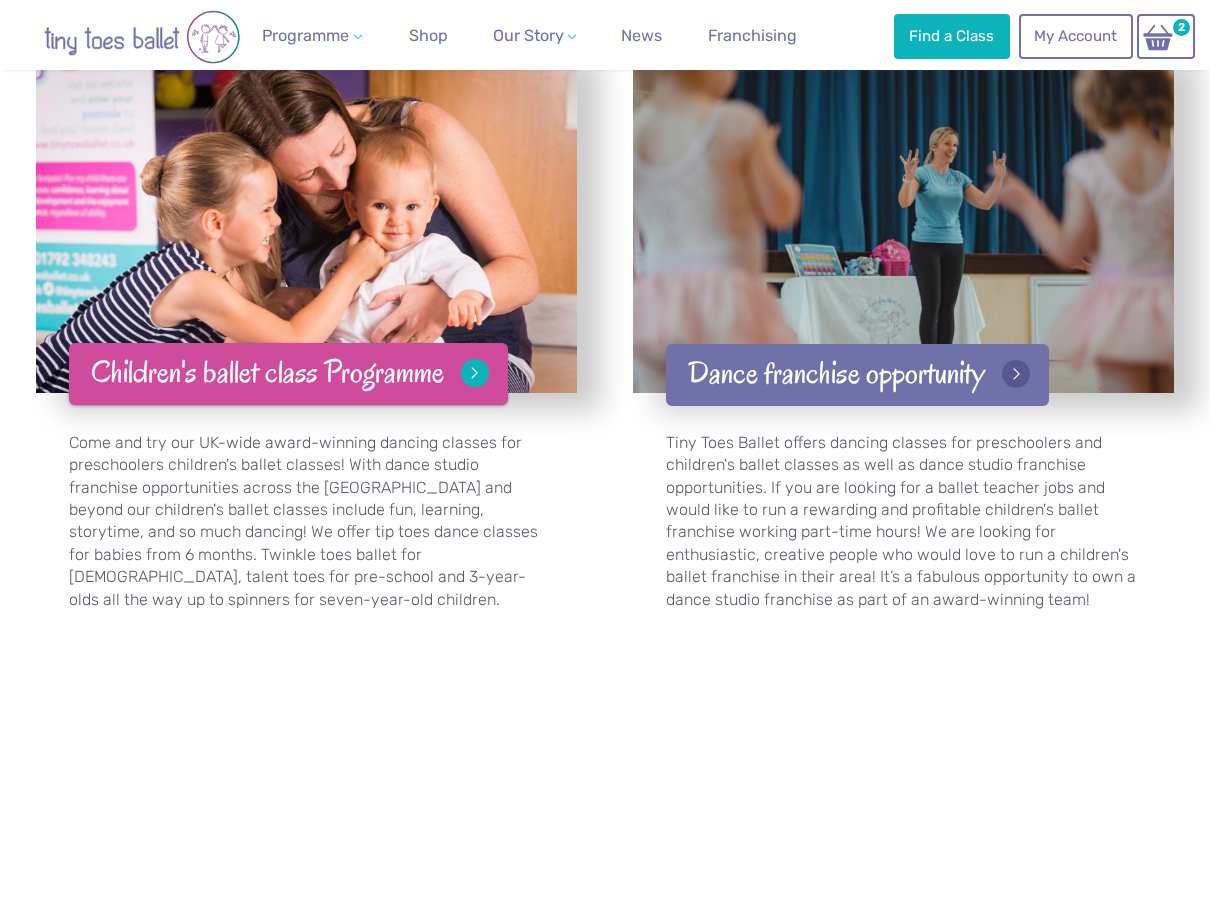 click on "Children's ballet class Programme" at bounding box center (288, 374) 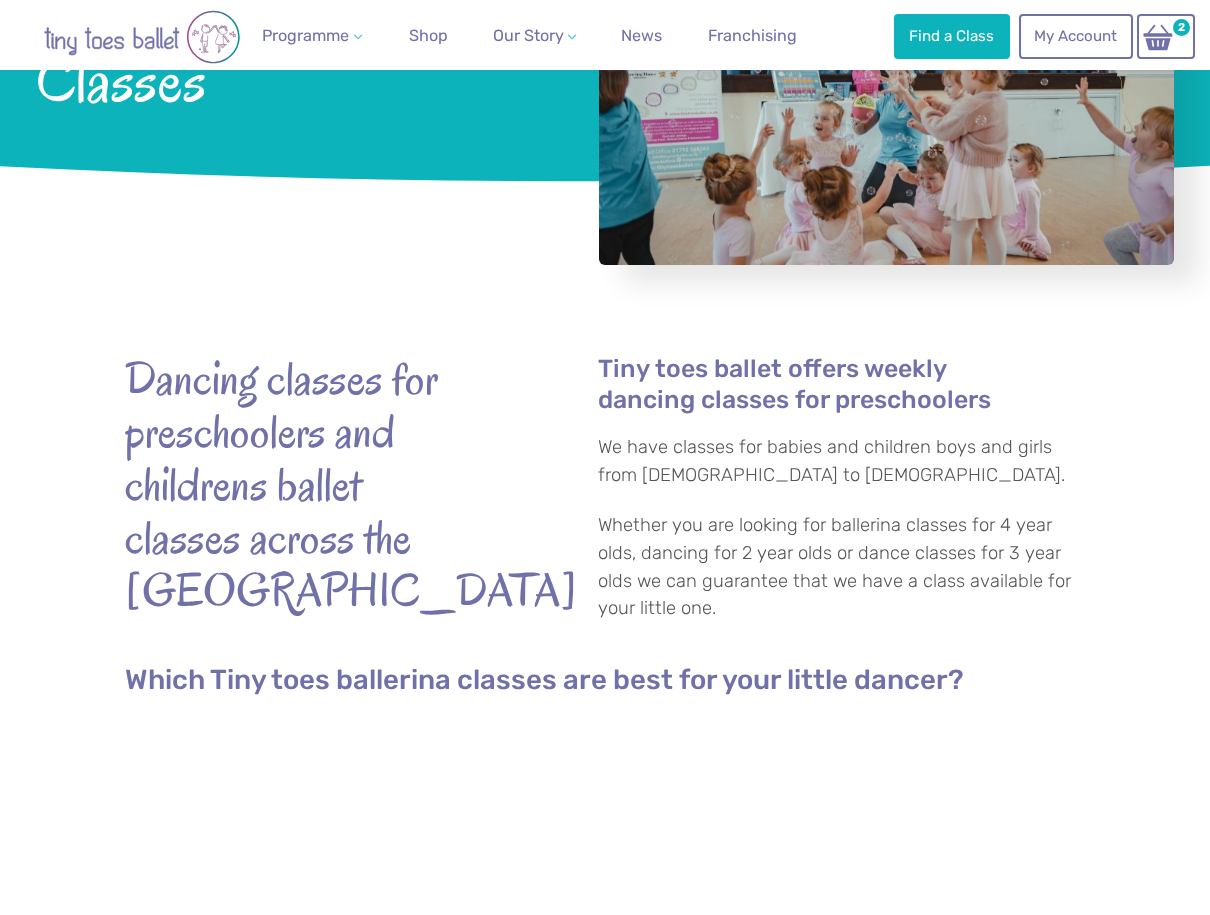 scroll, scrollTop: 0, scrollLeft: 0, axis: both 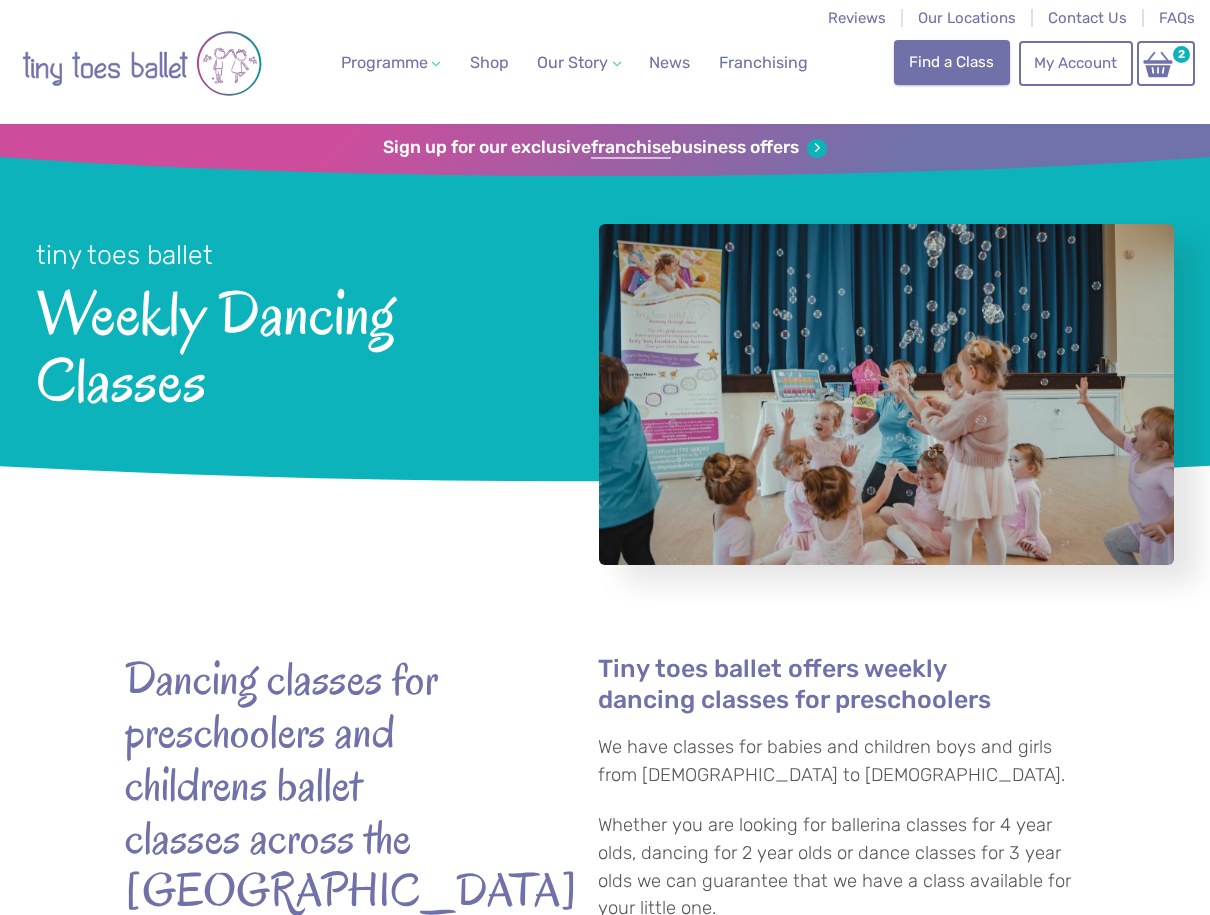 click on "Find a Class" at bounding box center [952, 62] 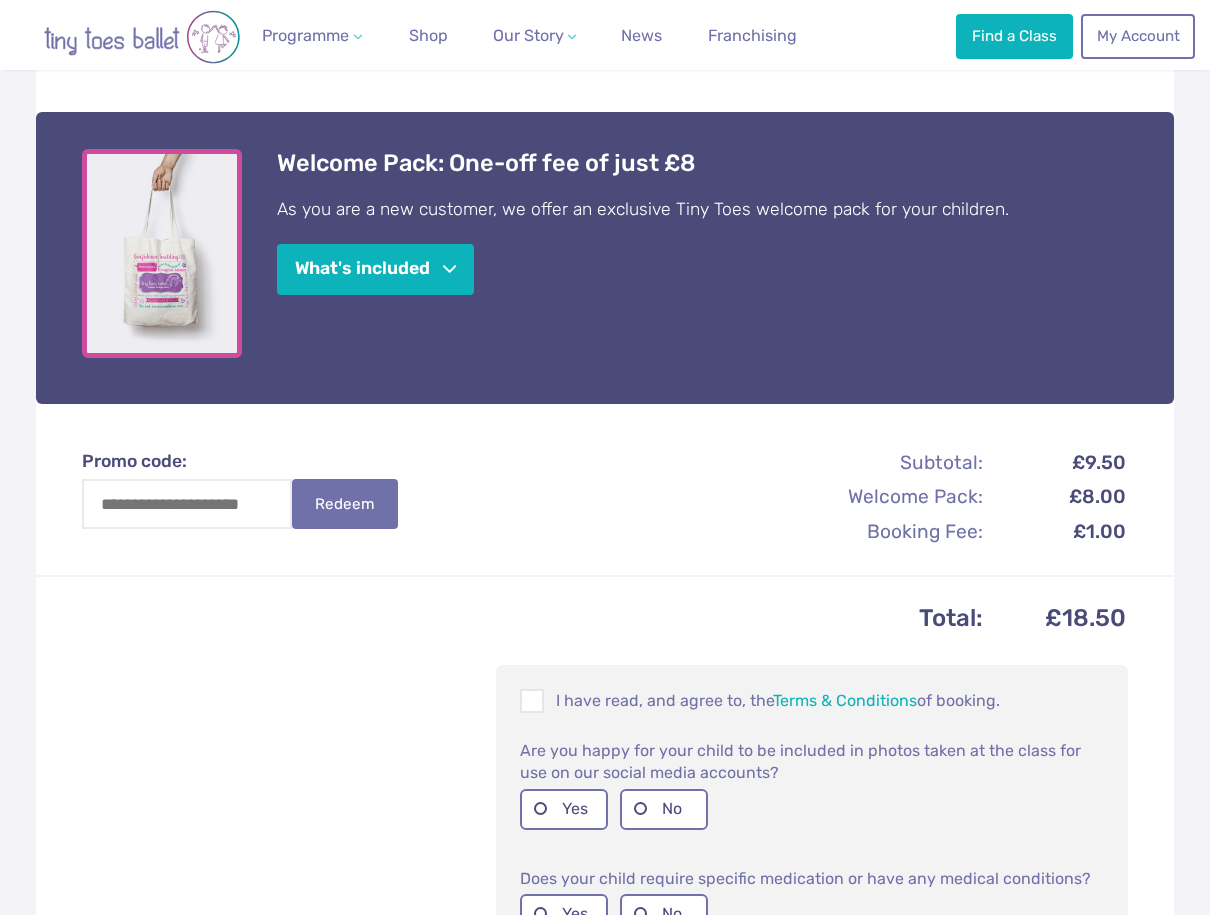 scroll, scrollTop: 657, scrollLeft: 0, axis: vertical 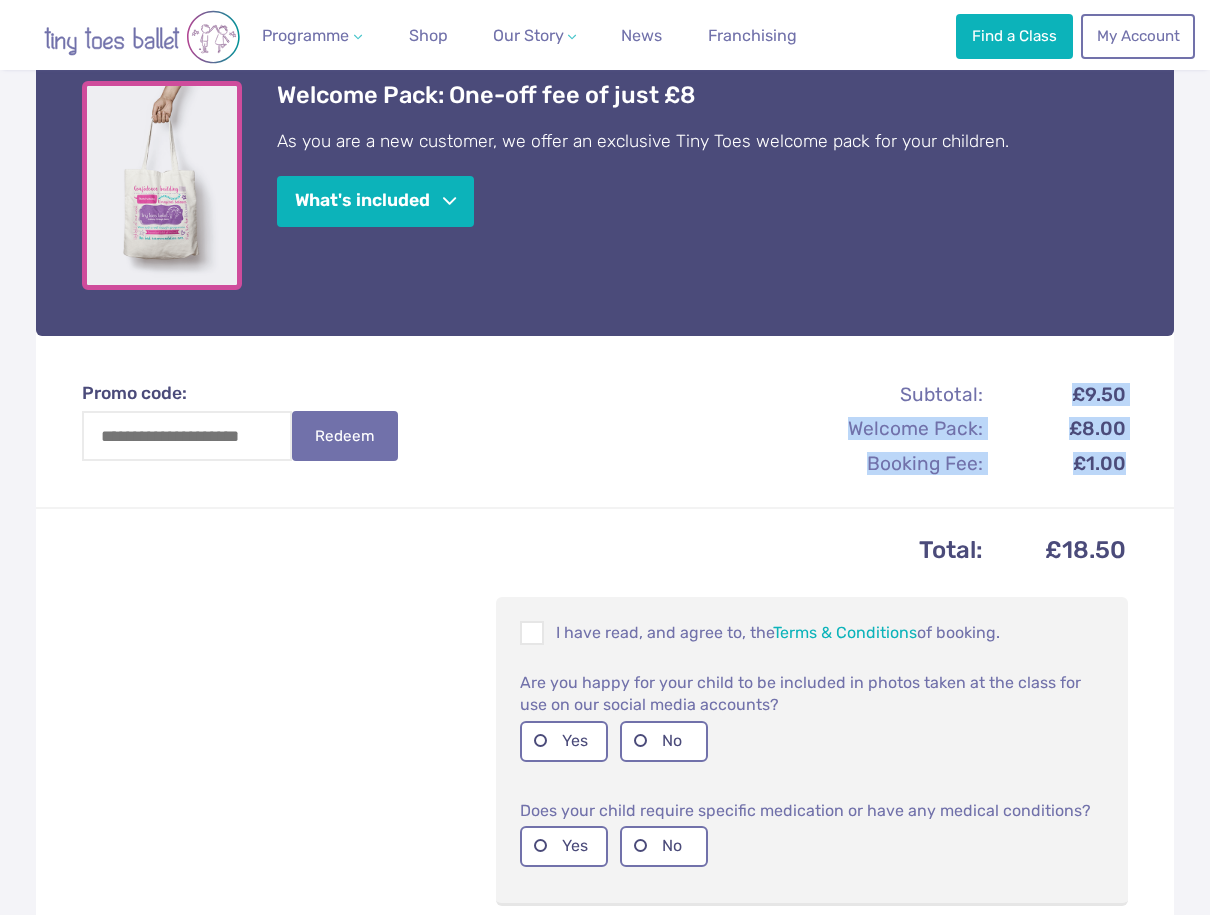drag, startPoint x: 1078, startPoint y: 362, endPoint x: 1161, endPoint y: 512, distance: 171.4322 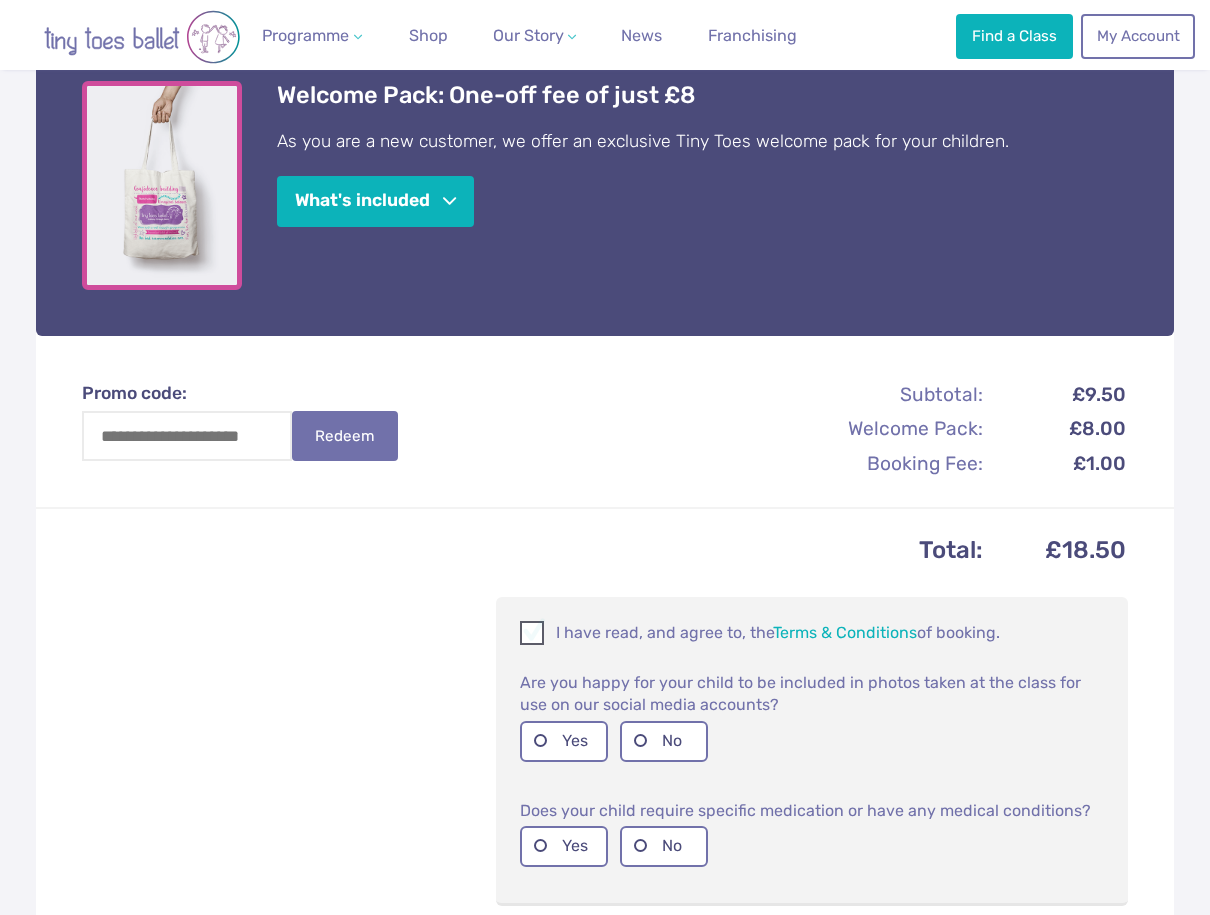 click at bounding box center (533, 636) 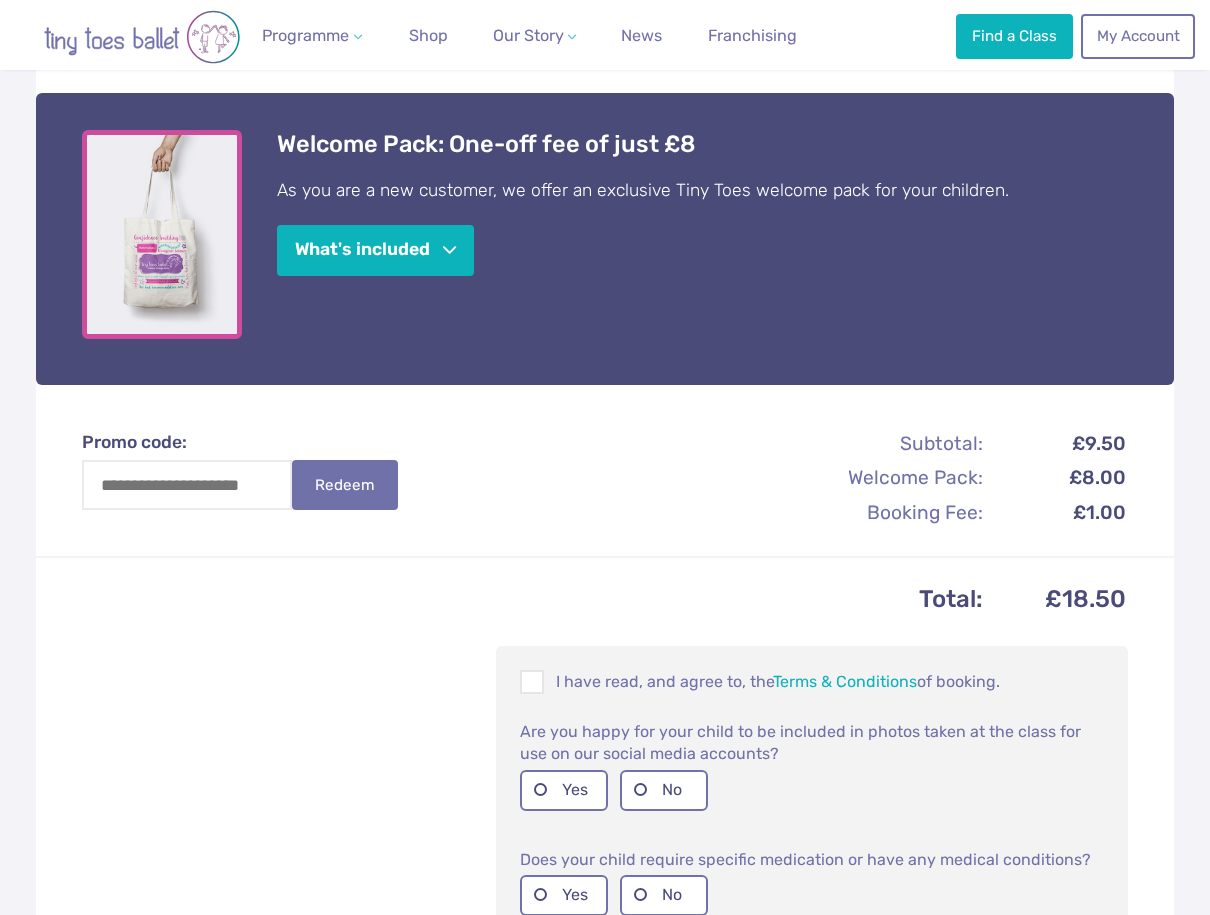 scroll, scrollTop: 599, scrollLeft: 0, axis: vertical 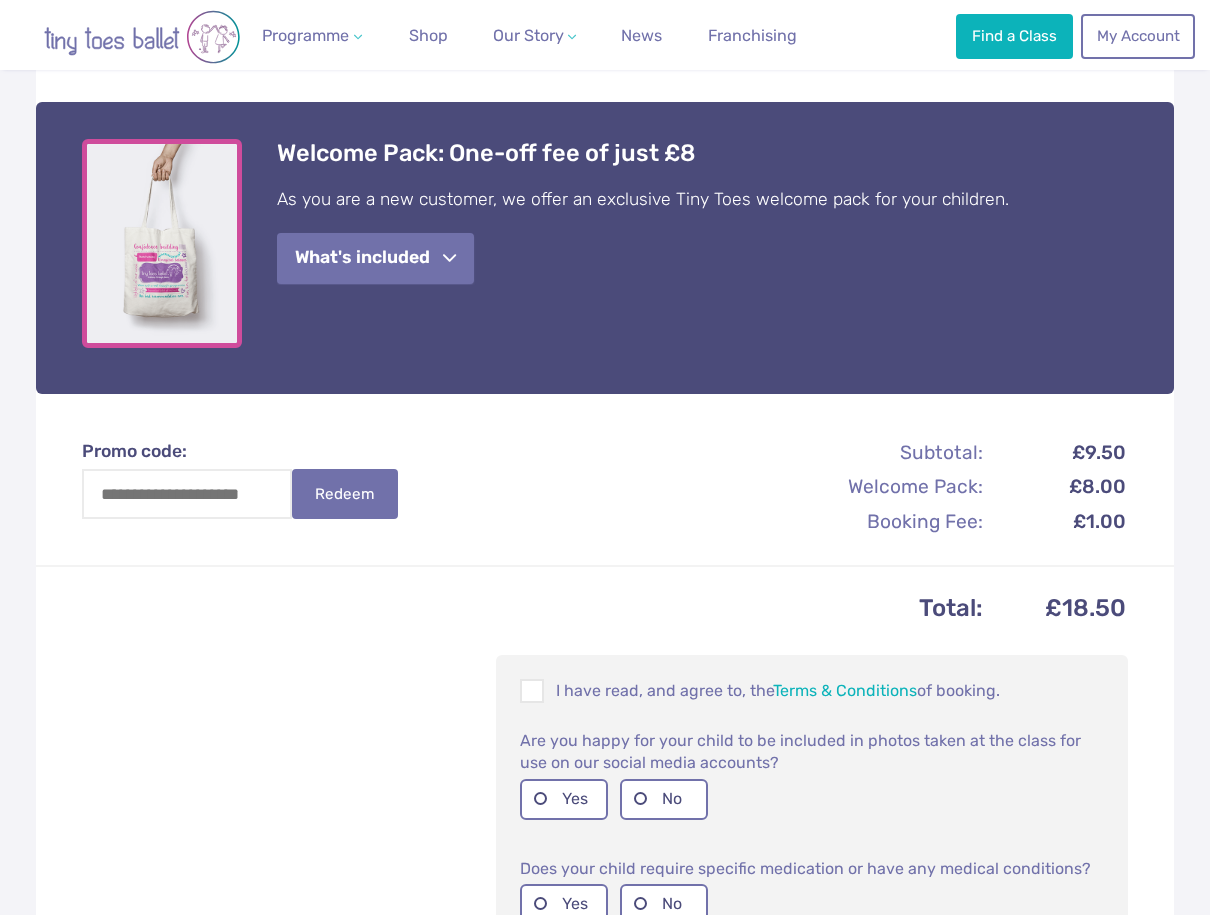 click on "What's included" at bounding box center (375, 258) 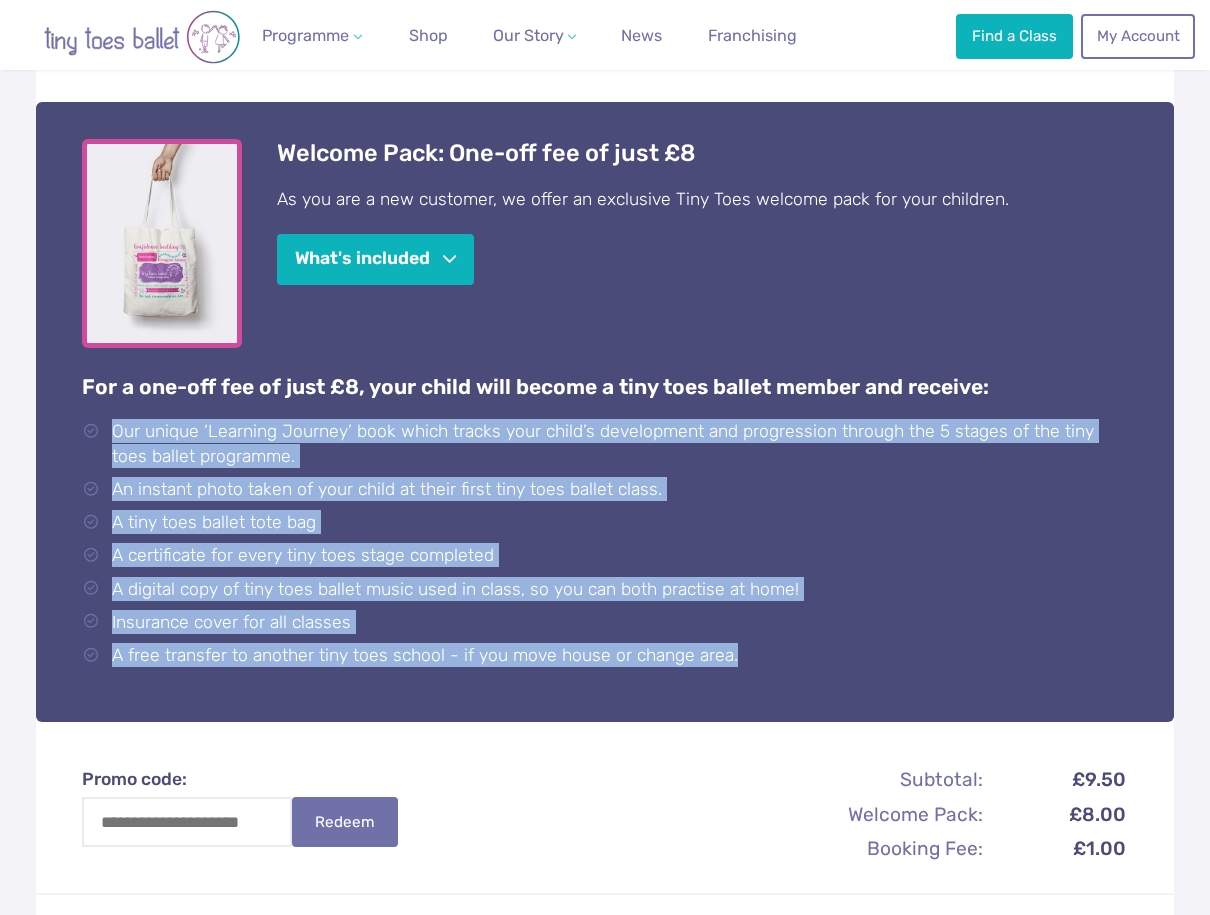 drag, startPoint x: 117, startPoint y: 404, endPoint x: 720, endPoint y: 641, distance: 647.9028 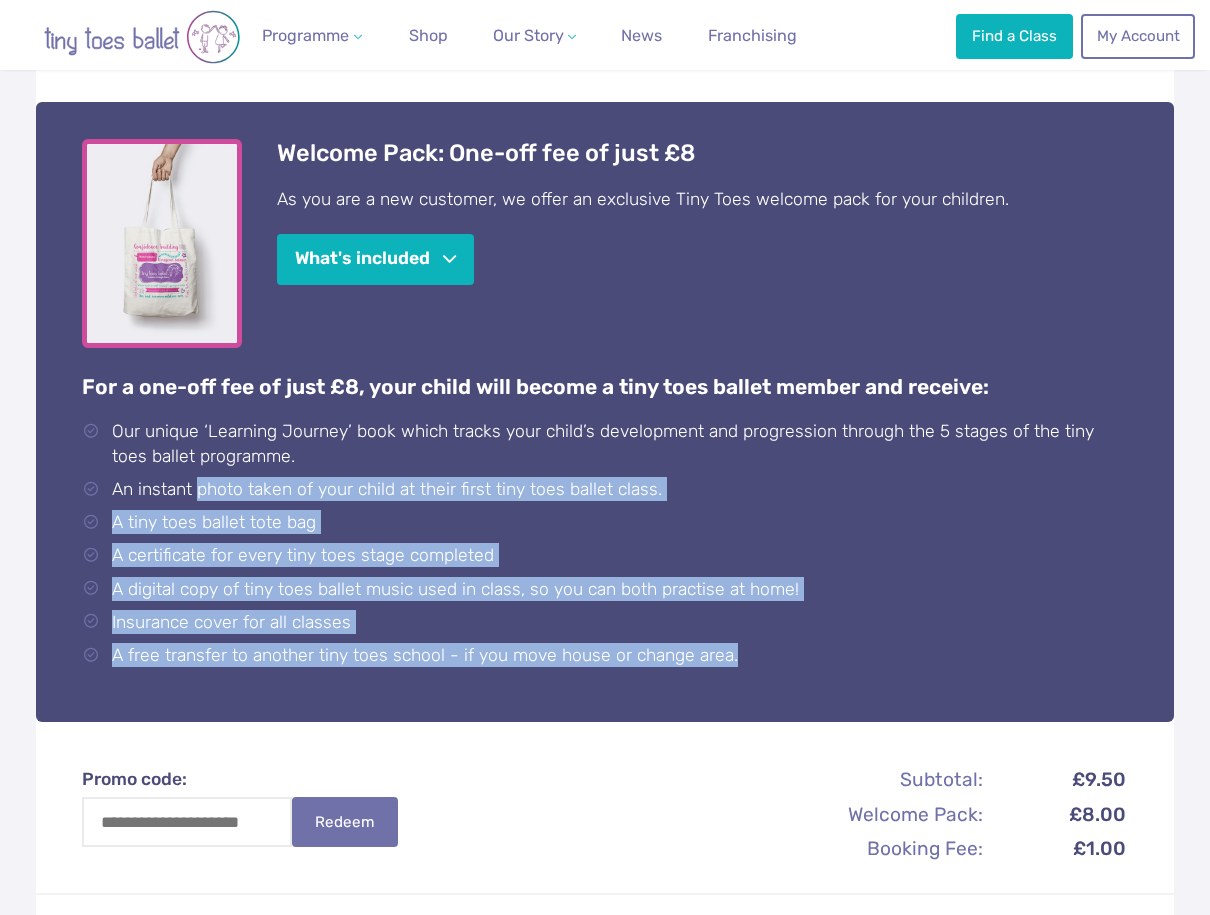 drag, startPoint x: 736, startPoint y: 631, endPoint x: 260, endPoint y: 481, distance: 499.07513 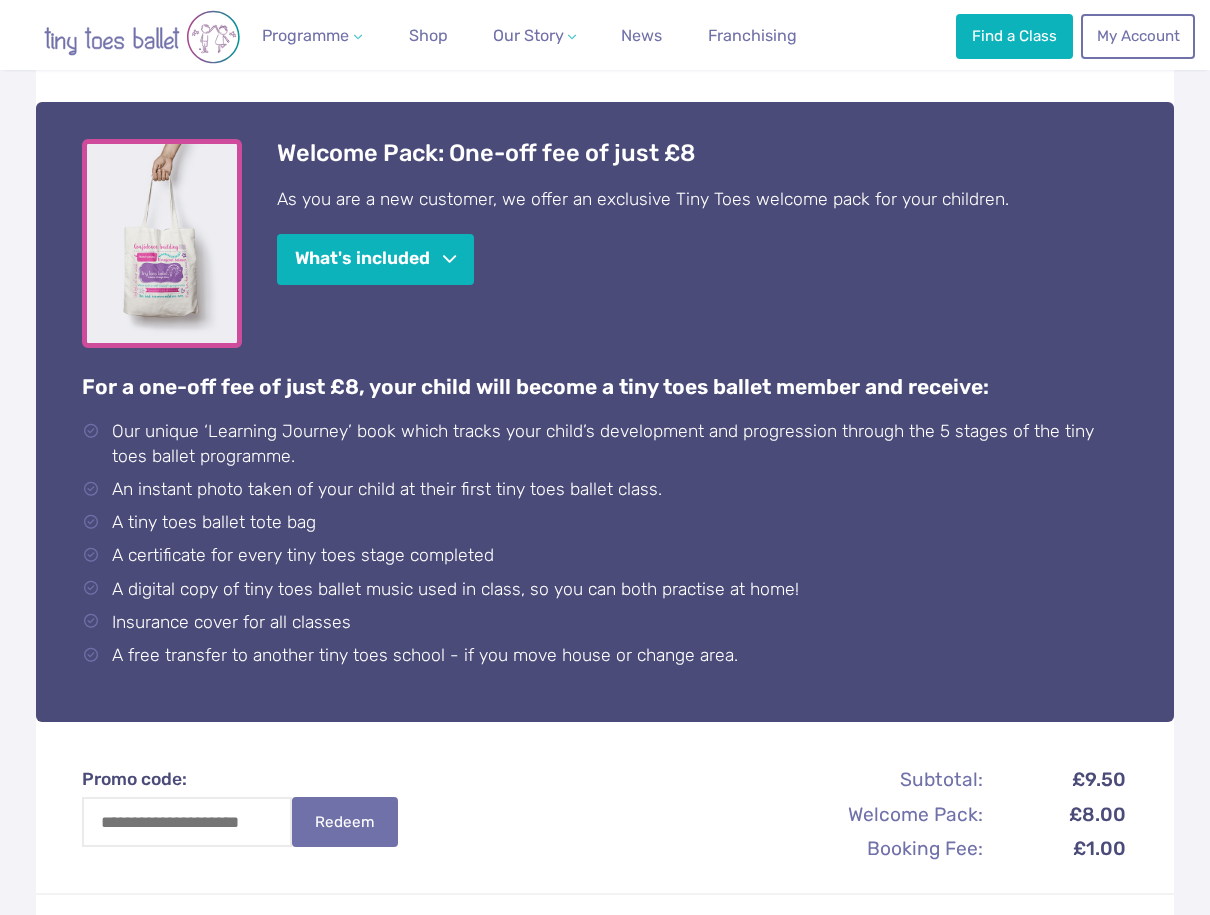 click on "A tiny toes ballet tote bag" at bounding box center [608, 522] 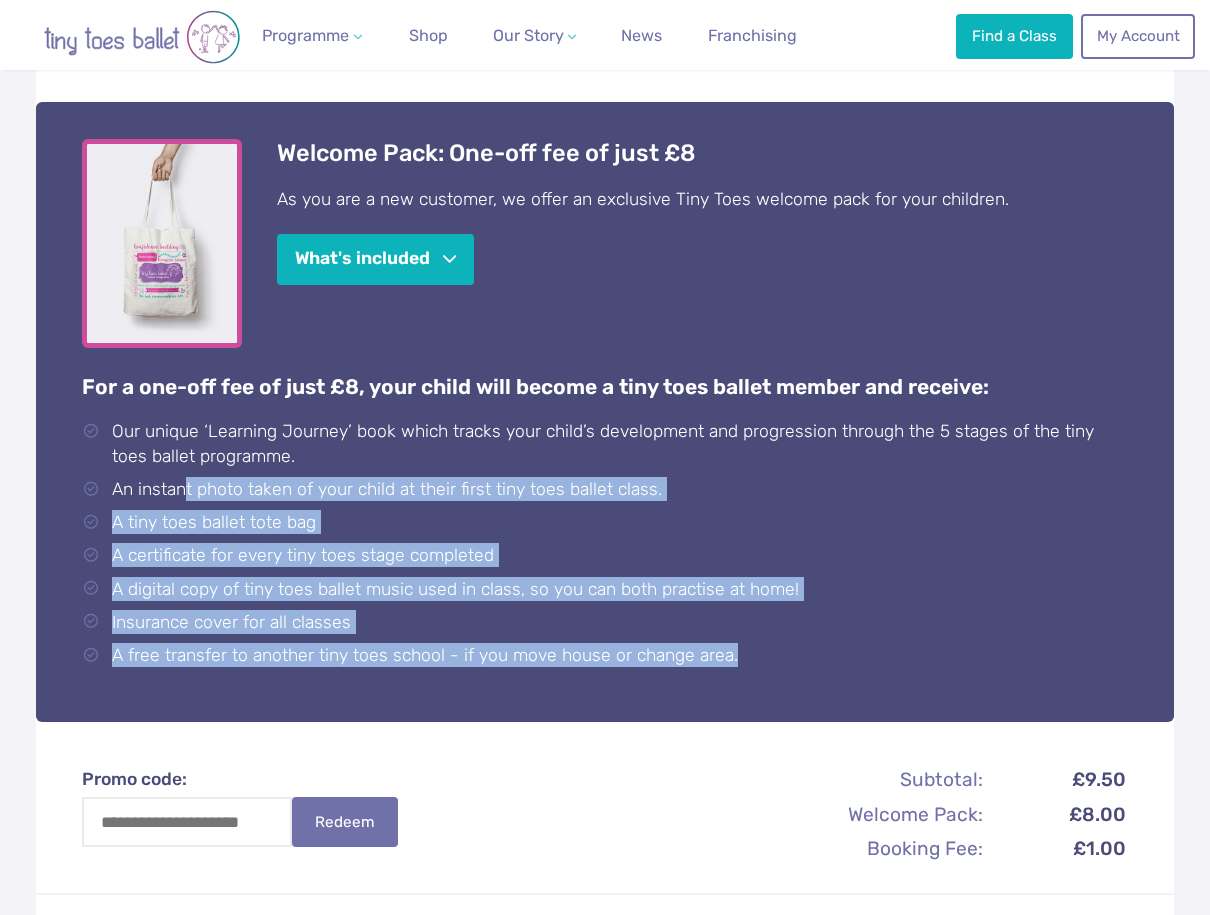 drag, startPoint x: 184, startPoint y: 463, endPoint x: 777, endPoint y: 637, distance: 618.0008 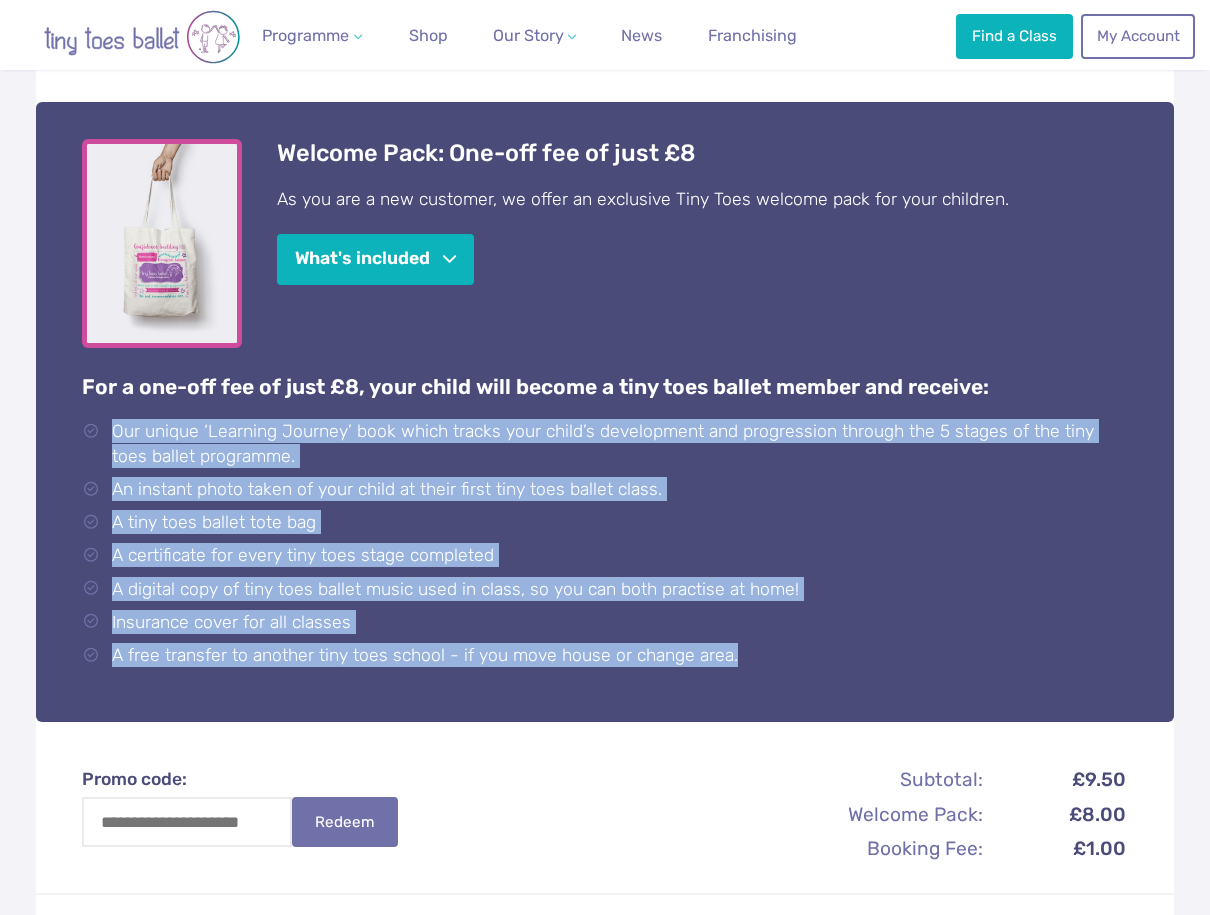 drag, startPoint x: 642, startPoint y: 637, endPoint x: 96, endPoint y: 370, distance: 607.787 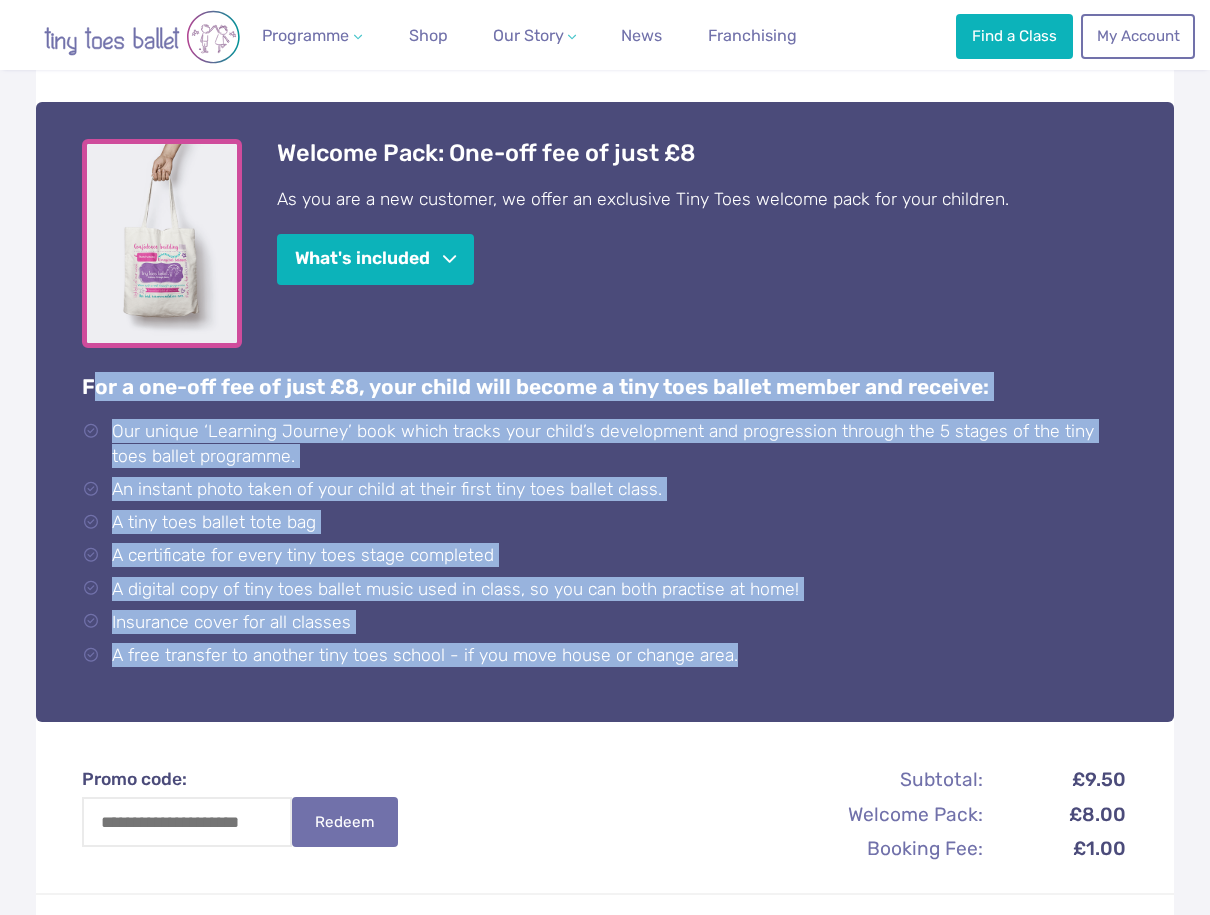 click on "A tiny toes ballet tote bag" at bounding box center (608, 522) 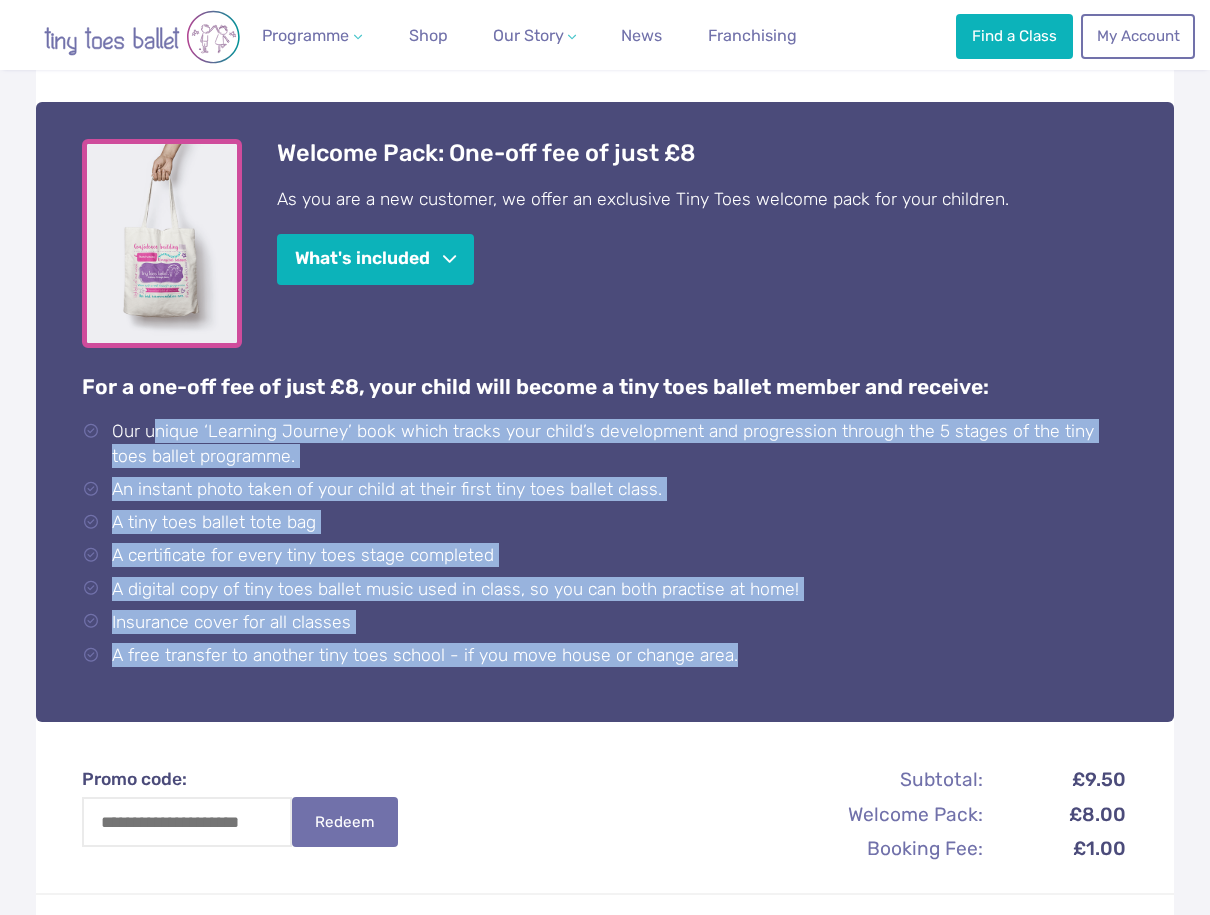 drag, startPoint x: 158, startPoint y: 402, endPoint x: 862, endPoint y: 639, distance: 742.8223 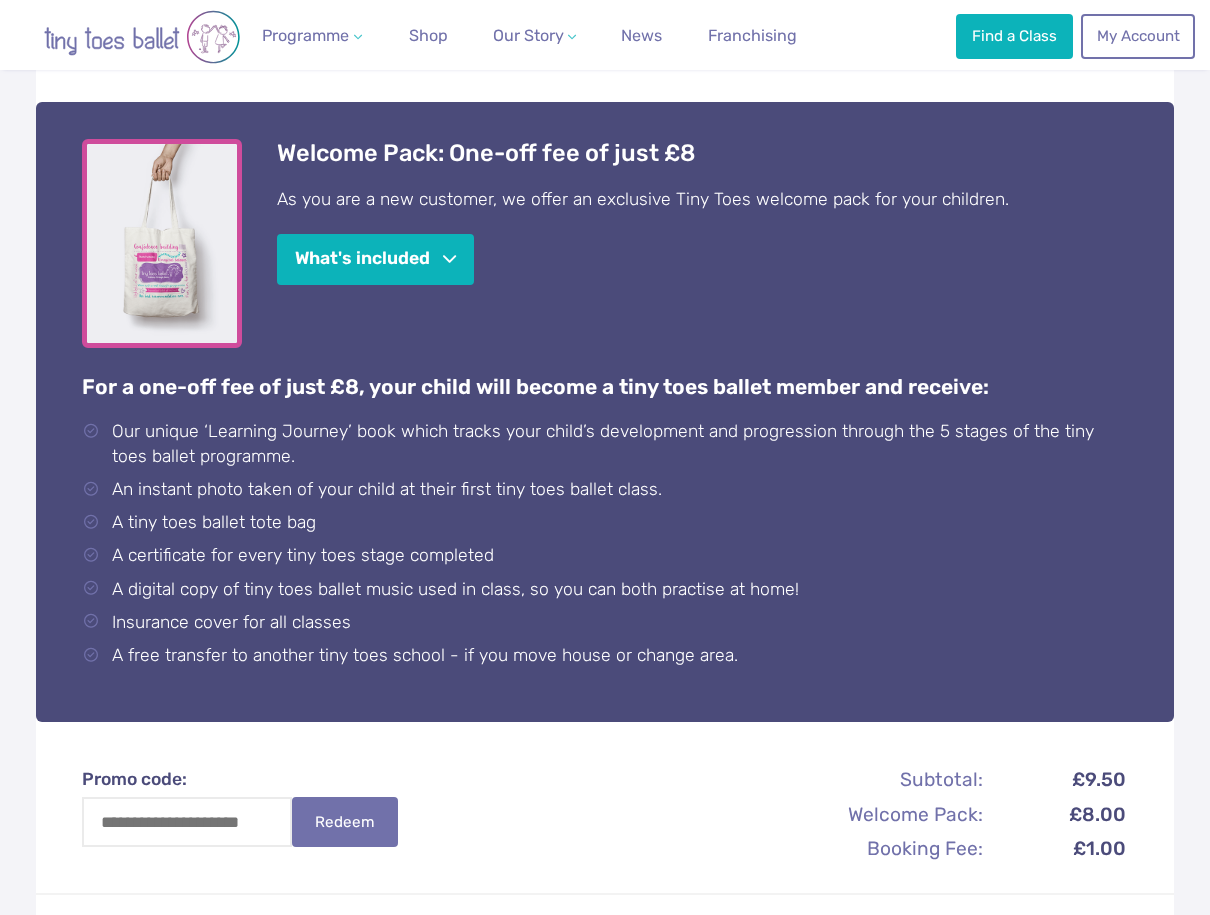 drag, startPoint x: 862, startPoint y: 639, endPoint x: 825, endPoint y: 633, distance: 37.48333 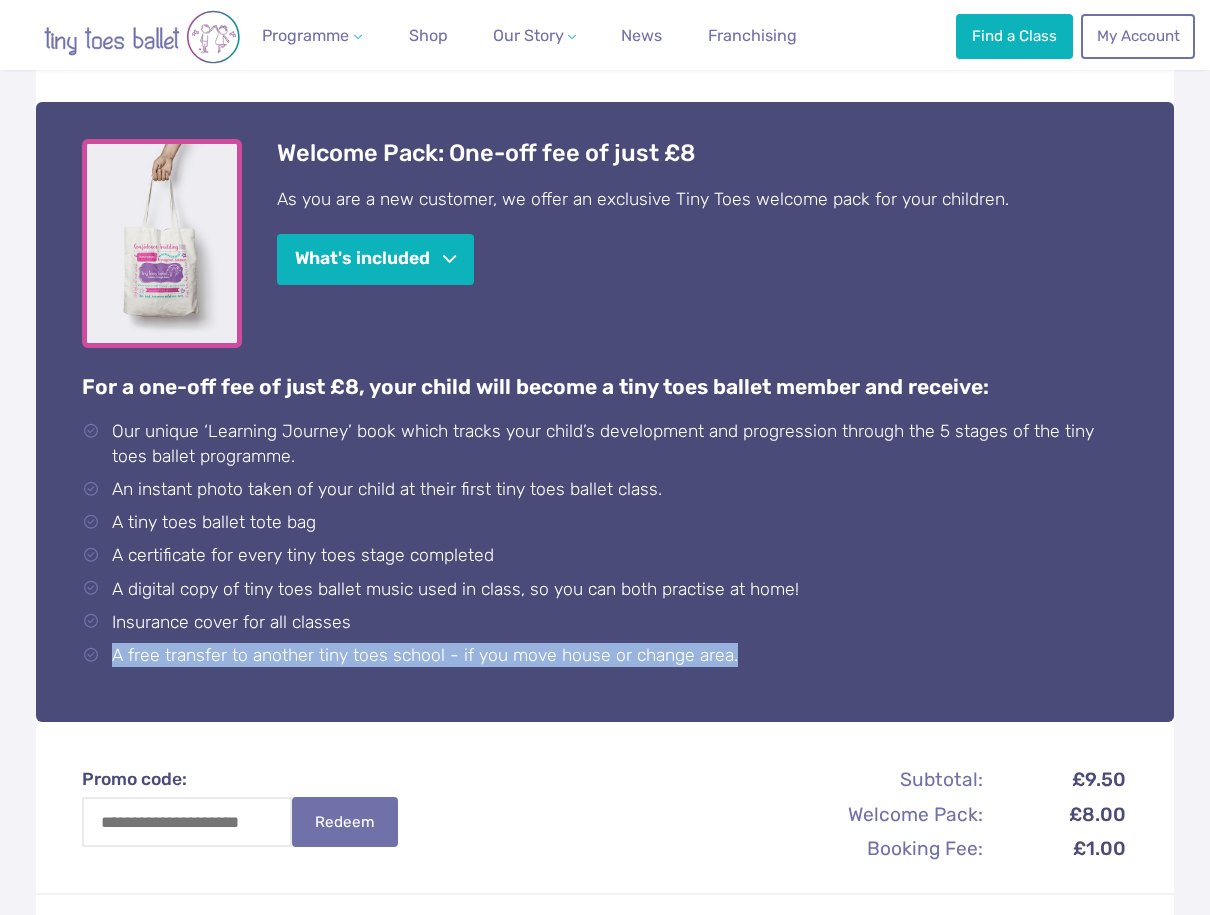 drag, startPoint x: 203, startPoint y: 618, endPoint x: 790, endPoint y: 628, distance: 587.08514 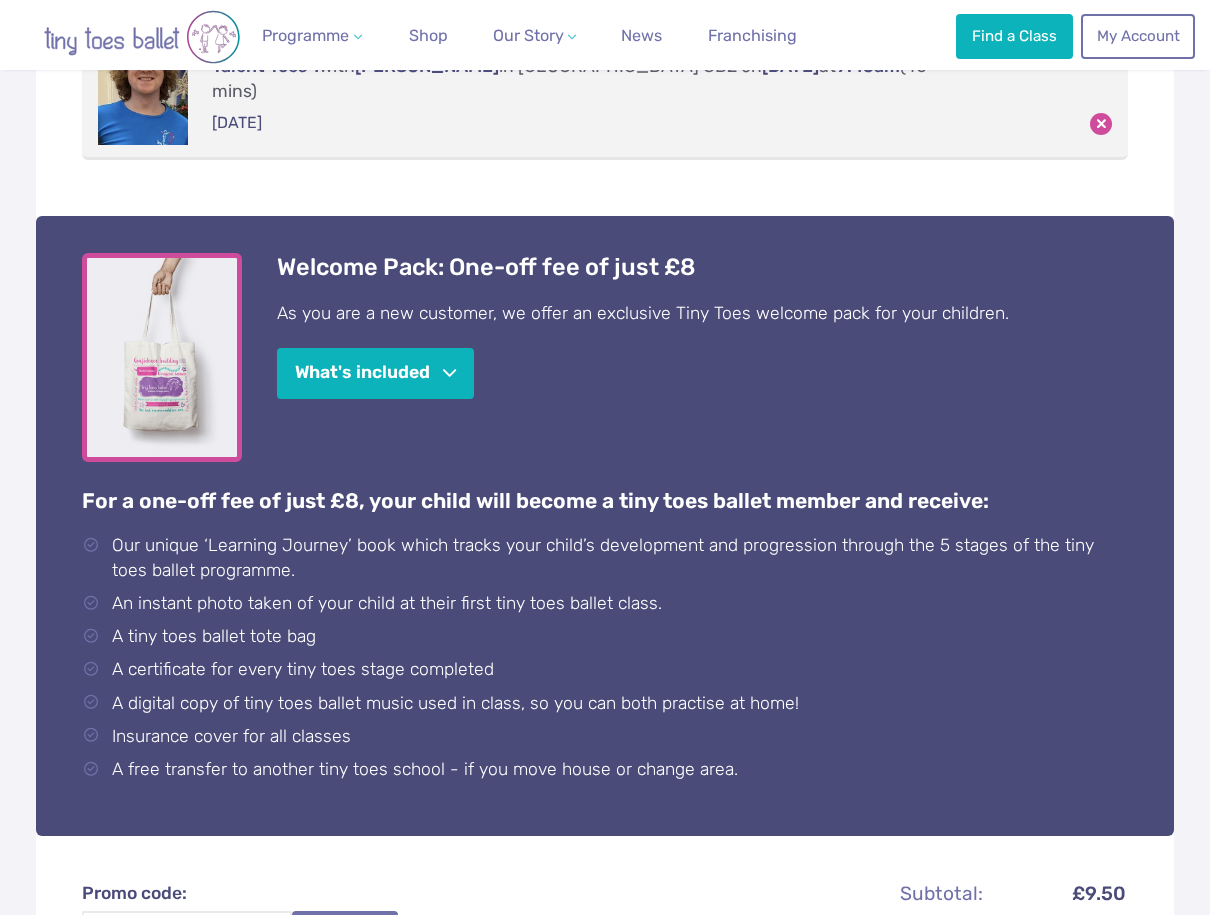 scroll, scrollTop: 0, scrollLeft: 0, axis: both 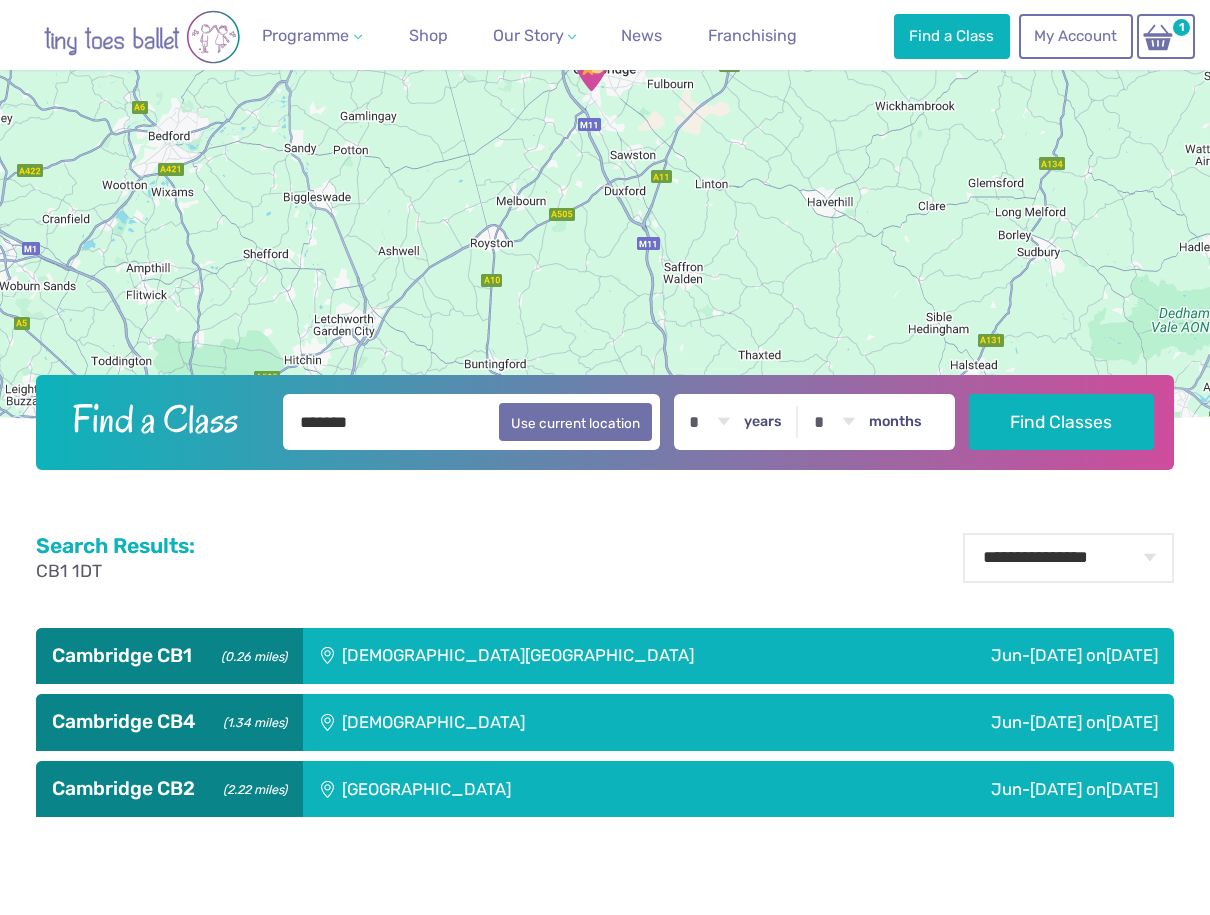 click on "[DEMOGRAPHIC_DATA][GEOGRAPHIC_DATA]" at bounding box center (595, 656) 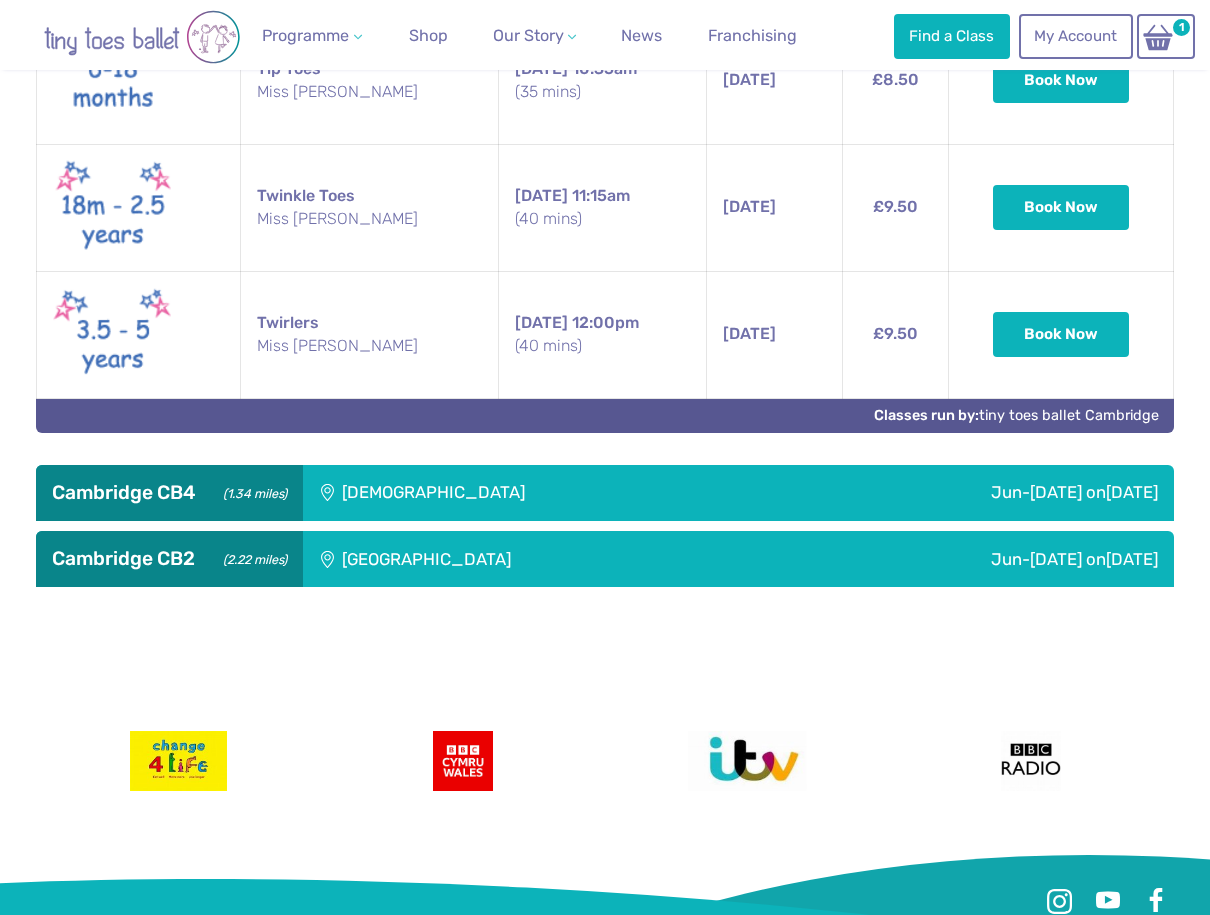 scroll, scrollTop: 1542, scrollLeft: 0, axis: vertical 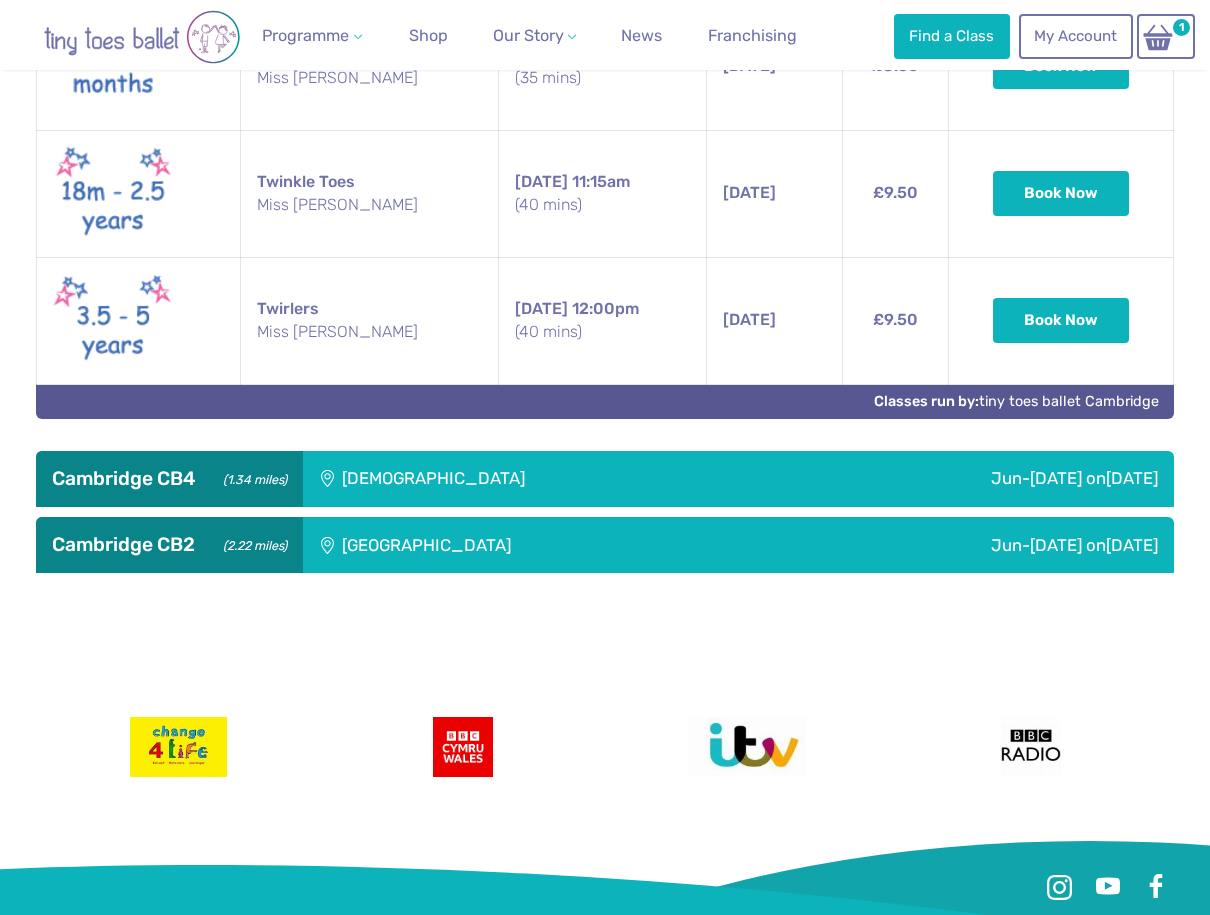 click on "[GEOGRAPHIC_DATA]" at bounding box center [533, 545] 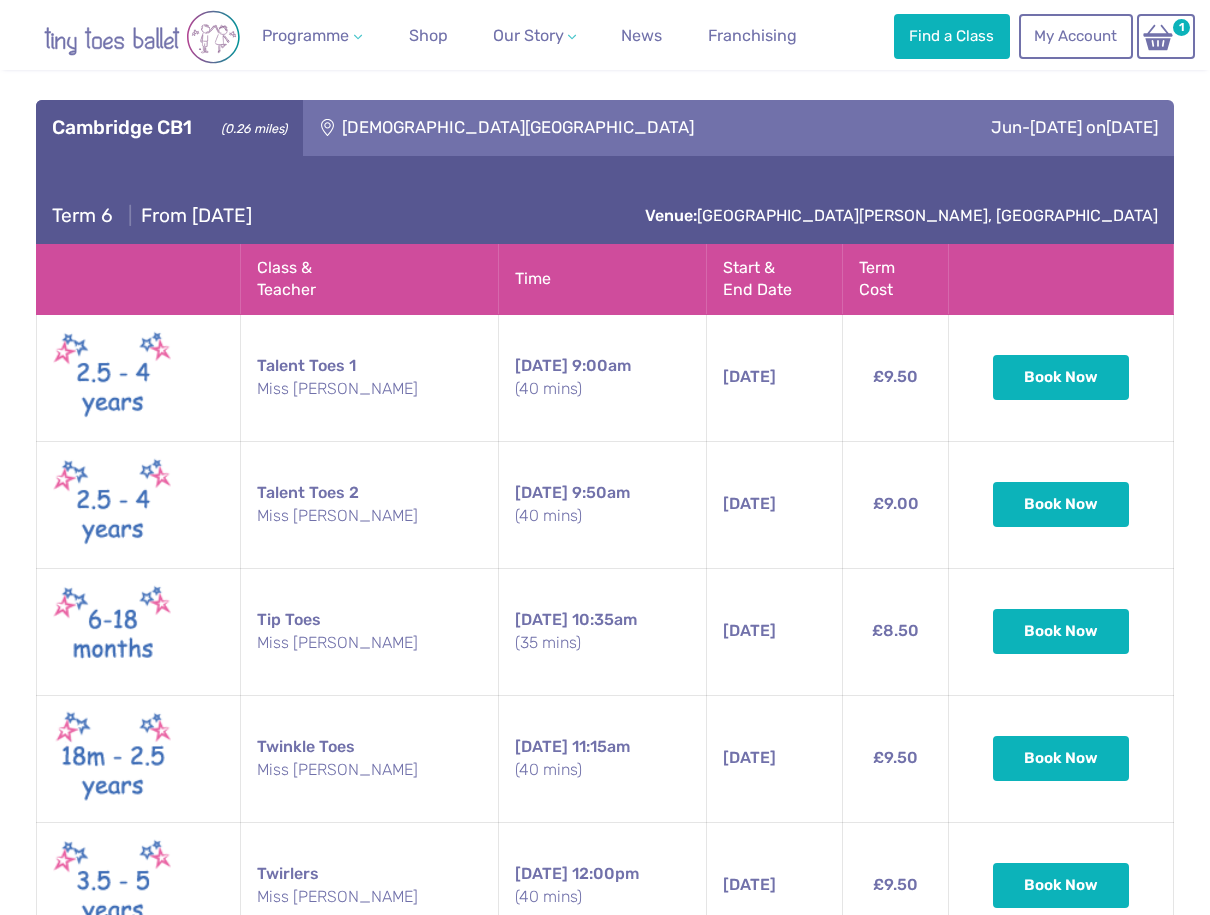 scroll, scrollTop: 585, scrollLeft: 0, axis: vertical 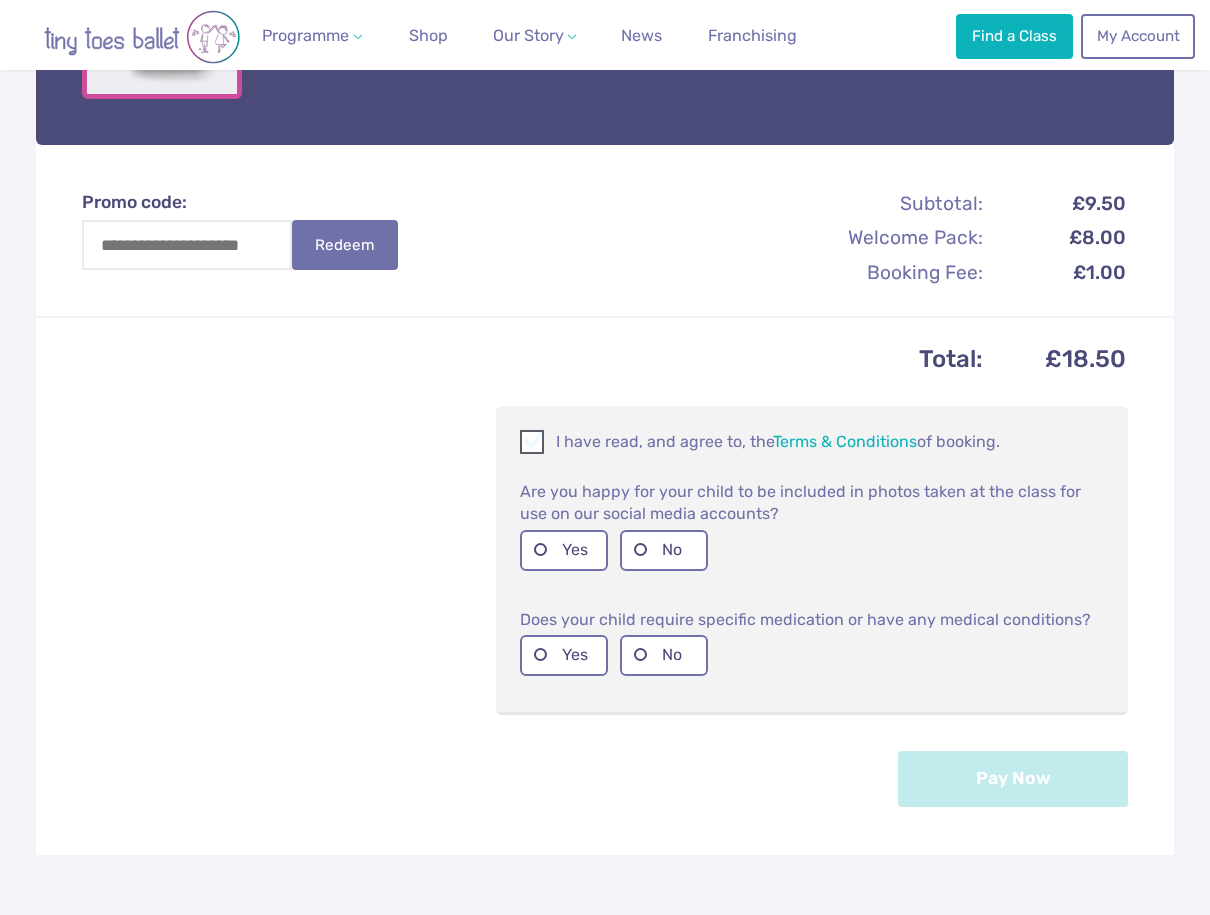 click at bounding box center [533, 445] 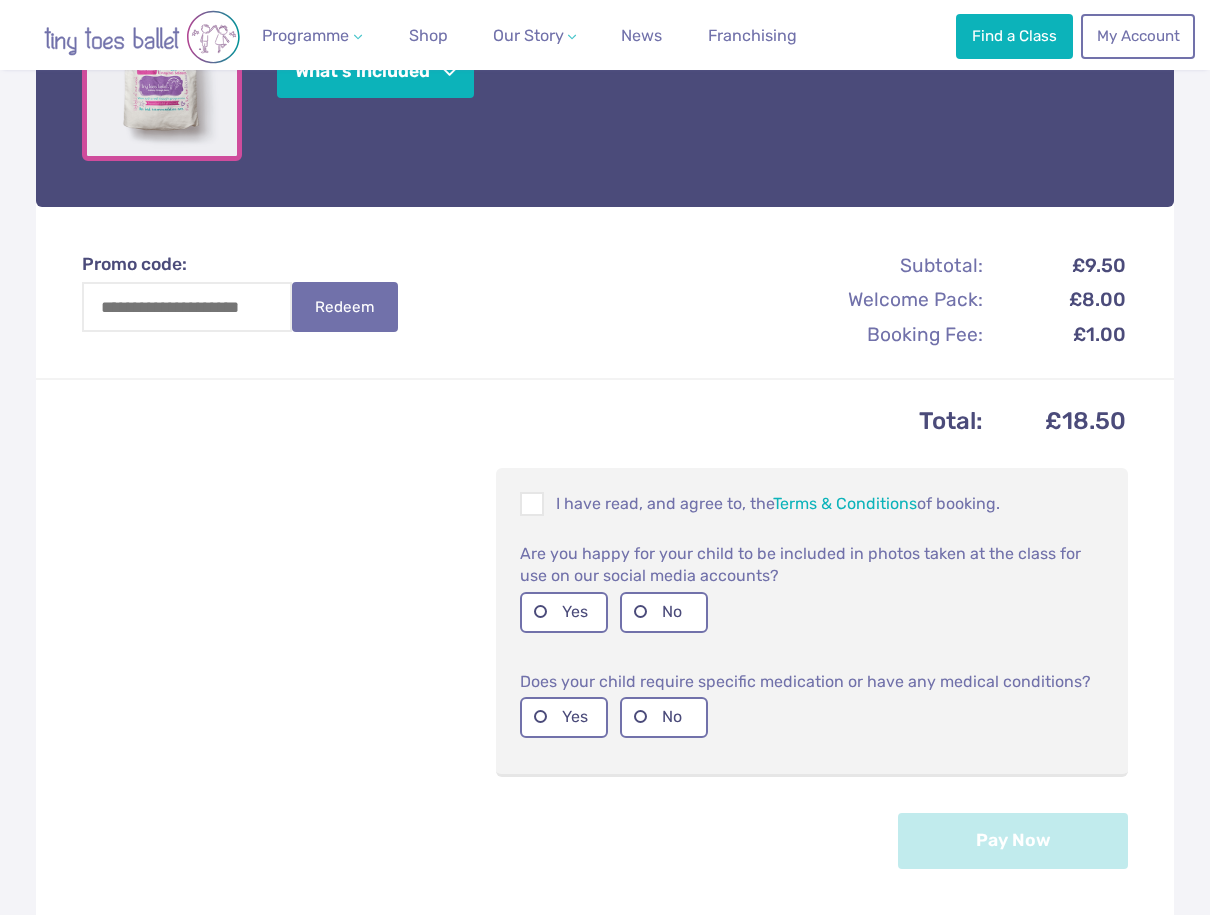 scroll, scrollTop: 129, scrollLeft: 0, axis: vertical 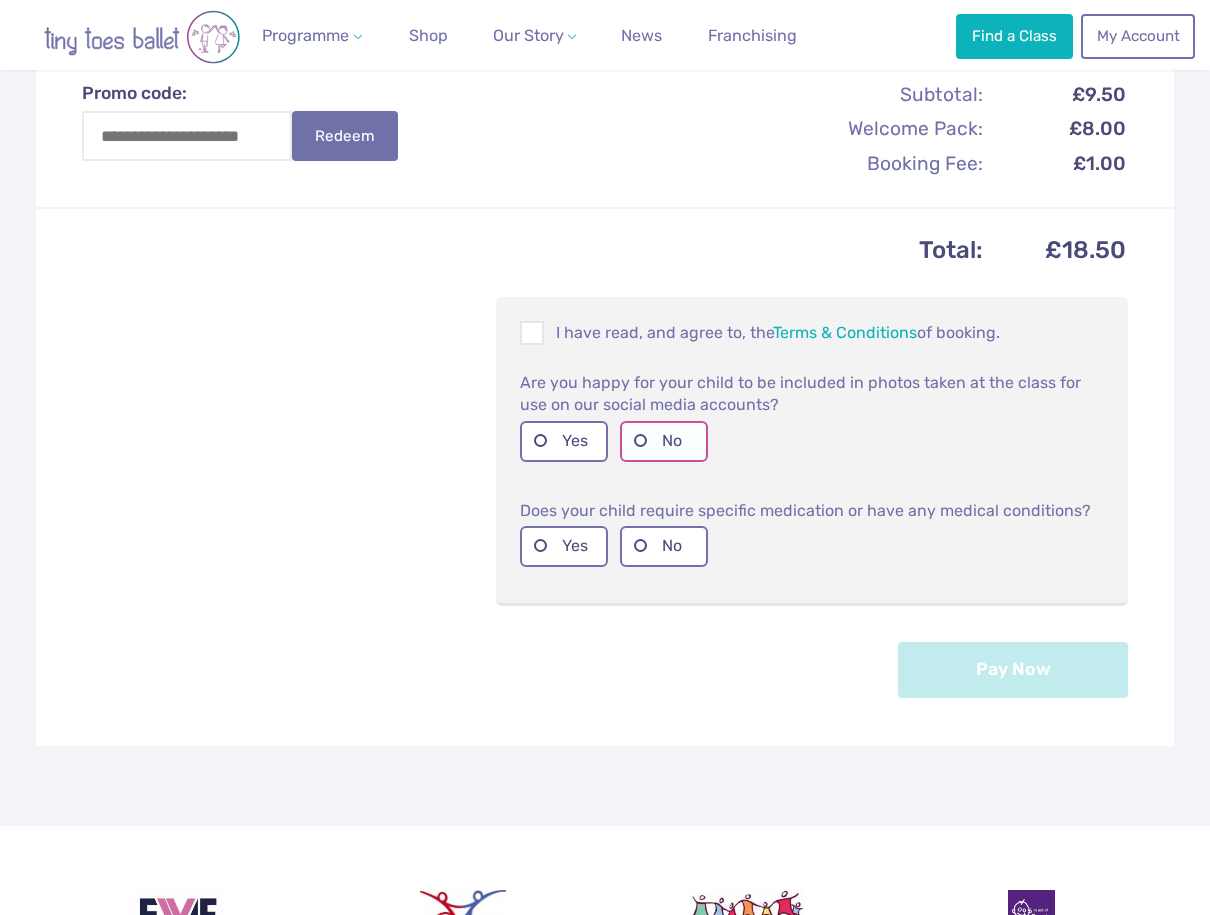 click on "No" at bounding box center (664, 441) 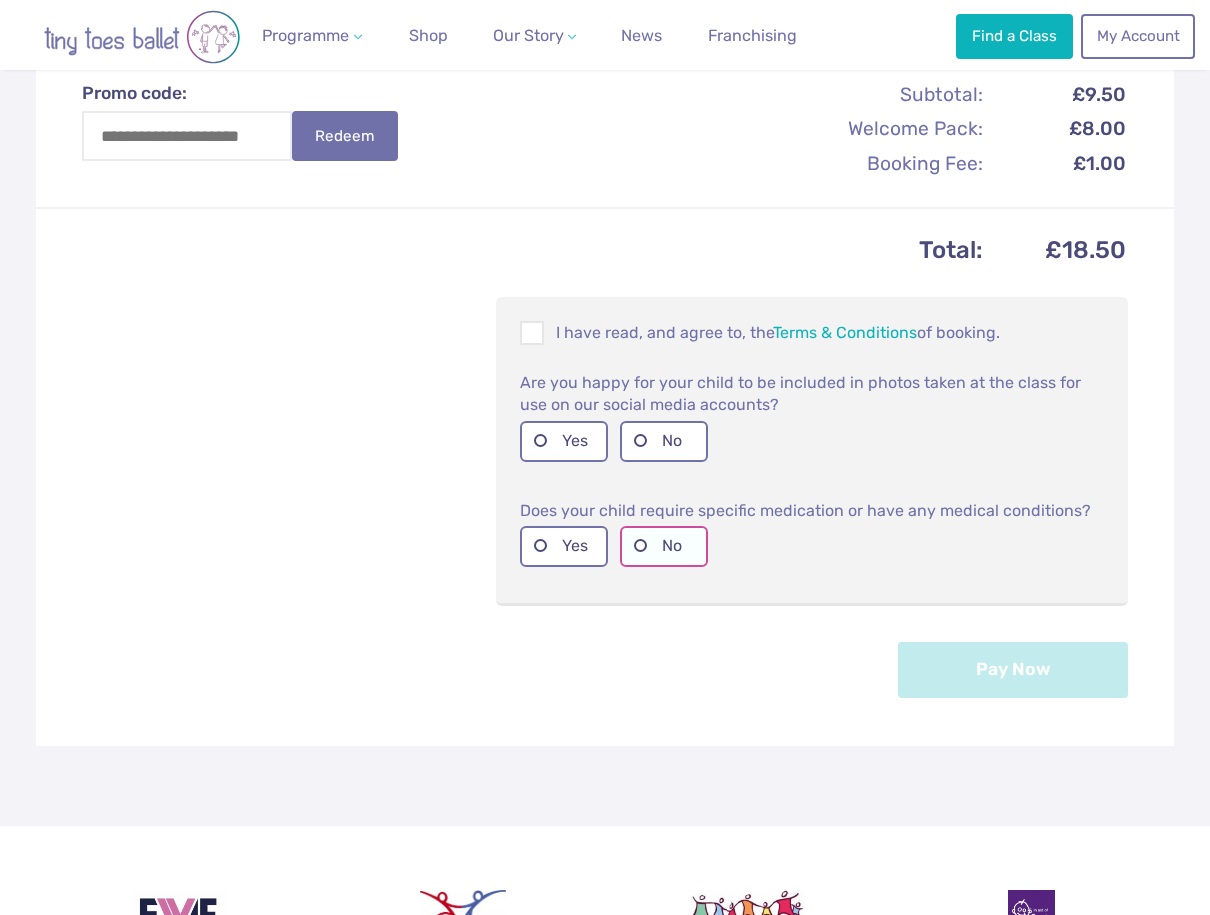 click on "No" at bounding box center (664, 546) 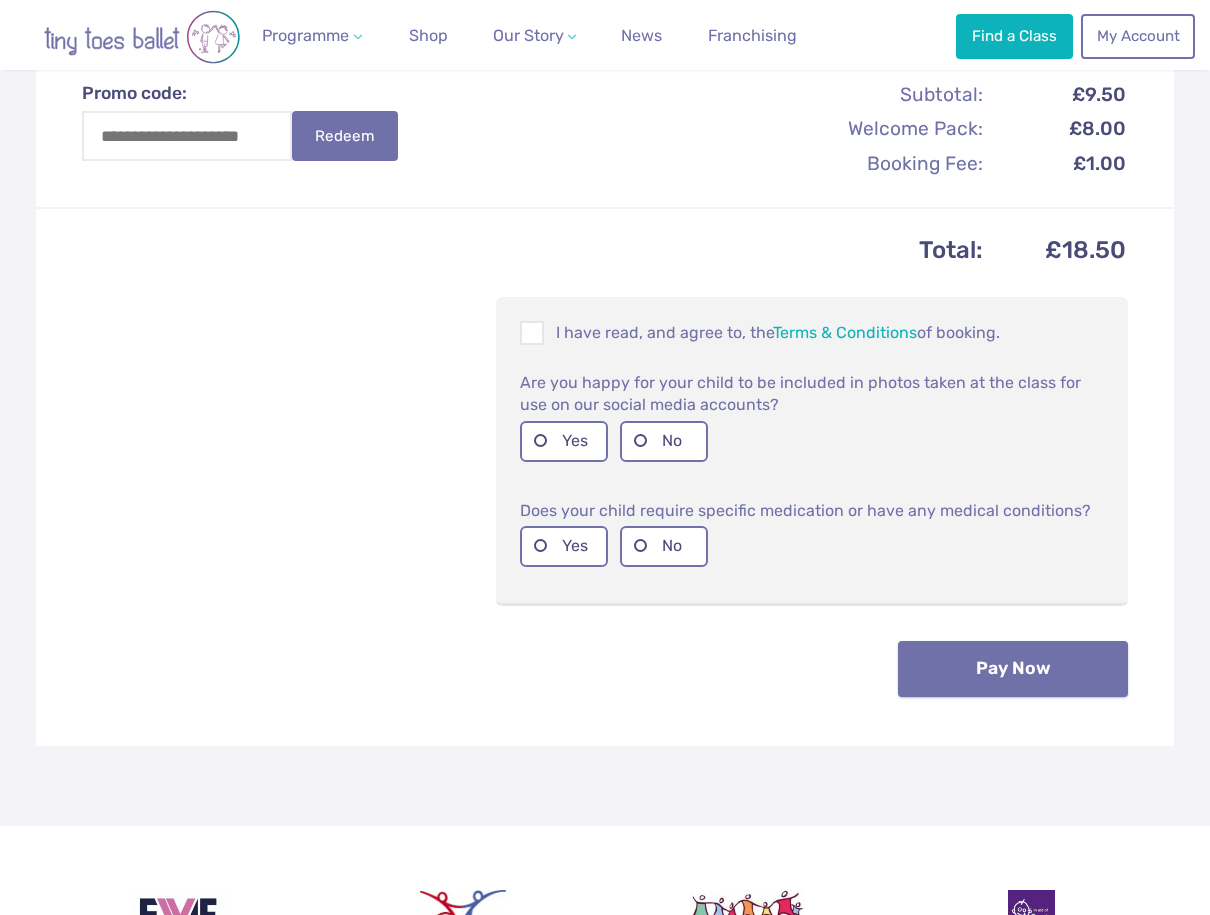 click on "Pay Now" at bounding box center [1013, 669] 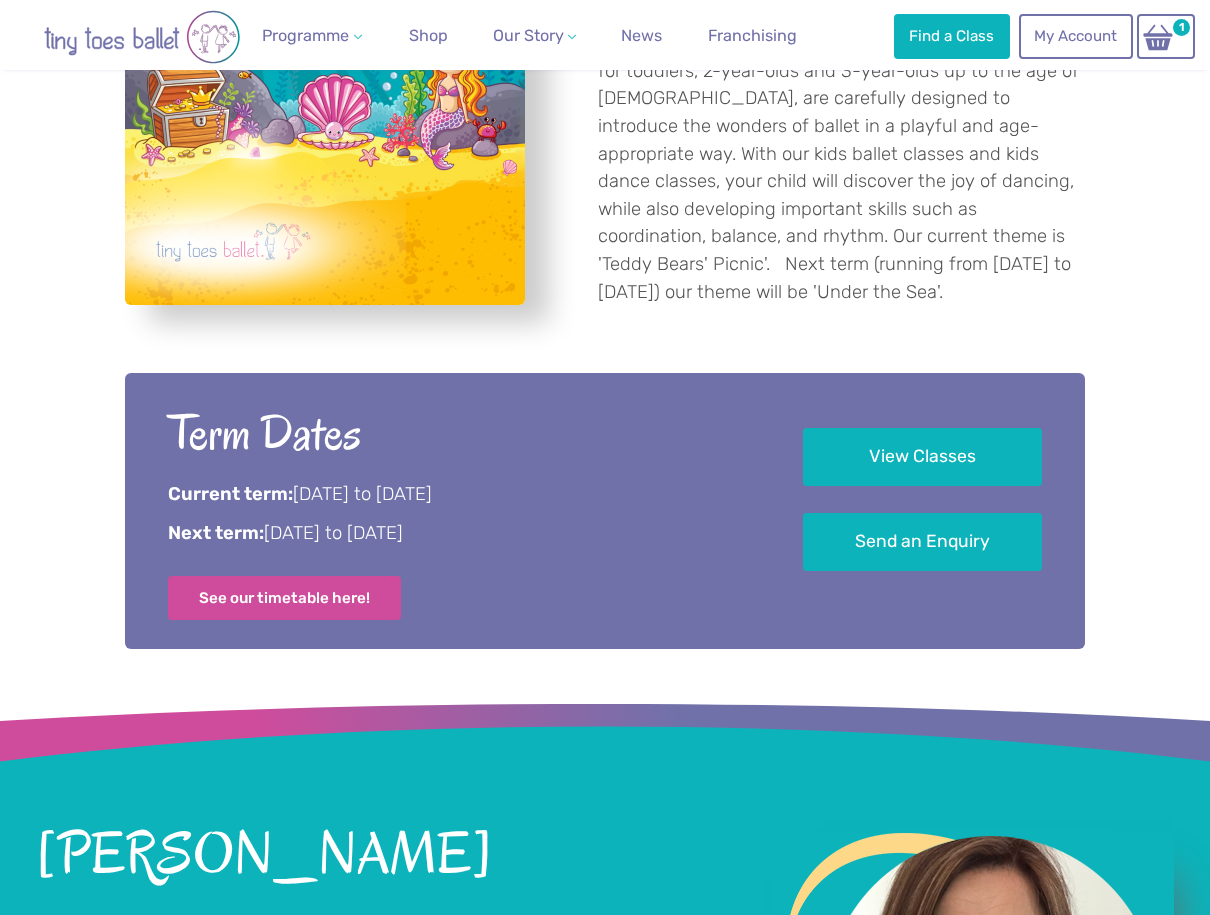 scroll, scrollTop: 930, scrollLeft: 0, axis: vertical 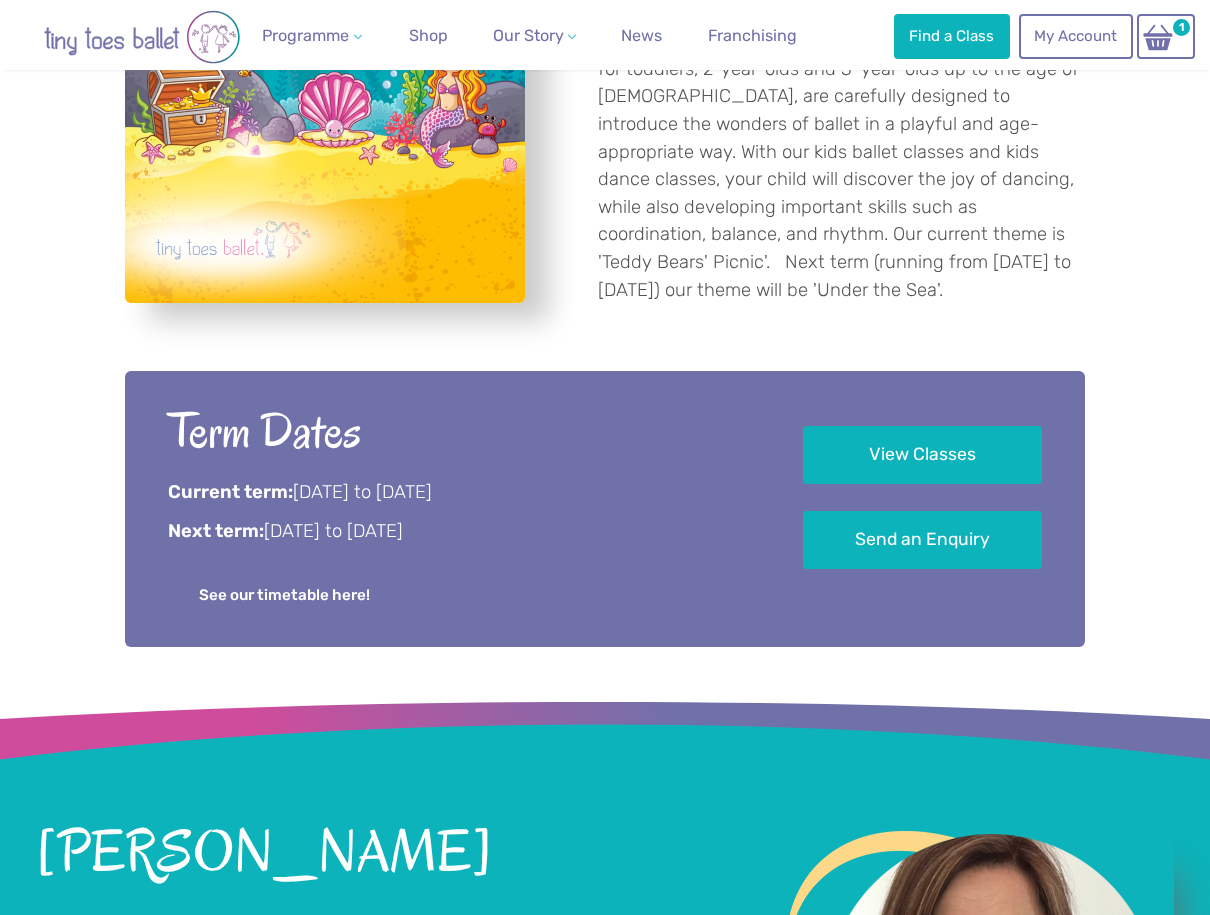 click on "See our timetable here!" at bounding box center [284, 595] 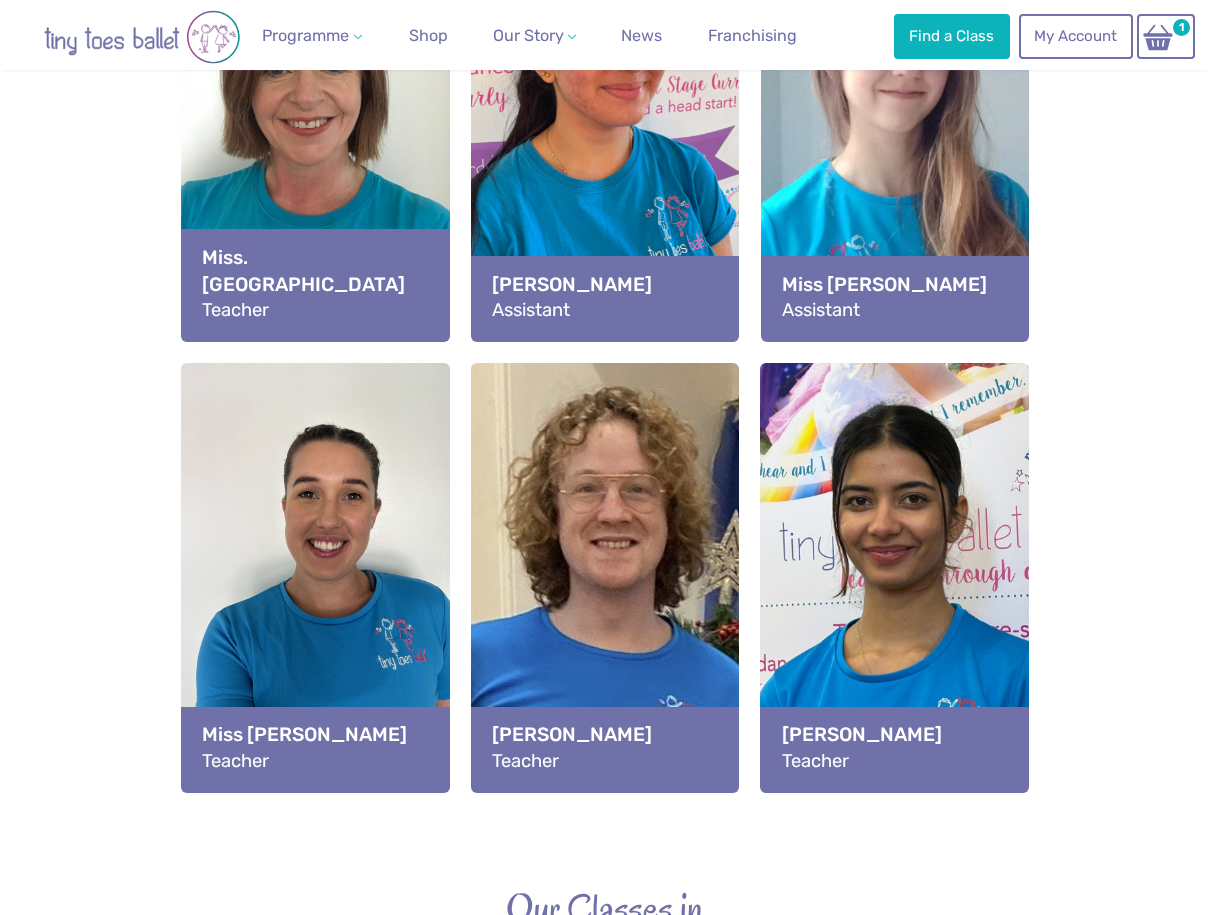 scroll, scrollTop: 2465, scrollLeft: 0, axis: vertical 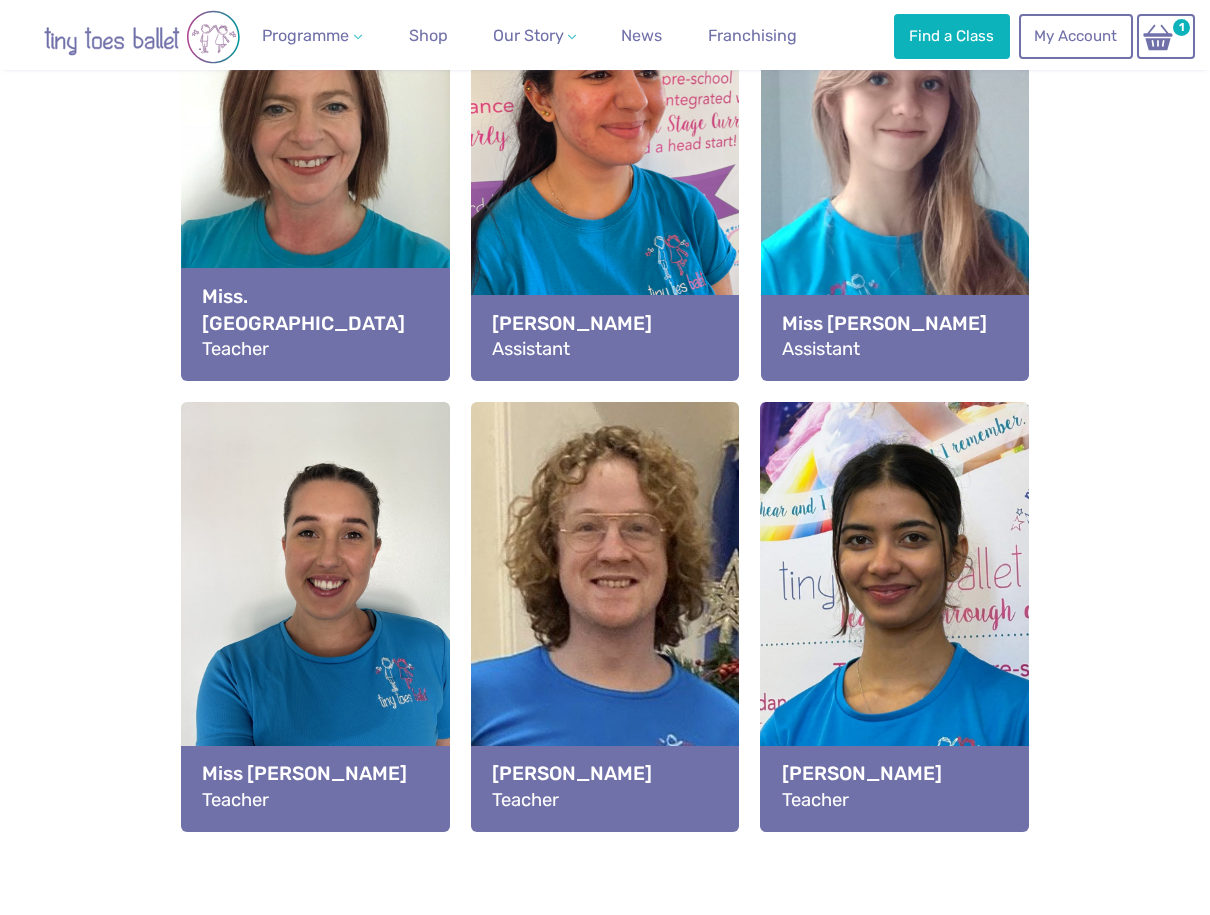 click at bounding box center (605, 576) 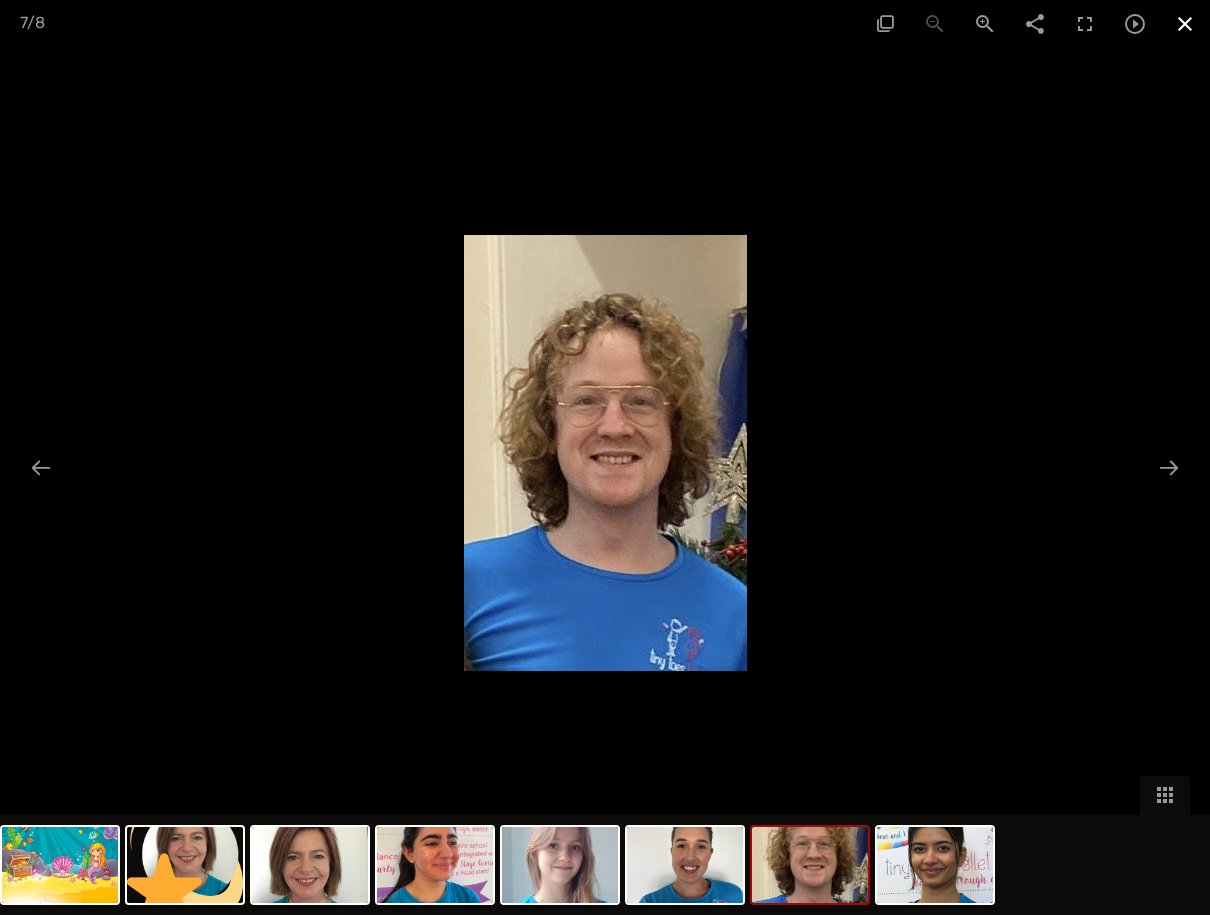 click at bounding box center [1185, 23] 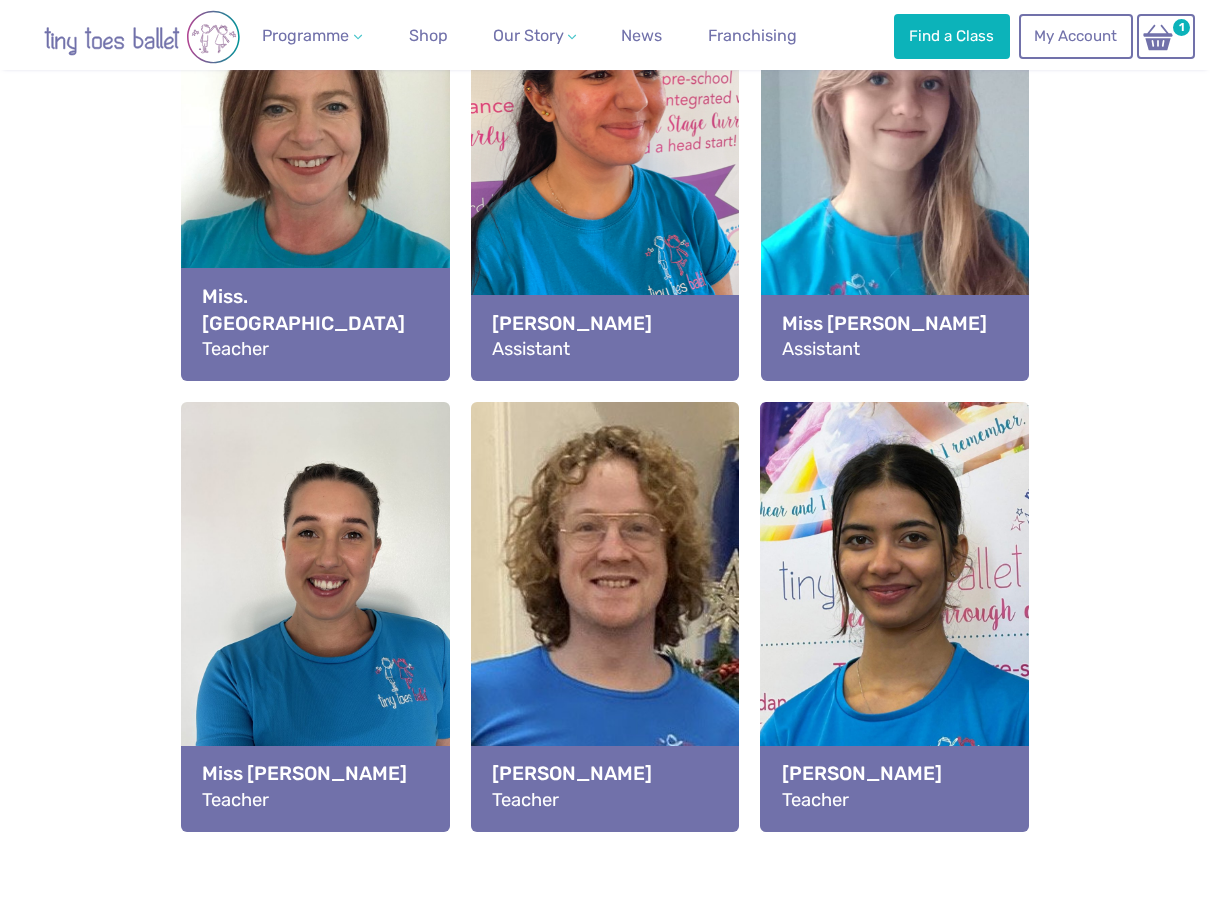 click on "Mr Christian
Teacher" at bounding box center (605, 789) 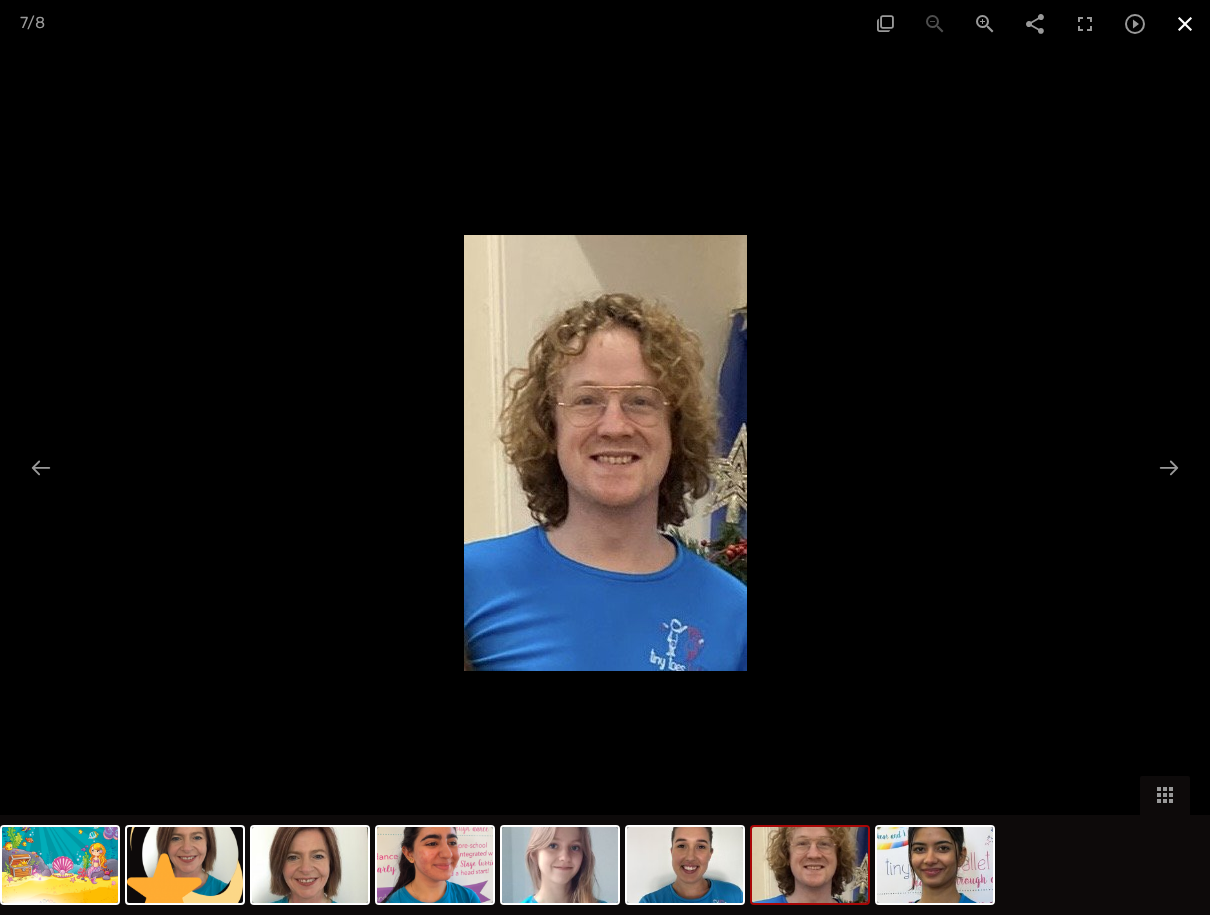 click at bounding box center (1185, 23) 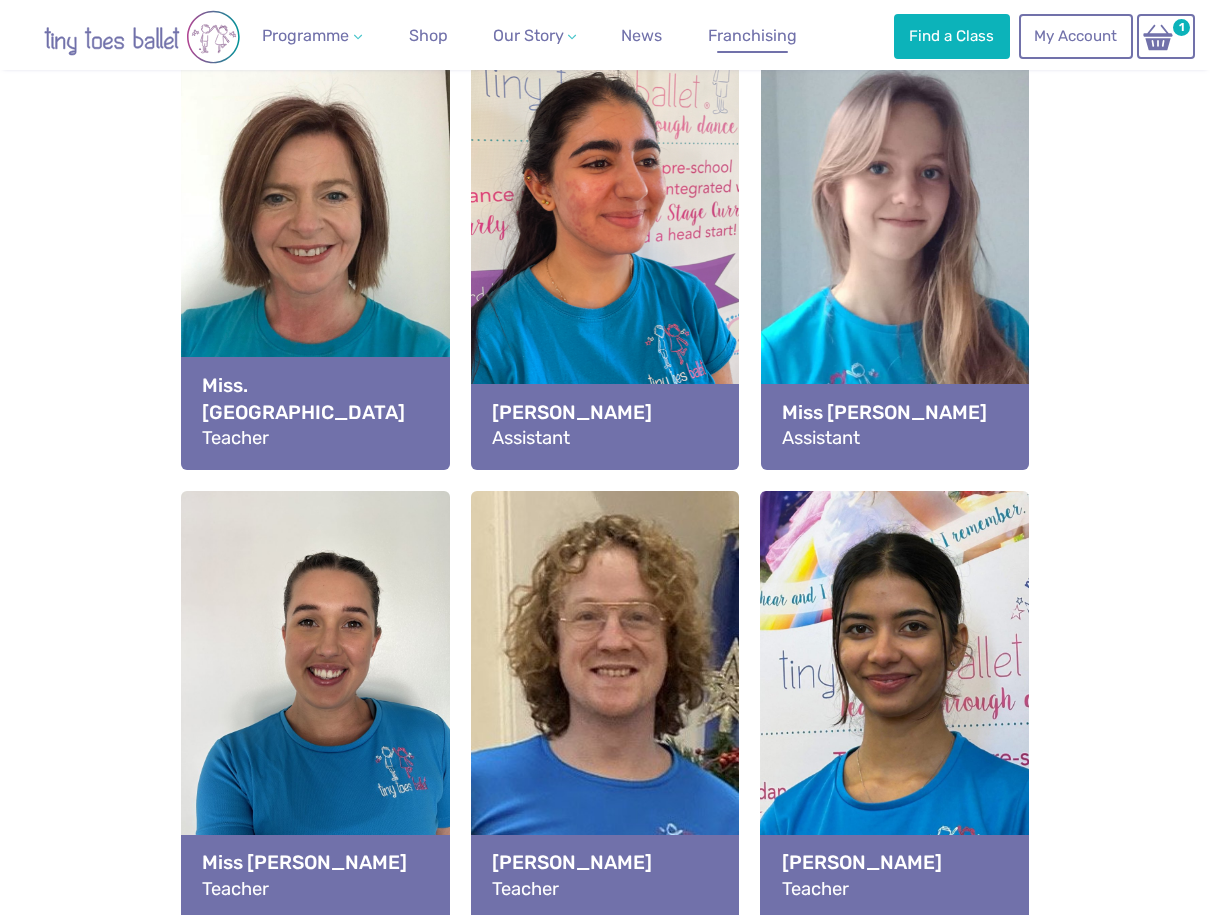 scroll, scrollTop: 2053, scrollLeft: 0, axis: vertical 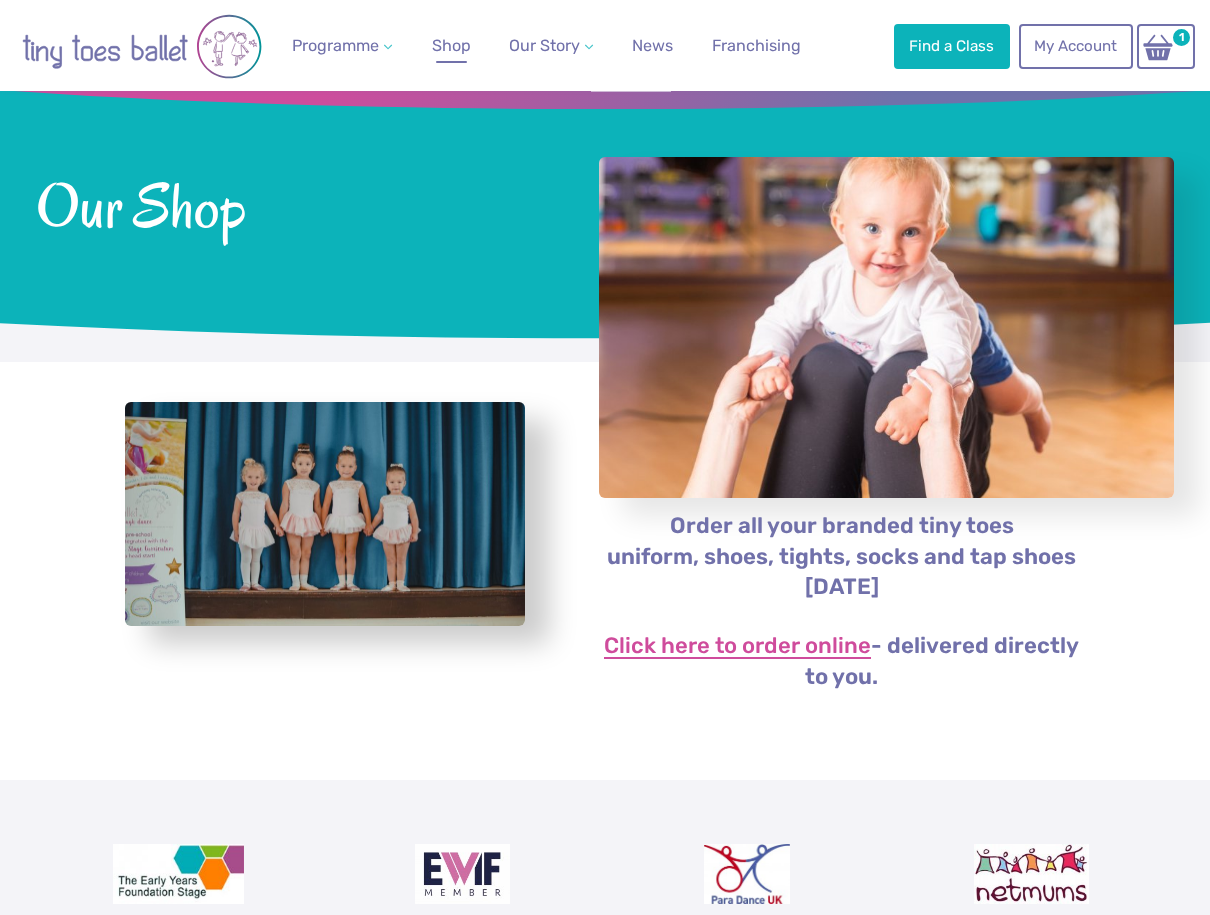 click on "Click here to order online" at bounding box center [737, 647] 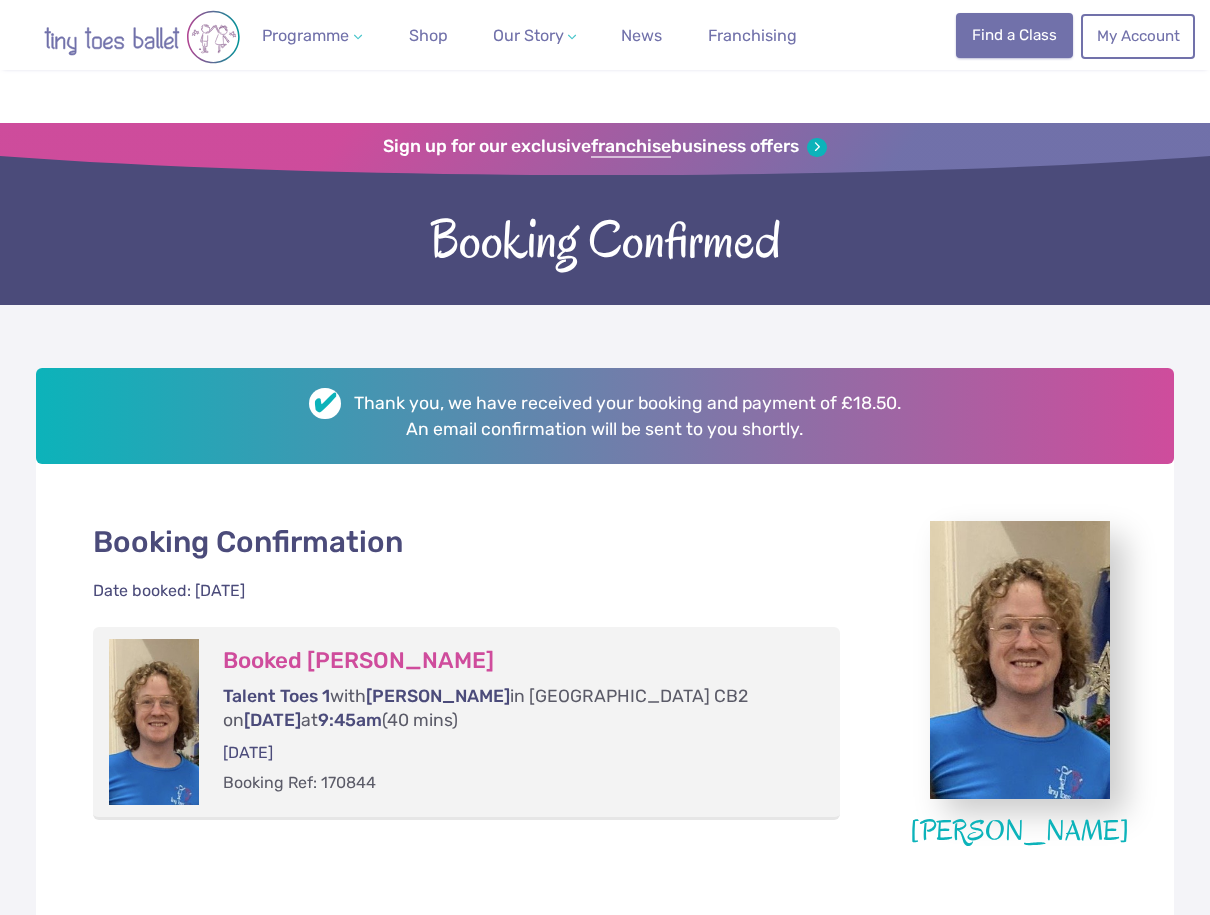scroll, scrollTop: 0, scrollLeft: 0, axis: both 